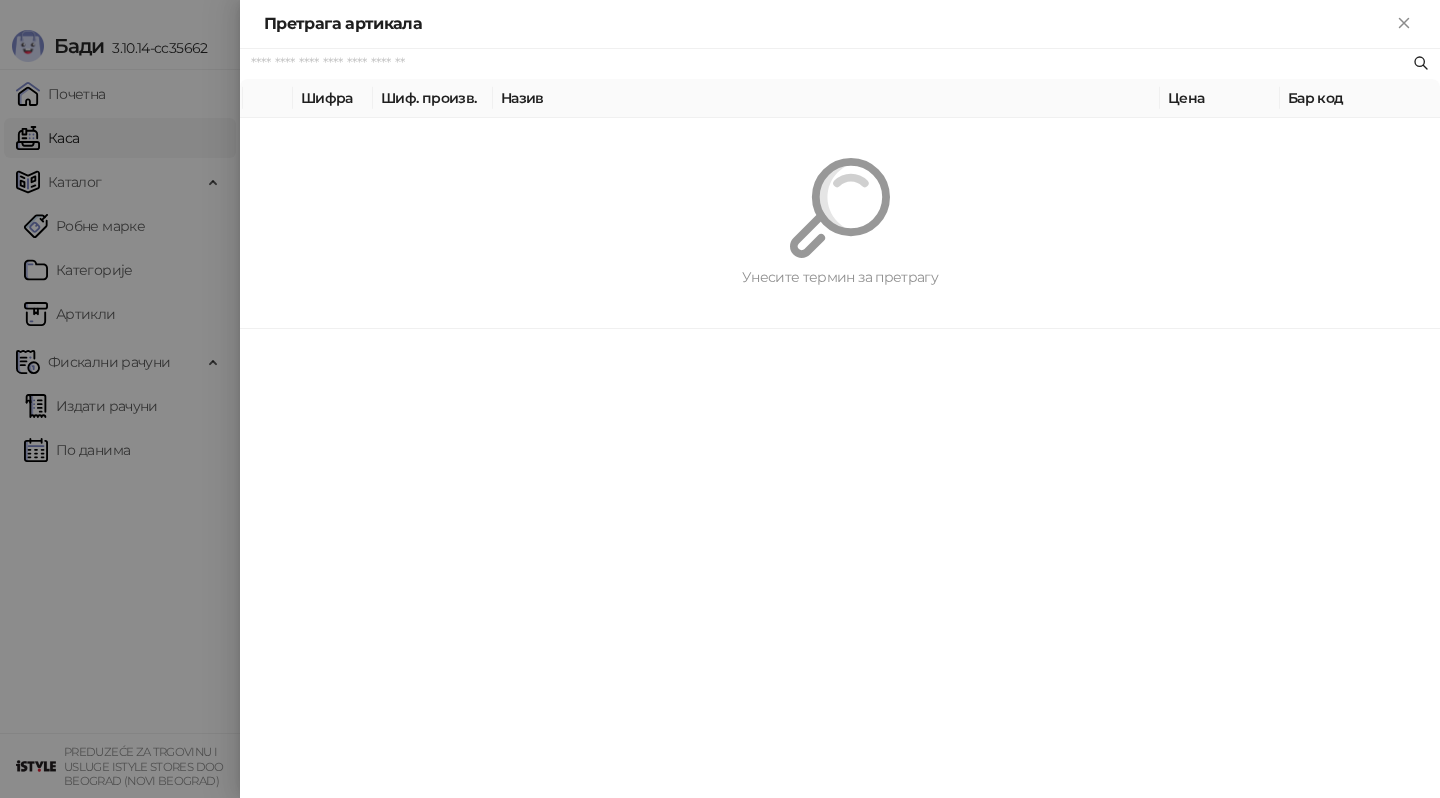 scroll, scrollTop: 0, scrollLeft: 0, axis: both 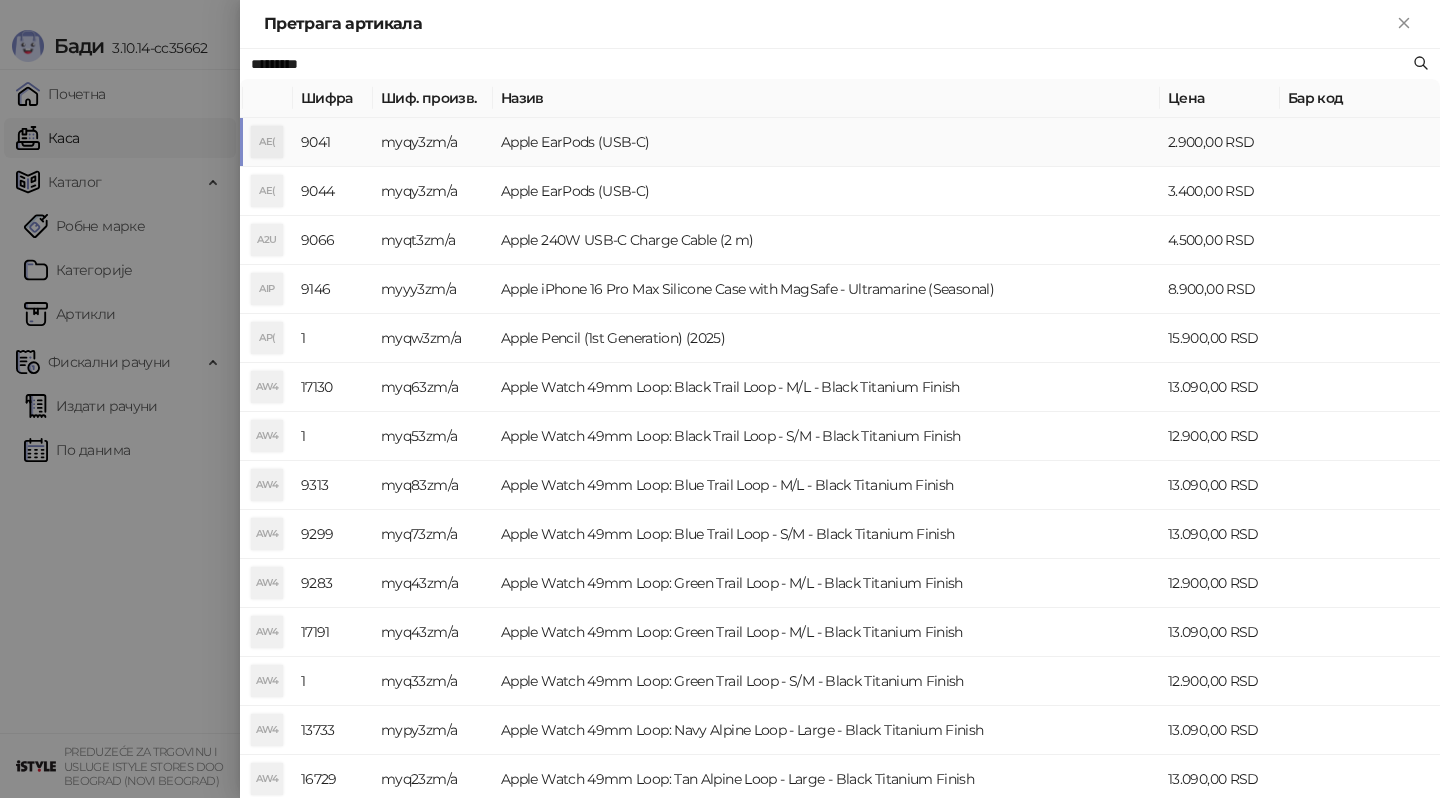 click on "myqy3zm/a" at bounding box center [433, 142] 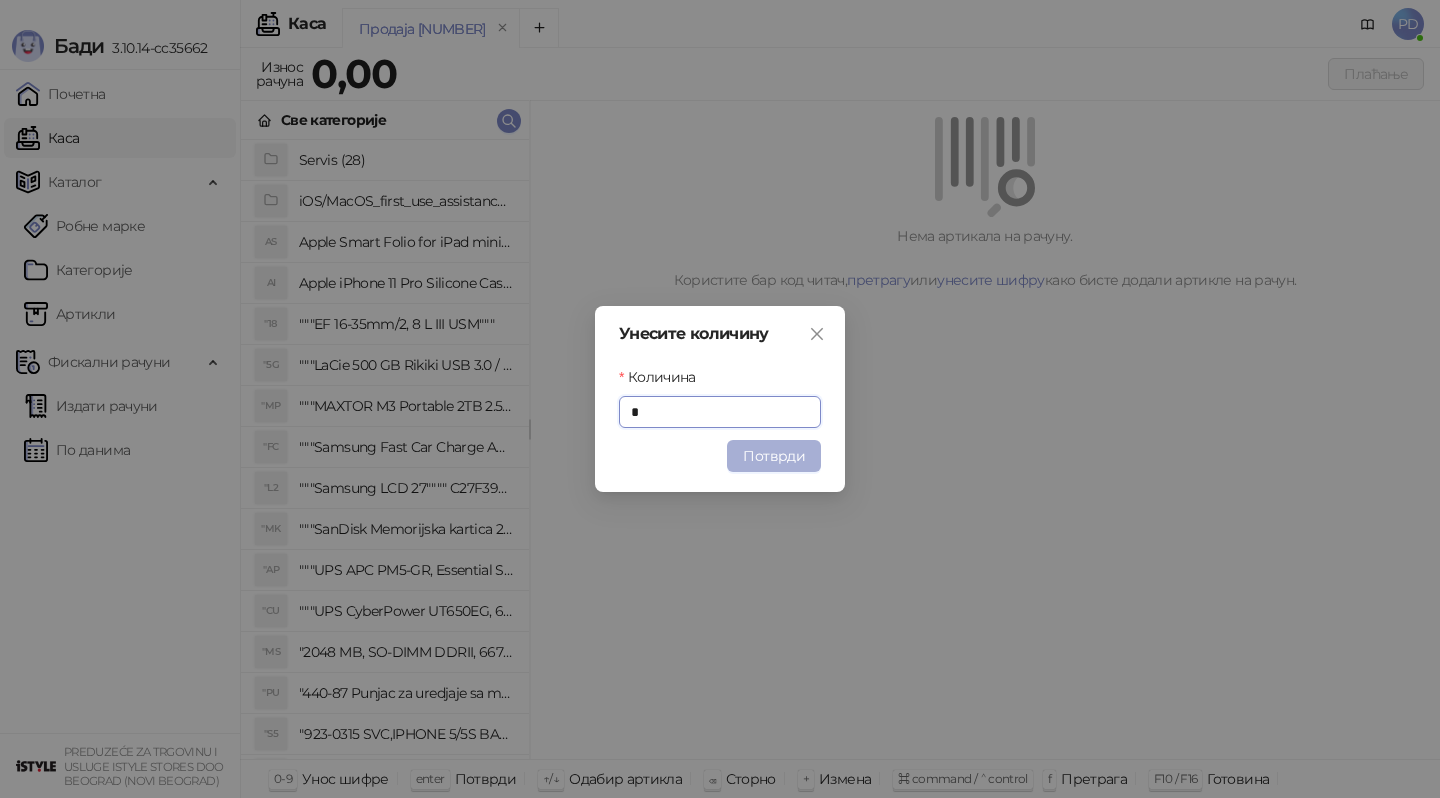 click on "Потврди" at bounding box center [774, 456] 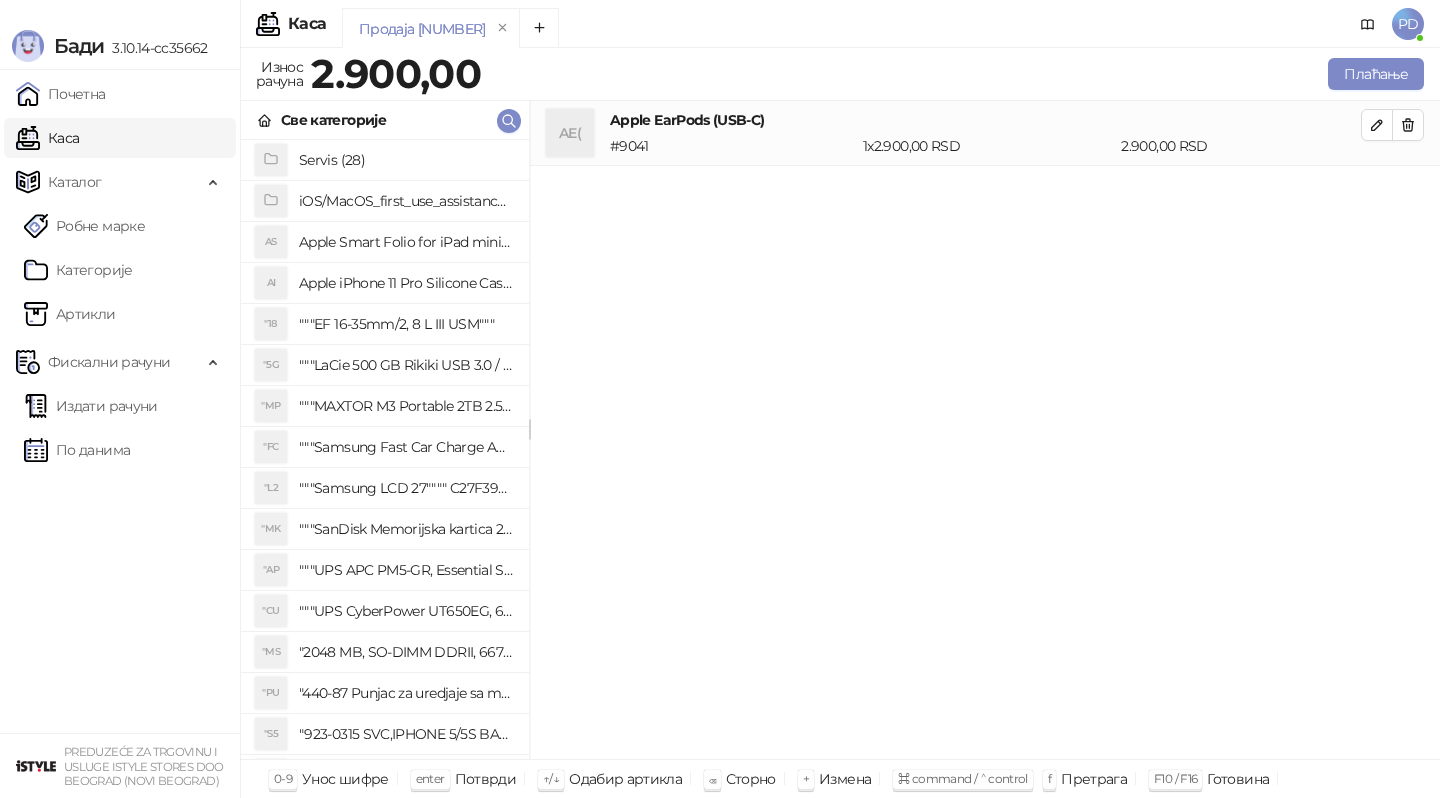 click on "AE( Apple EarPods (USB-C) # [NUMBER] 1 x [AMOUNT] RSD [AMOUNT] RSD" at bounding box center (985, 430) 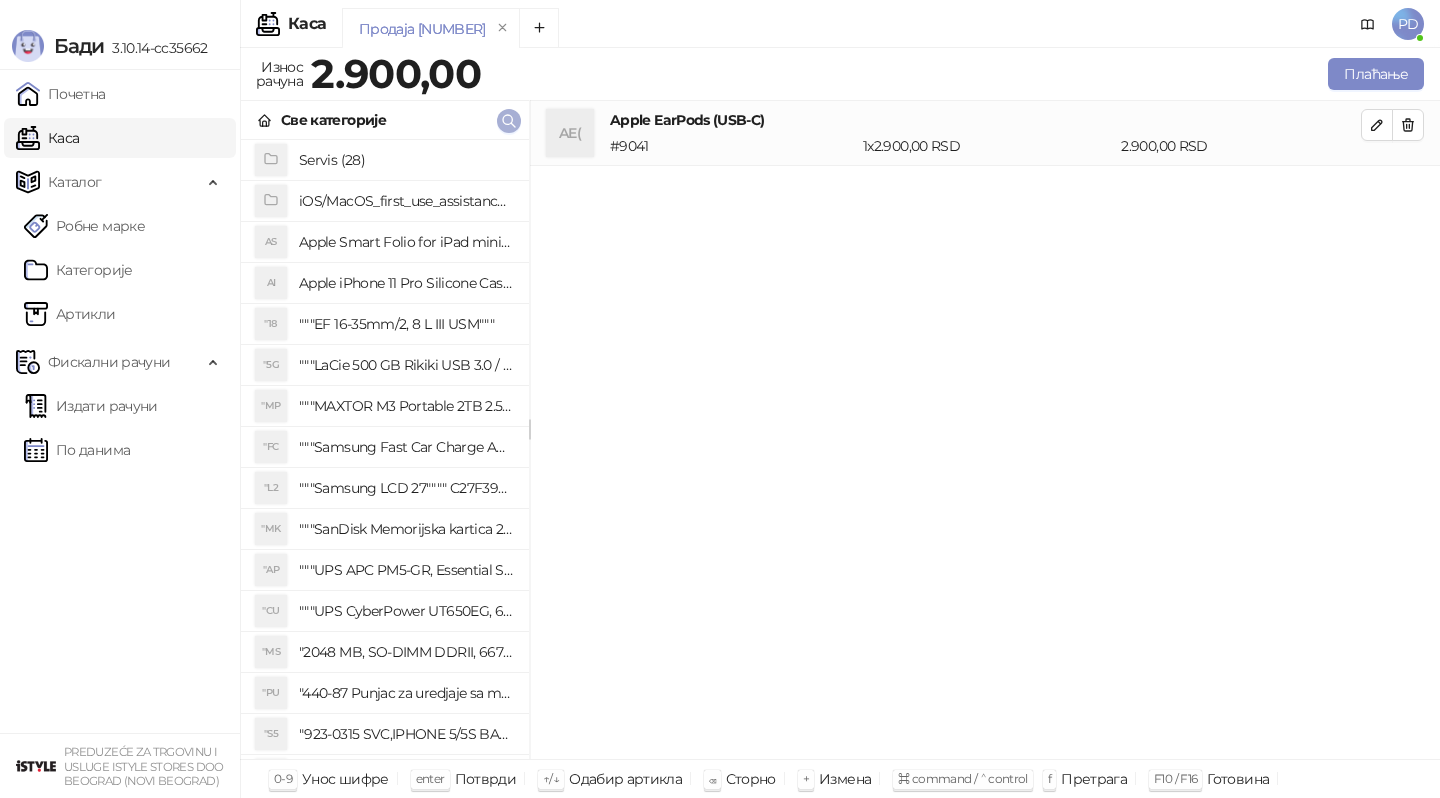 click 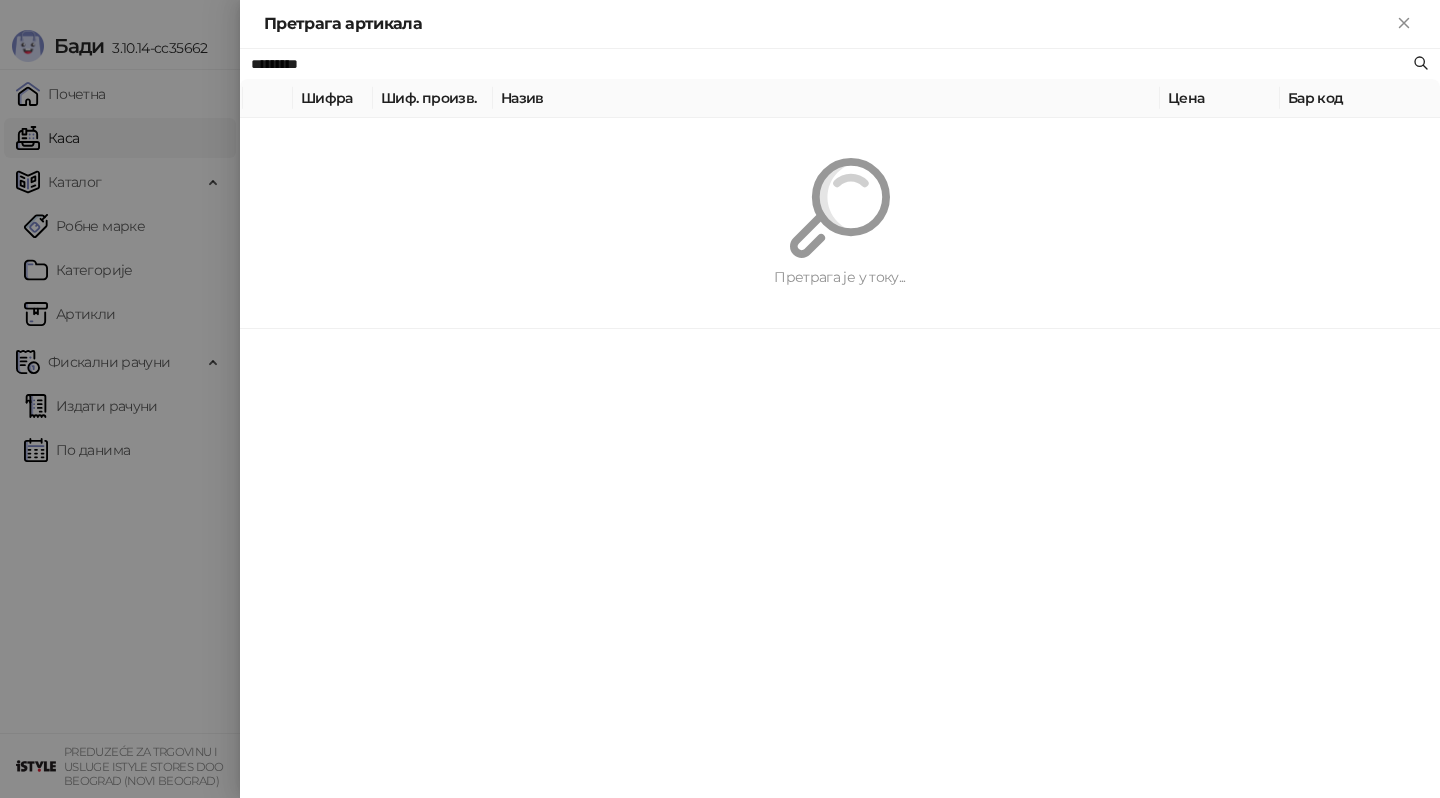 paste on "**********" 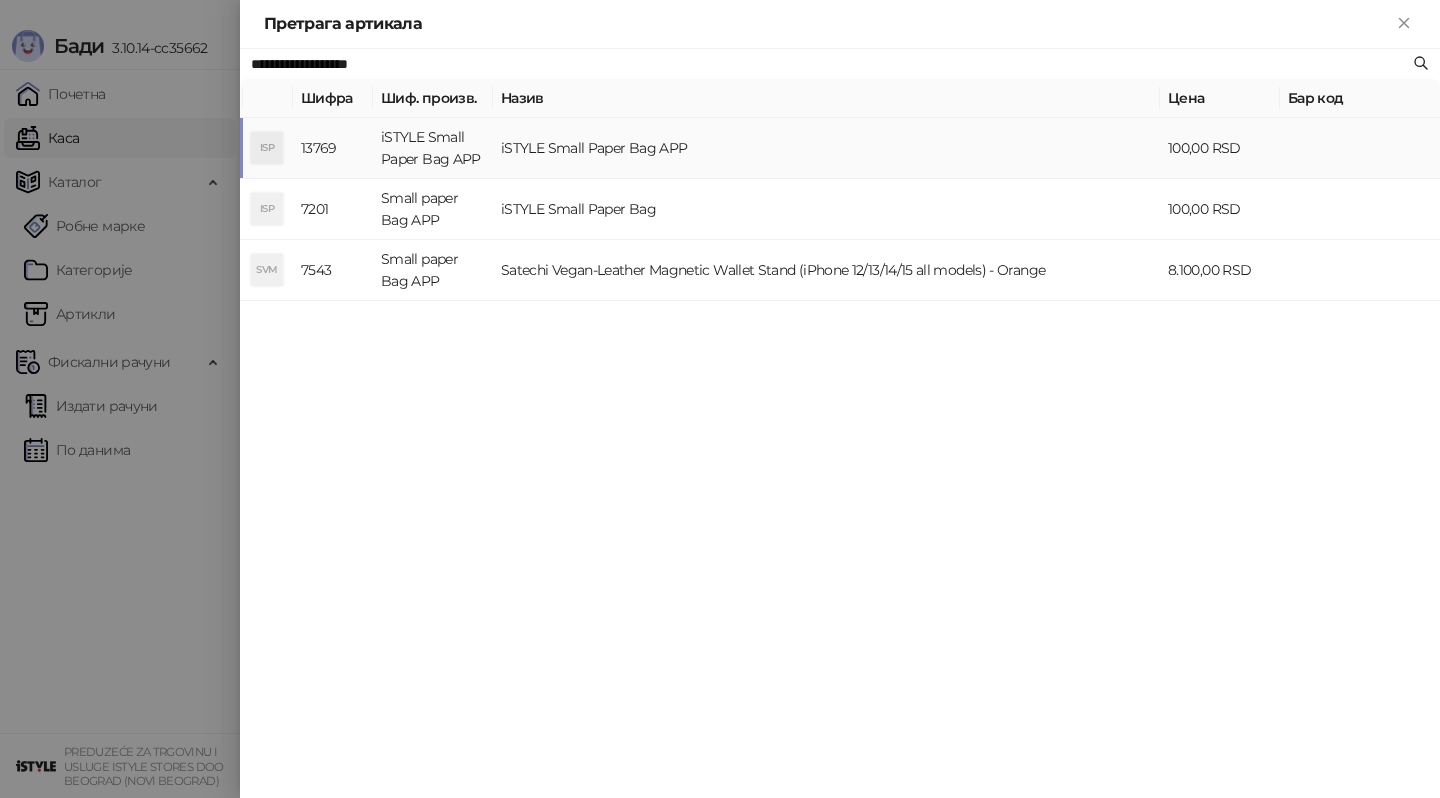 type on "**********" 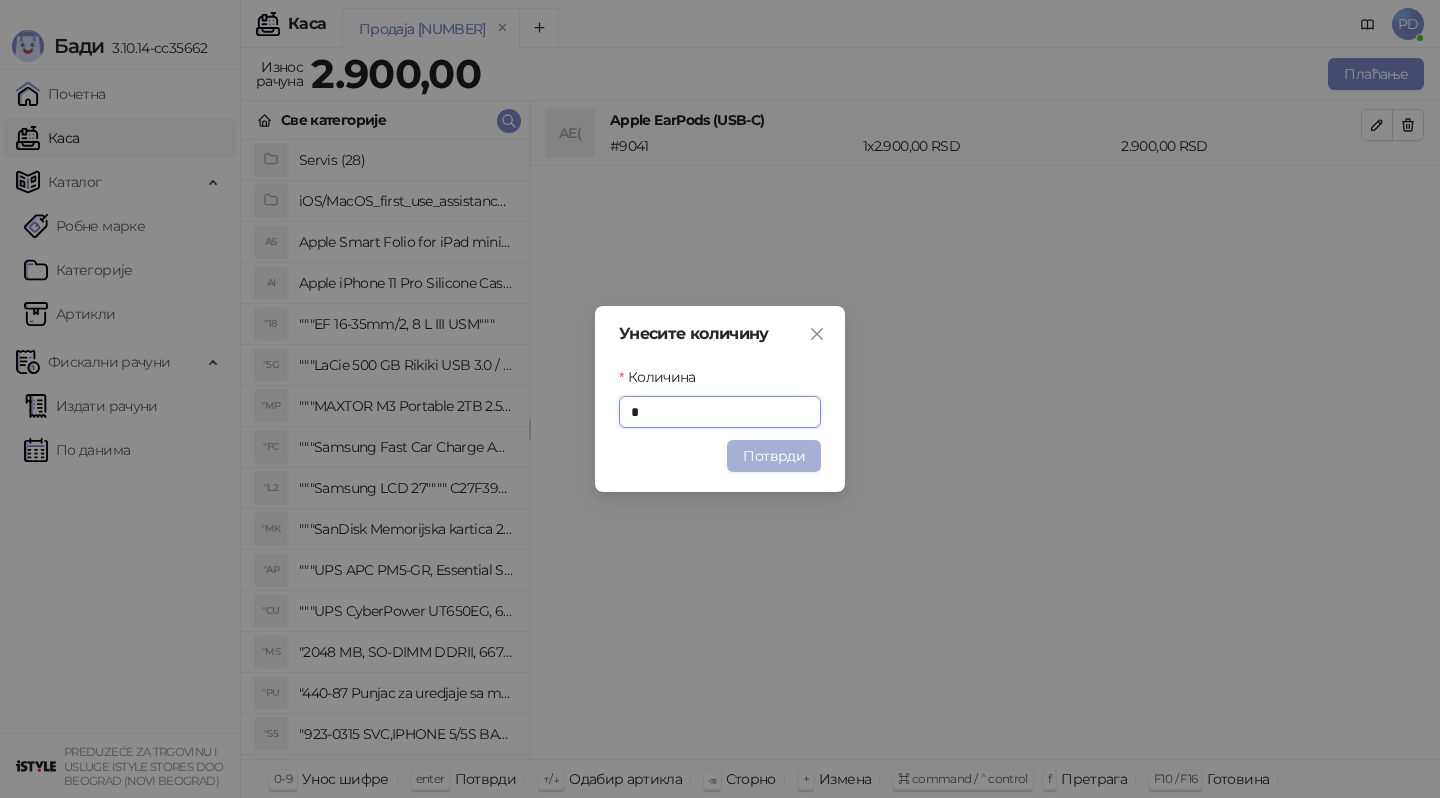 type on "*" 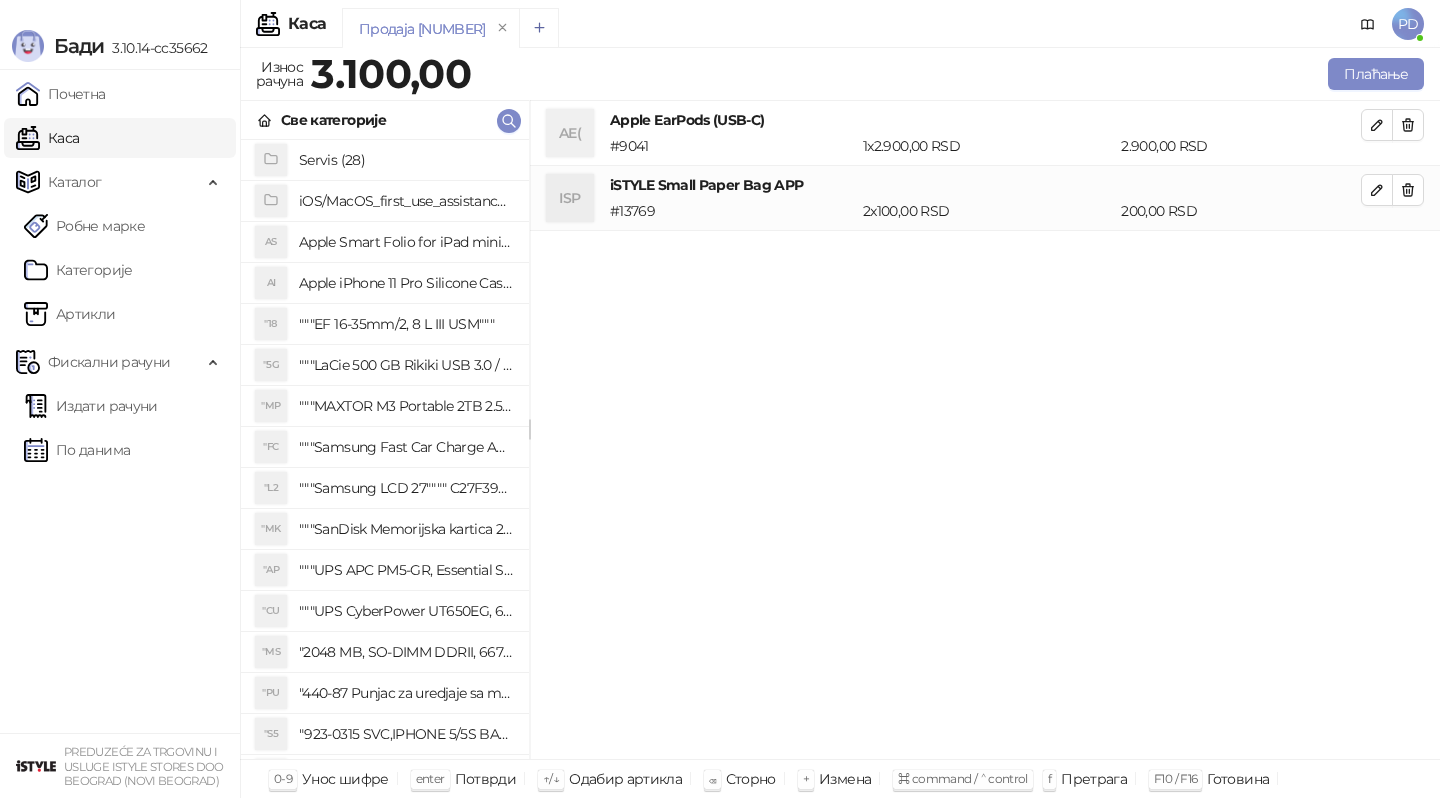click at bounding box center [539, 28] 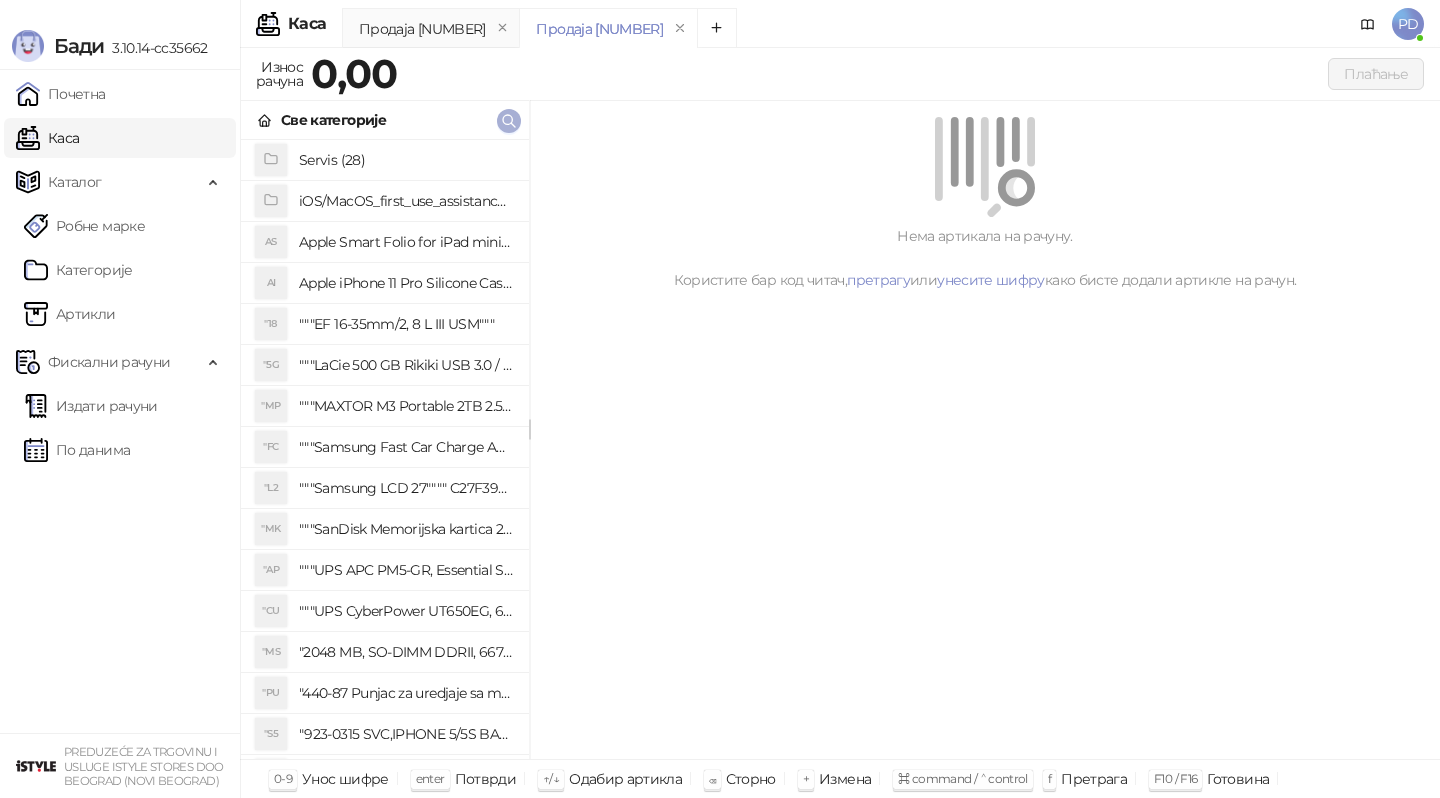 click 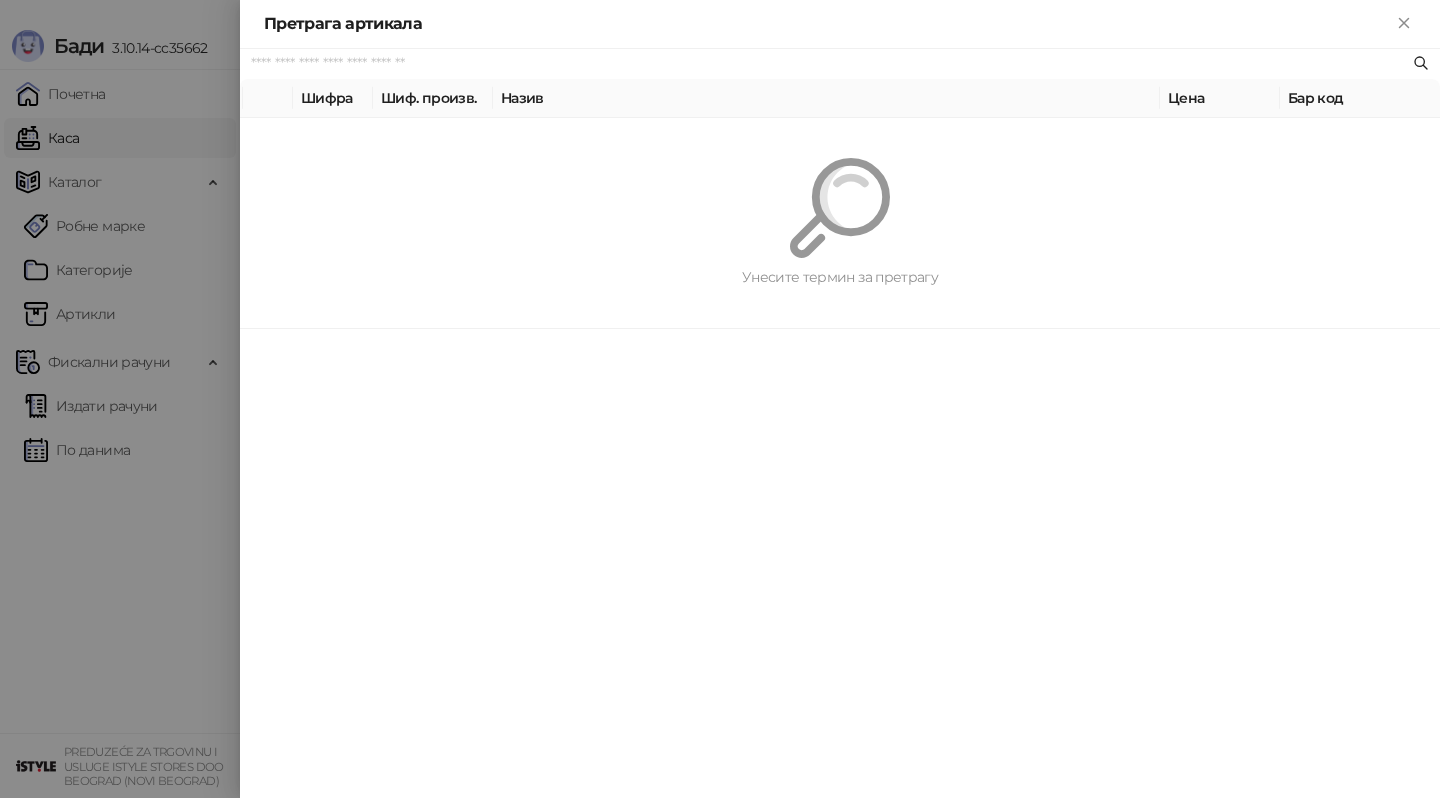 paste on "*********" 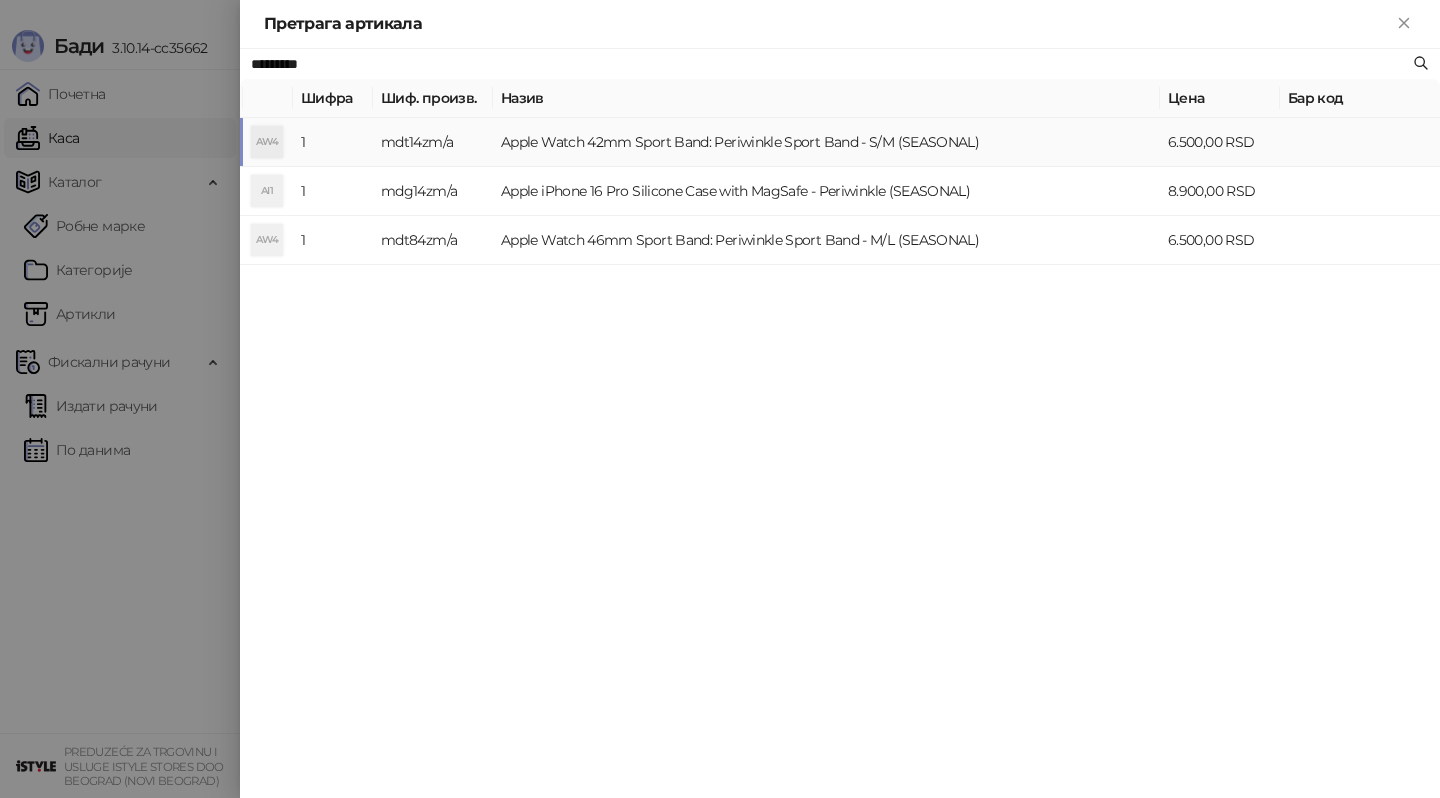 type on "*********" 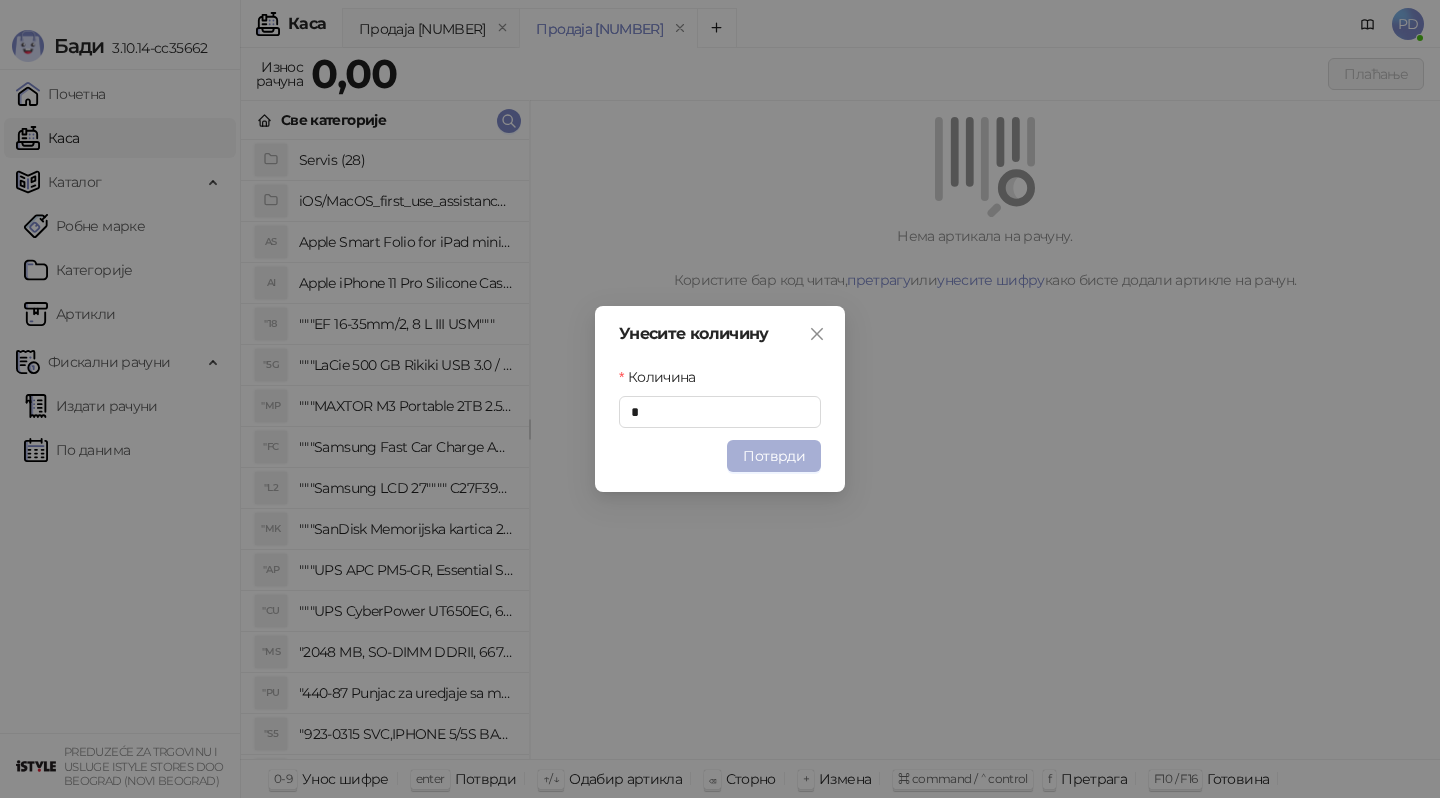 click on "Потврди" at bounding box center [774, 456] 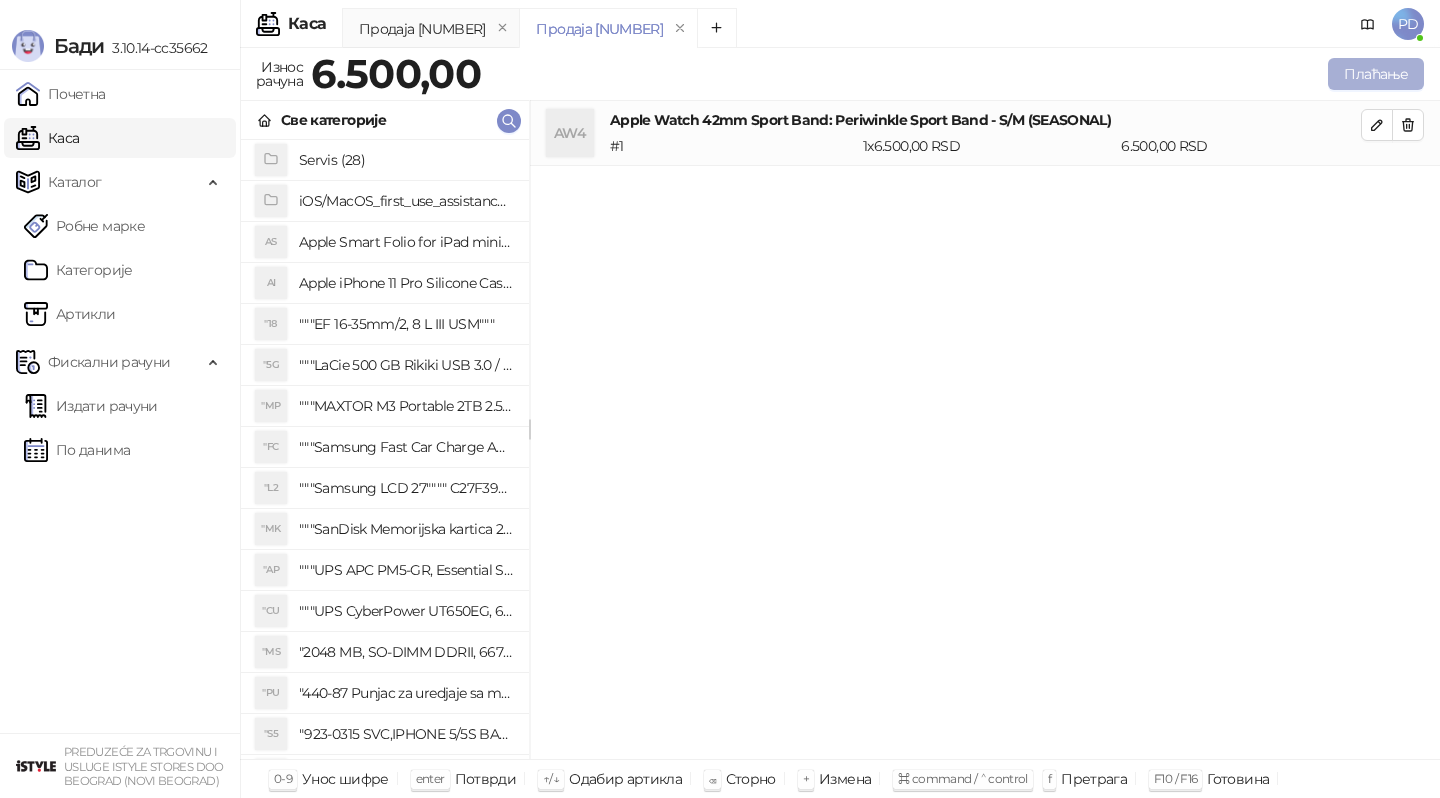 click on "Плаћање" at bounding box center (1376, 74) 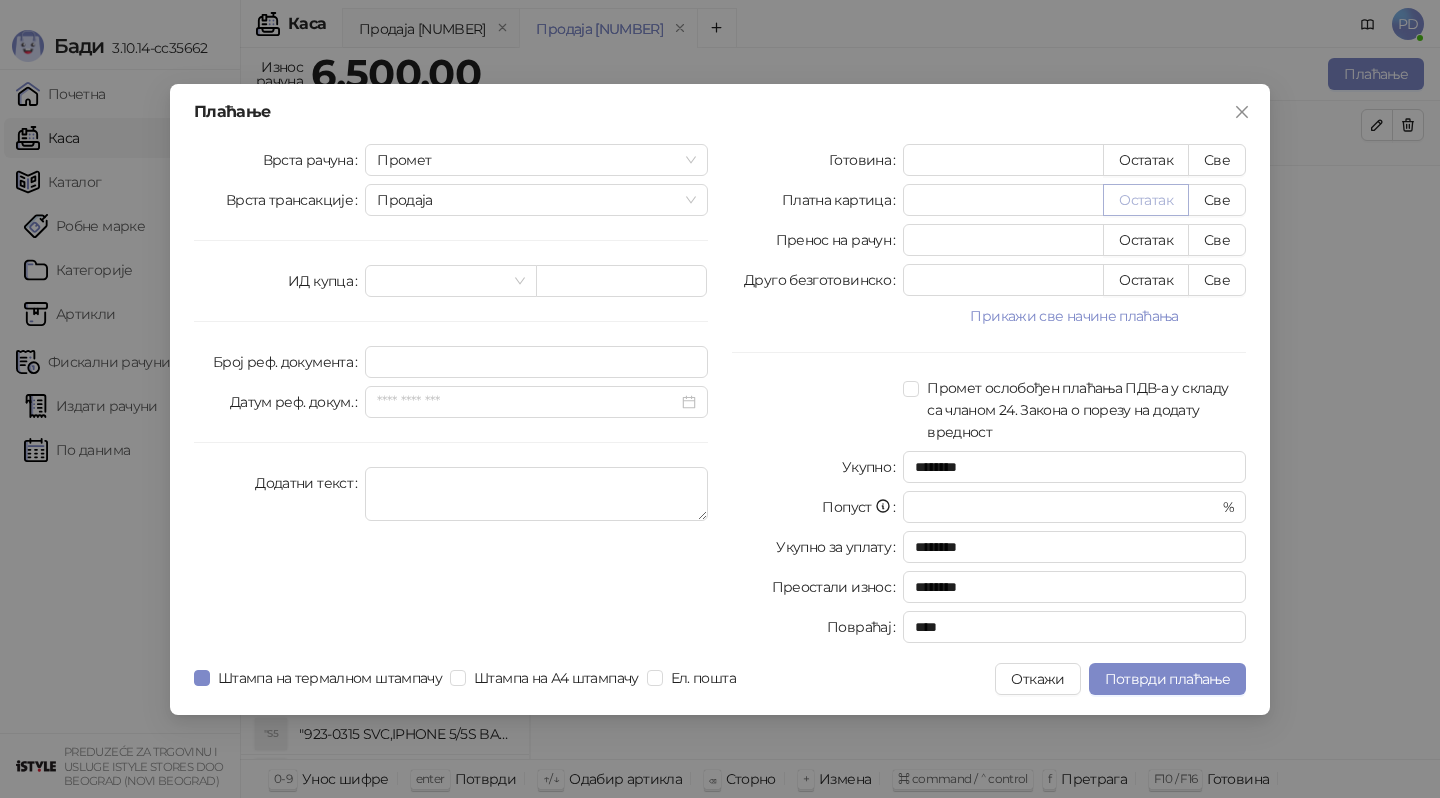 click on "Остатак" at bounding box center (1146, 200) 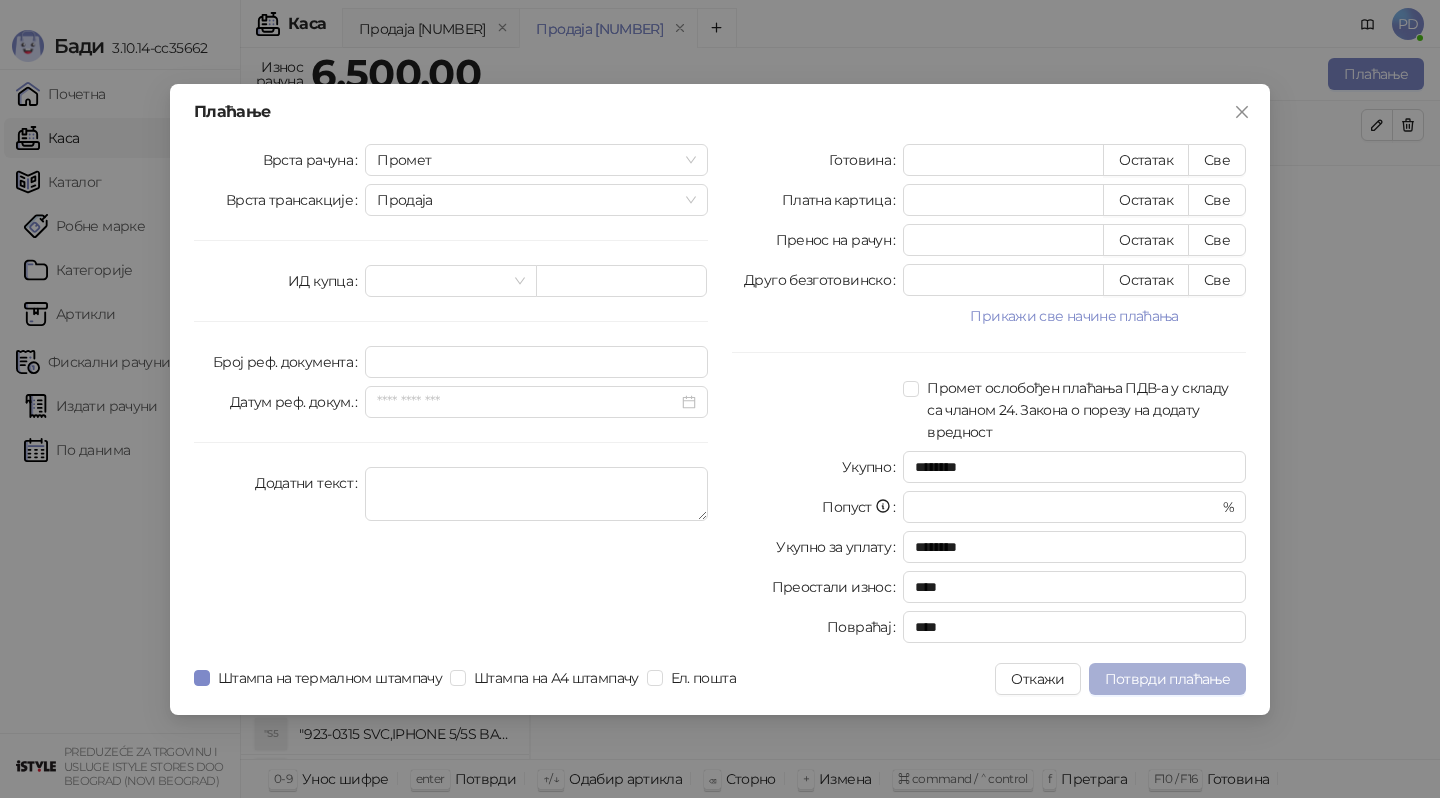 click on "Потврди плаћање" at bounding box center (1167, 679) 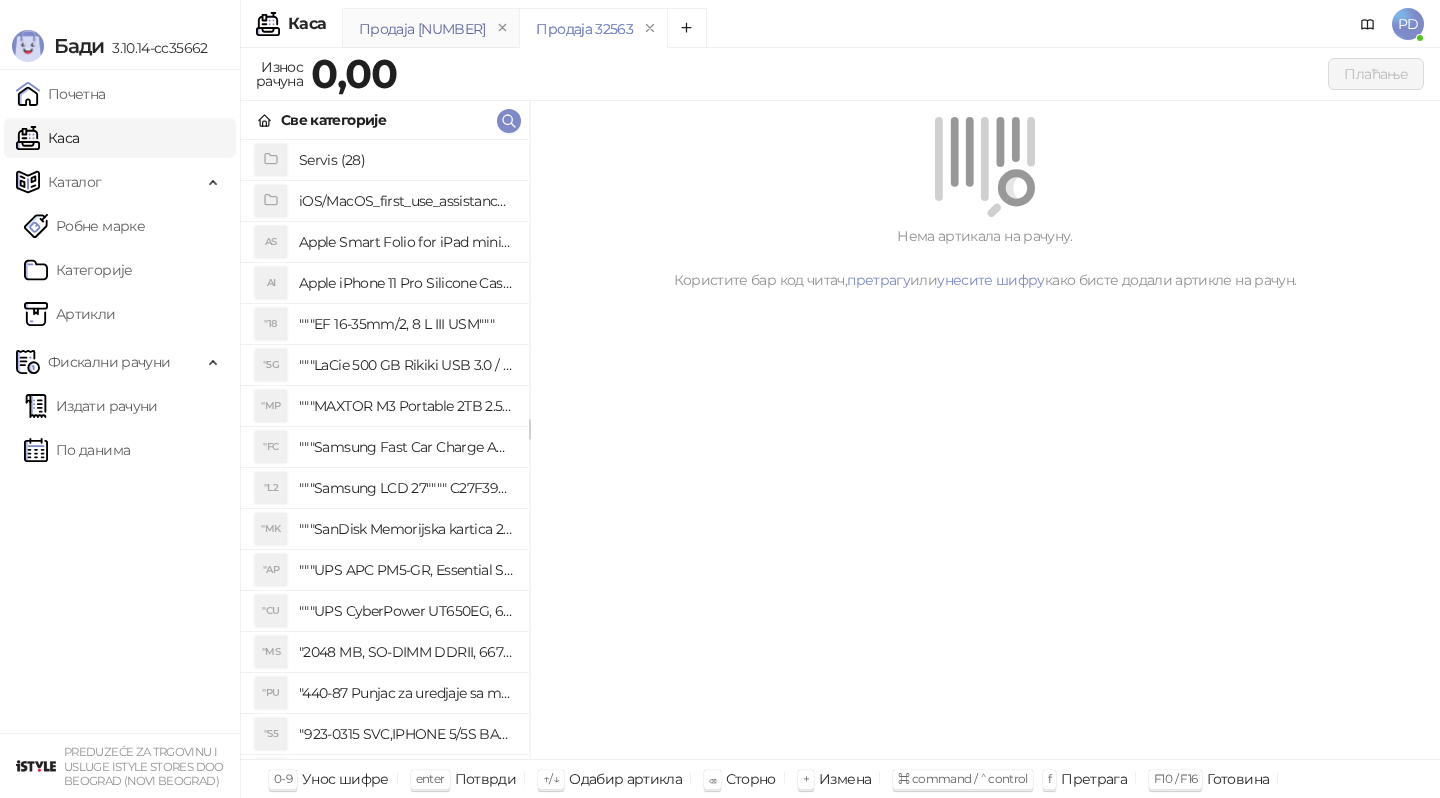 click on "Продаја [NUMBER]" at bounding box center [422, 29] 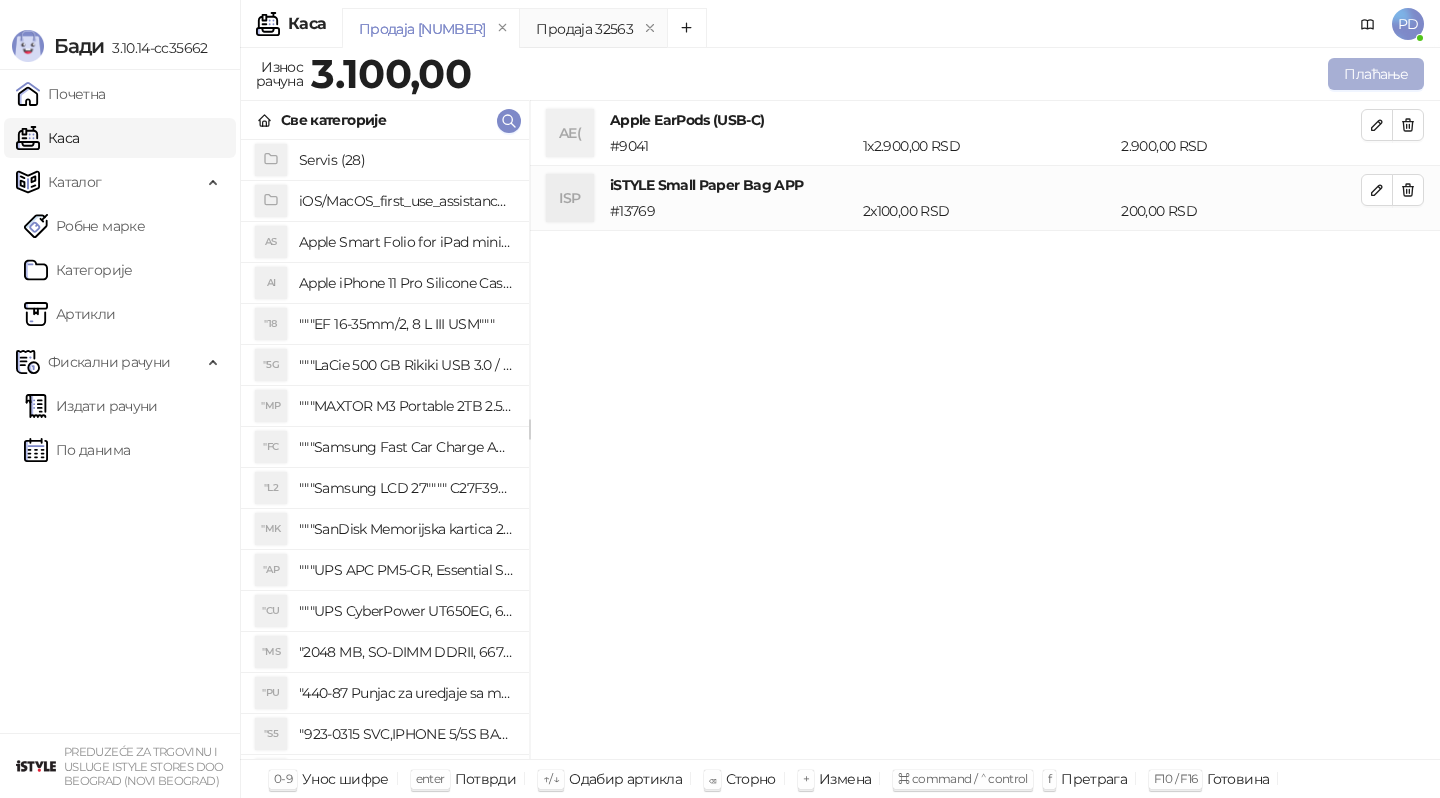 click on "Плаћање" at bounding box center [1376, 74] 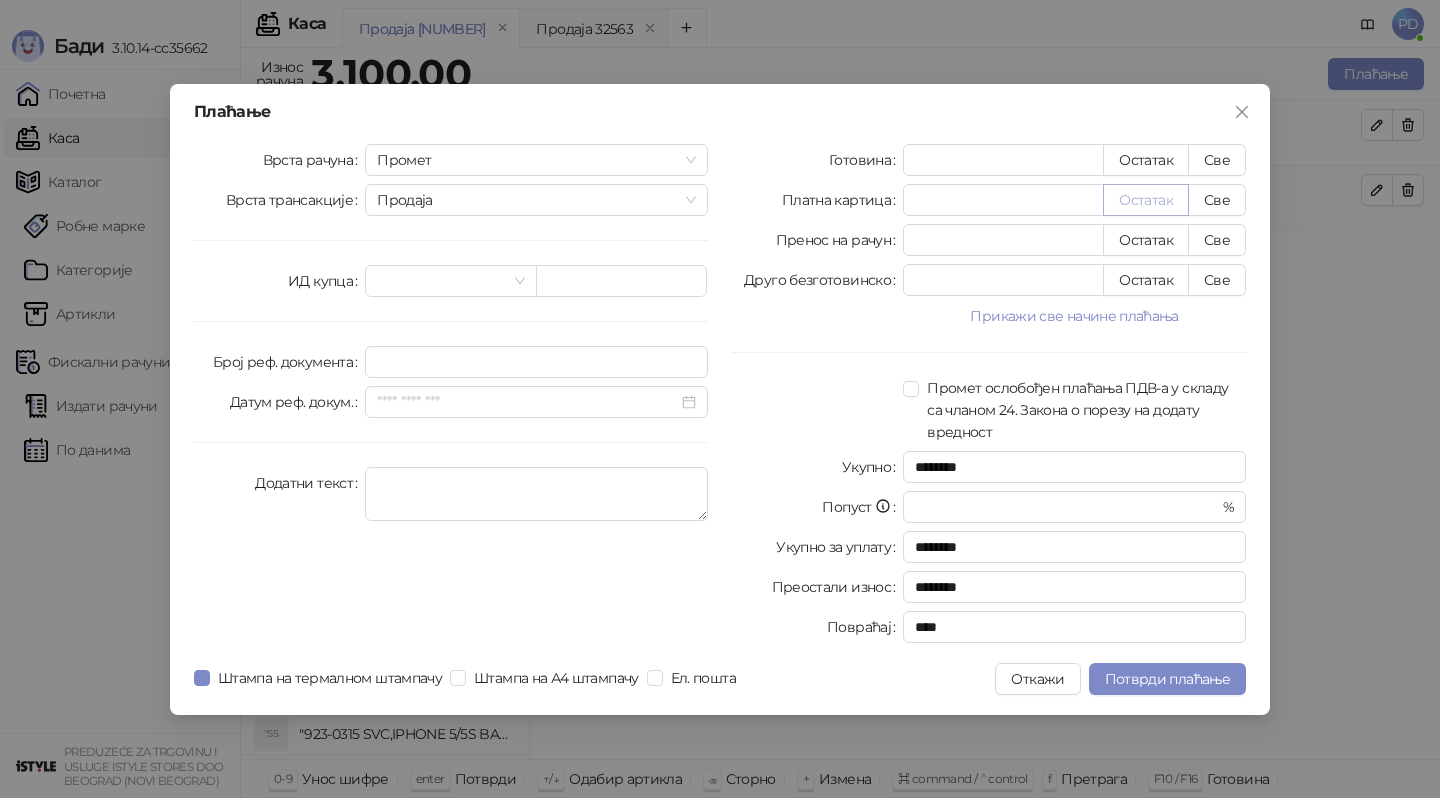 click on "Остатак" at bounding box center [1146, 200] 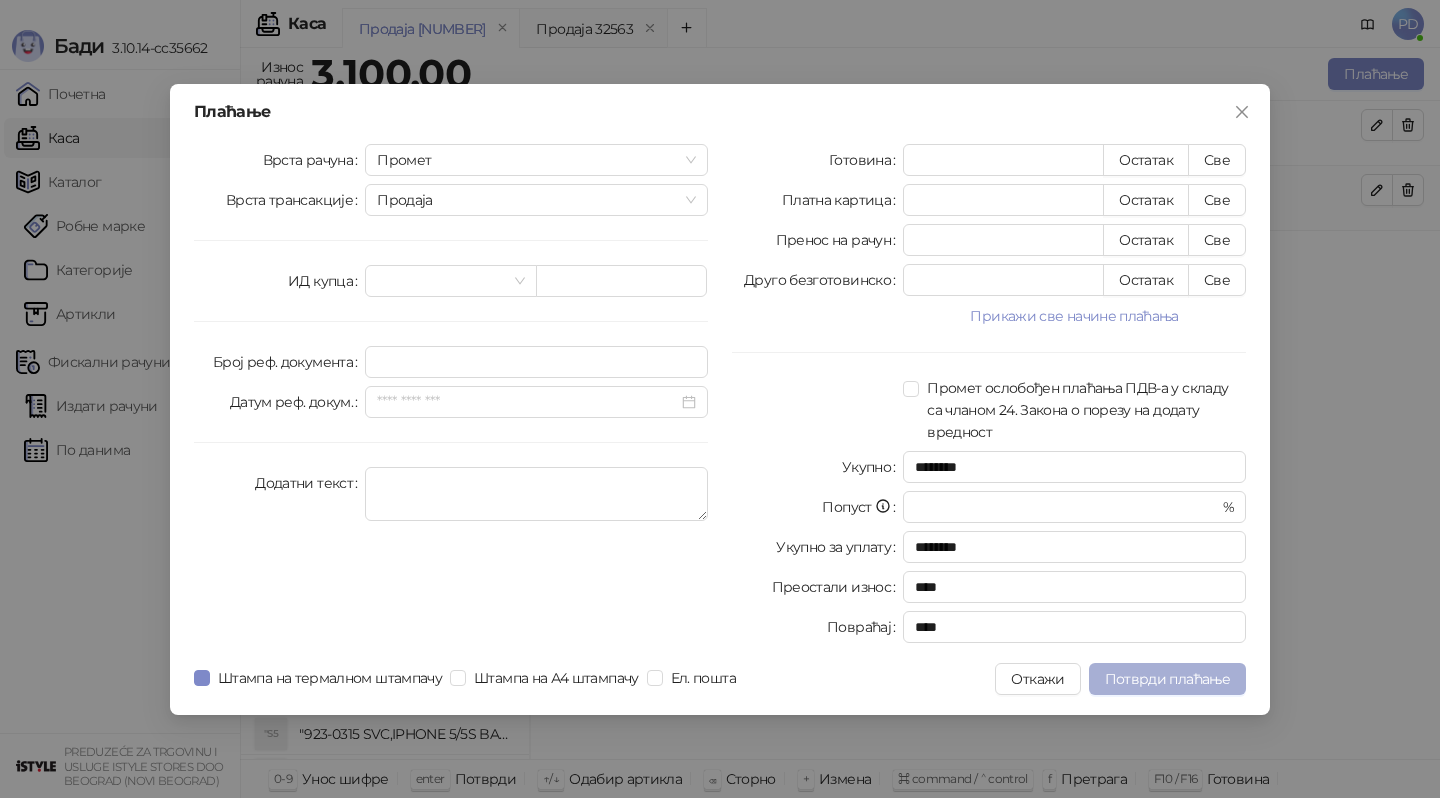 drag, startPoint x: 400, startPoint y: 676, endPoint x: 1166, endPoint y: 672, distance: 766.01044 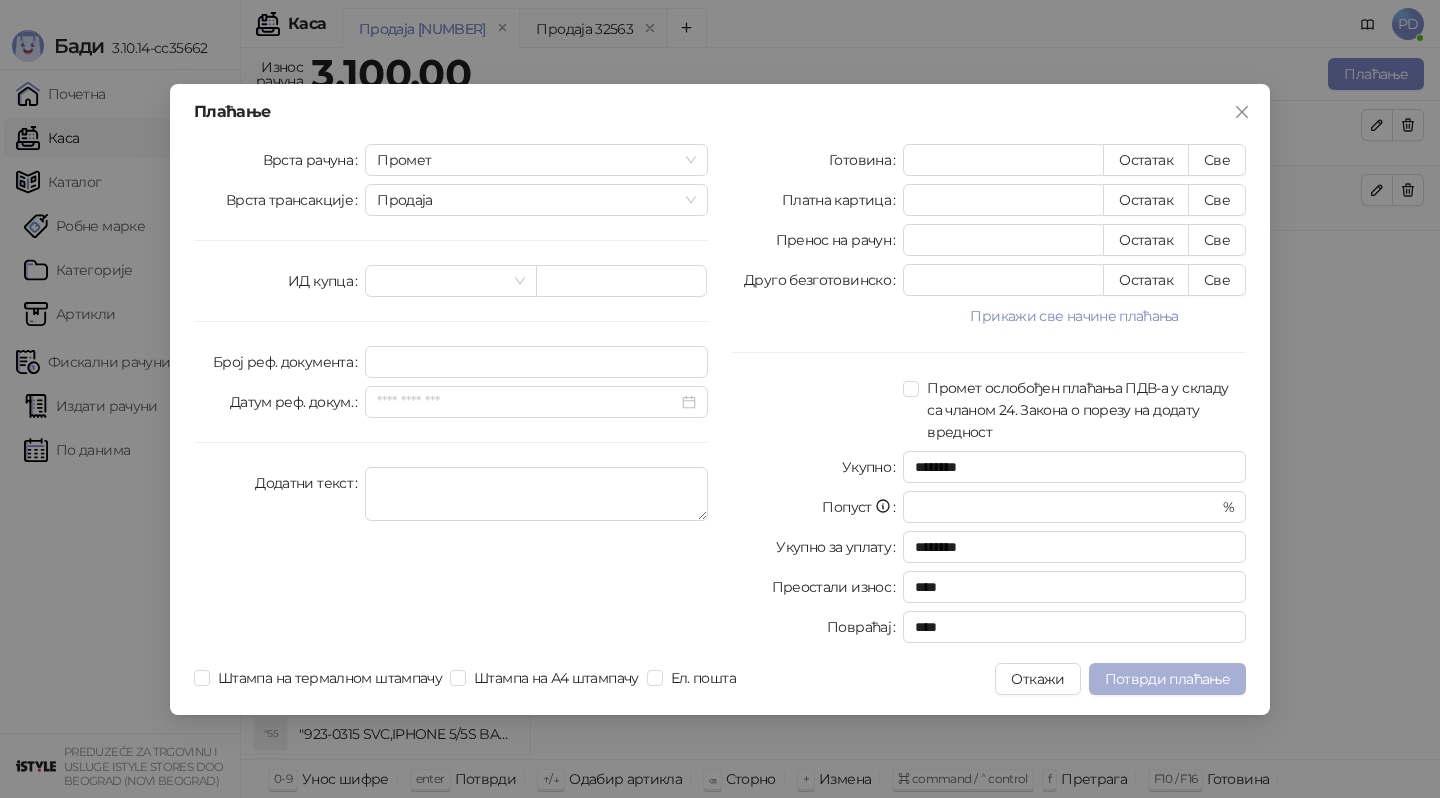 click on "Потврди плаћање" at bounding box center [1167, 679] 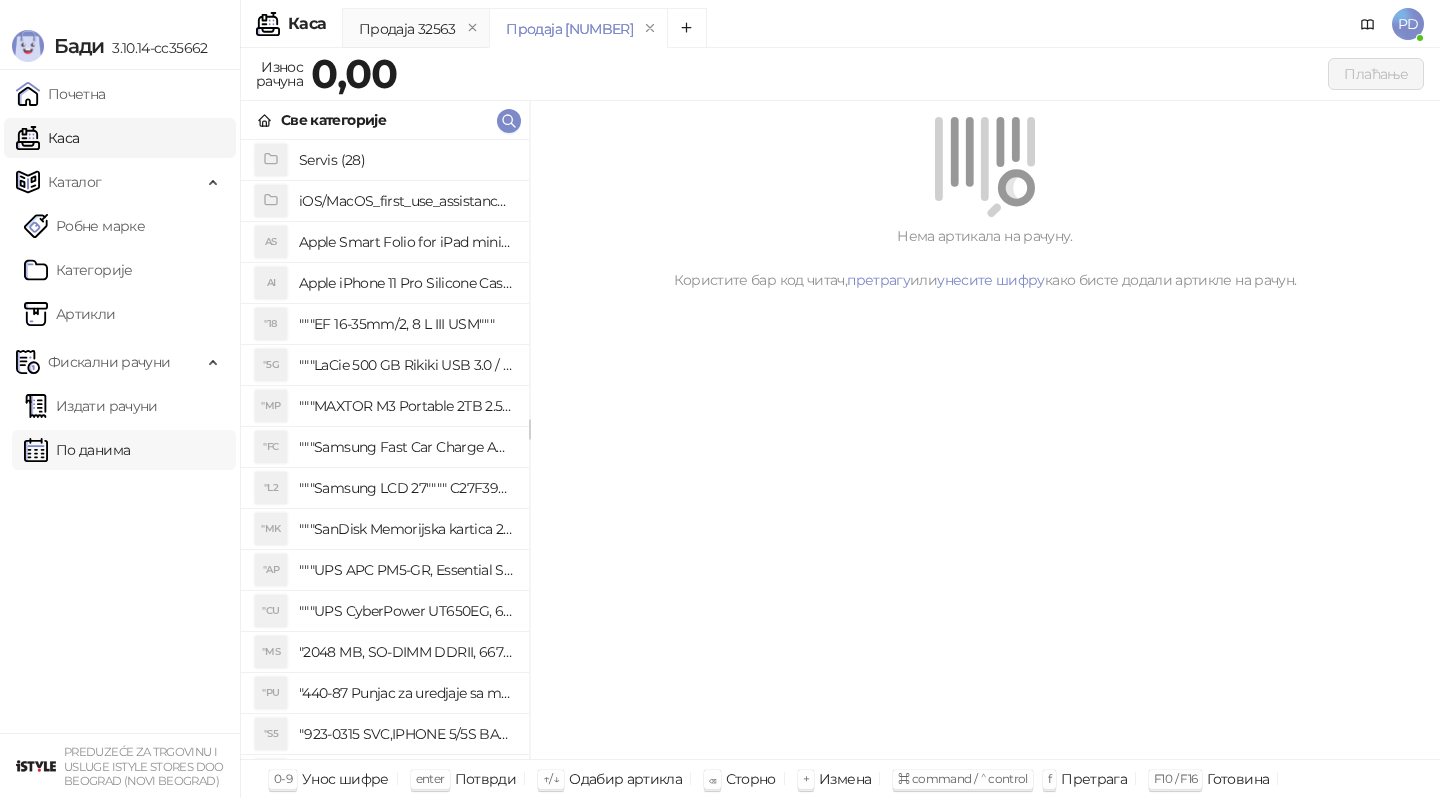 click on "По данима" at bounding box center (77, 450) 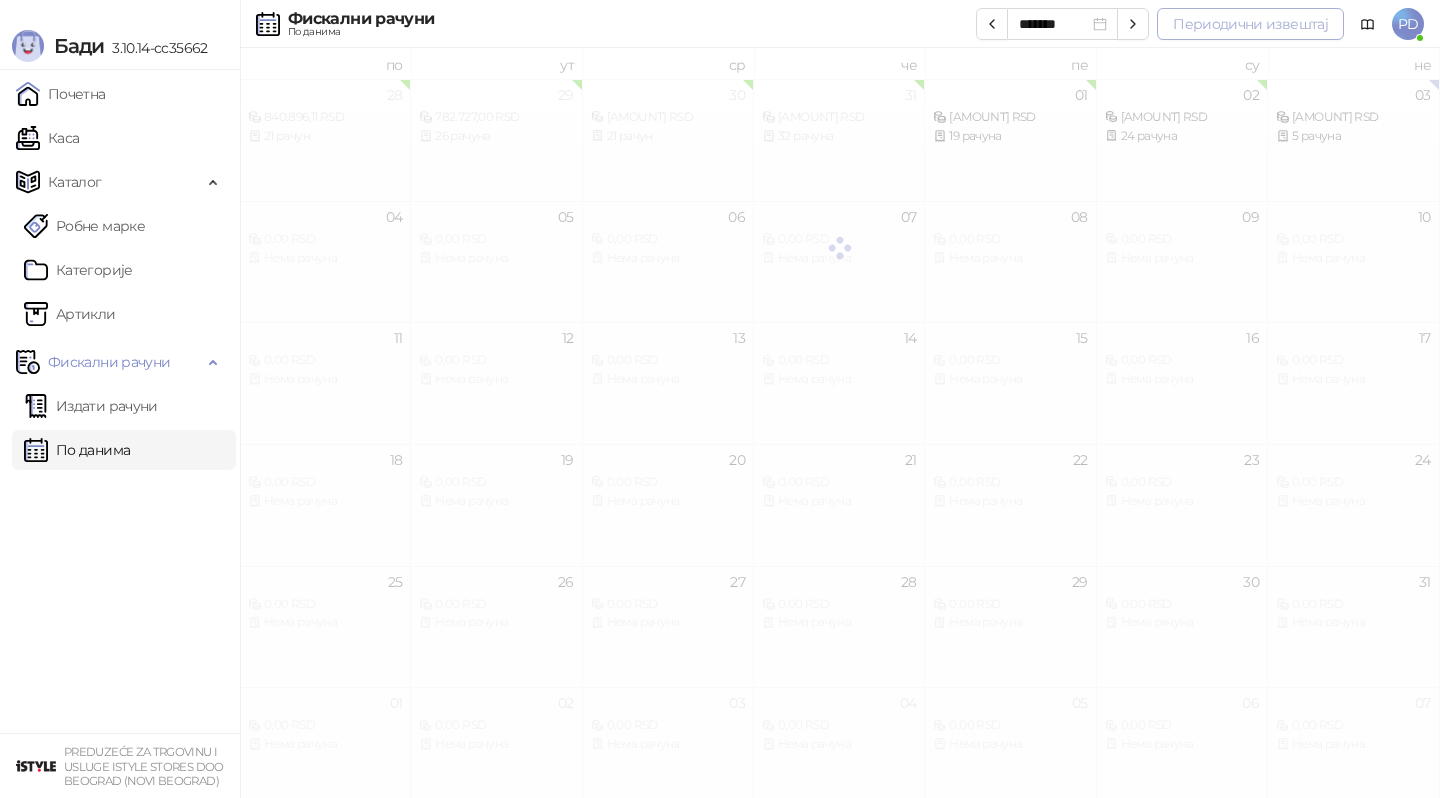 click on "Периодични извештај" at bounding box center [1250, 24] 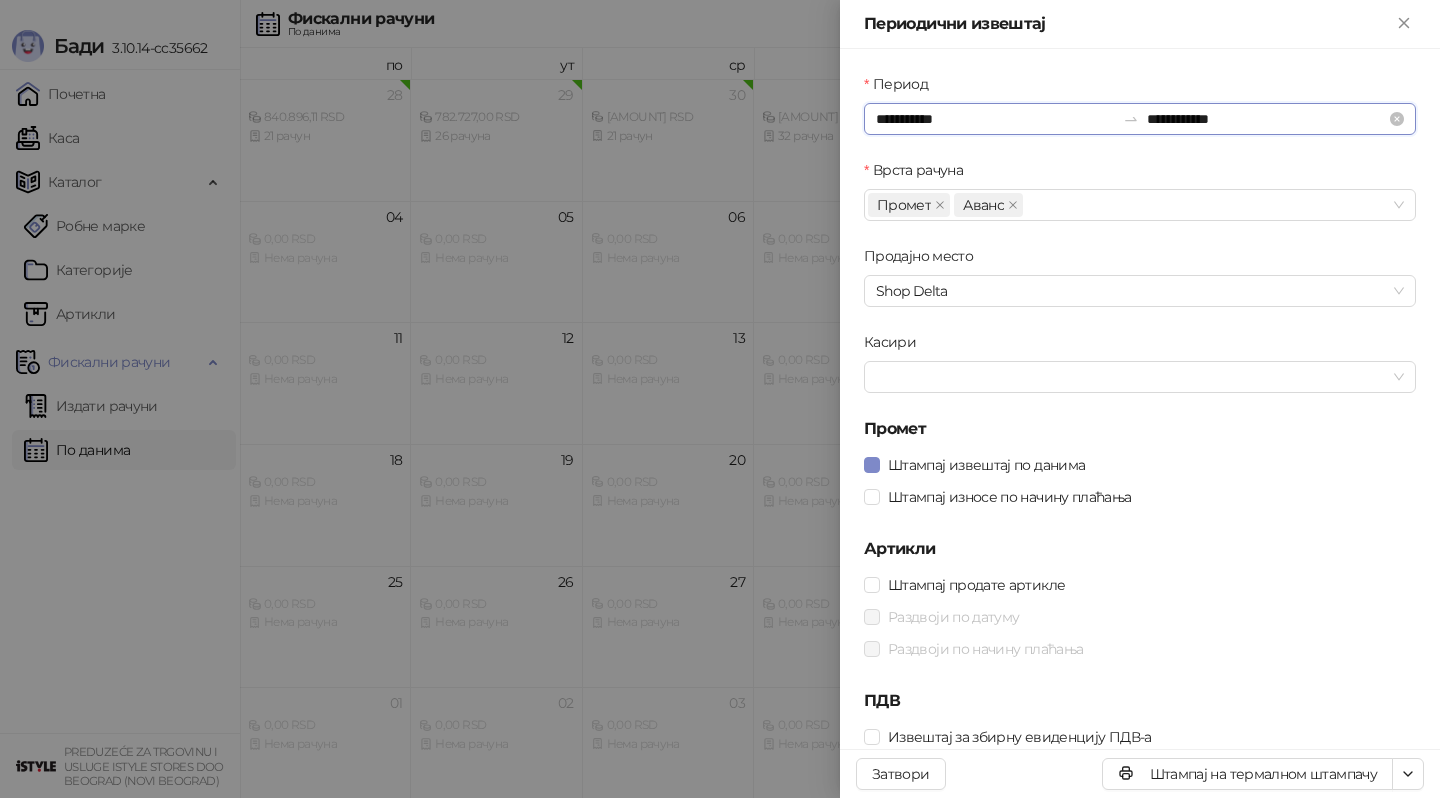 click on "**********" at bounding box center (995, 119) 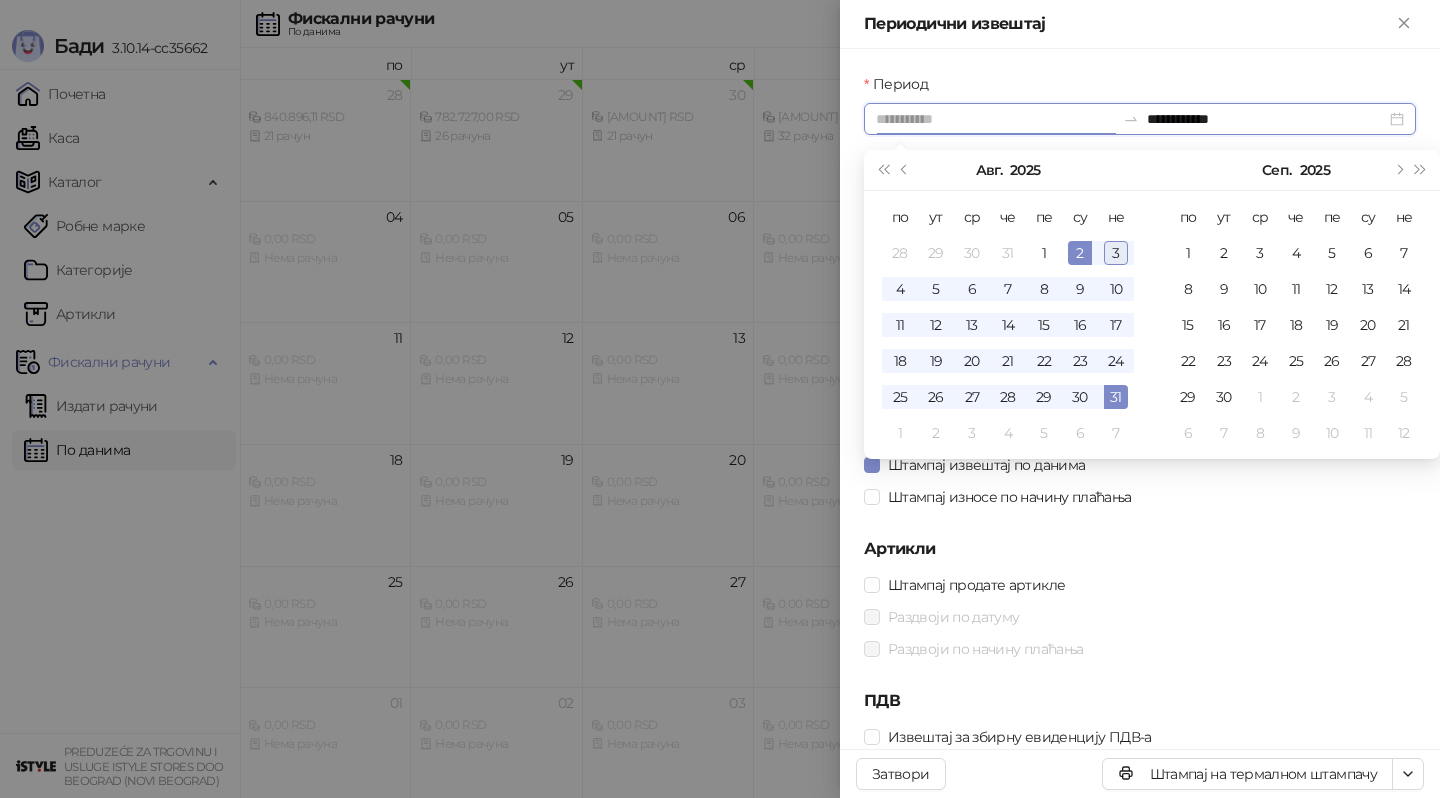 type on "**********" 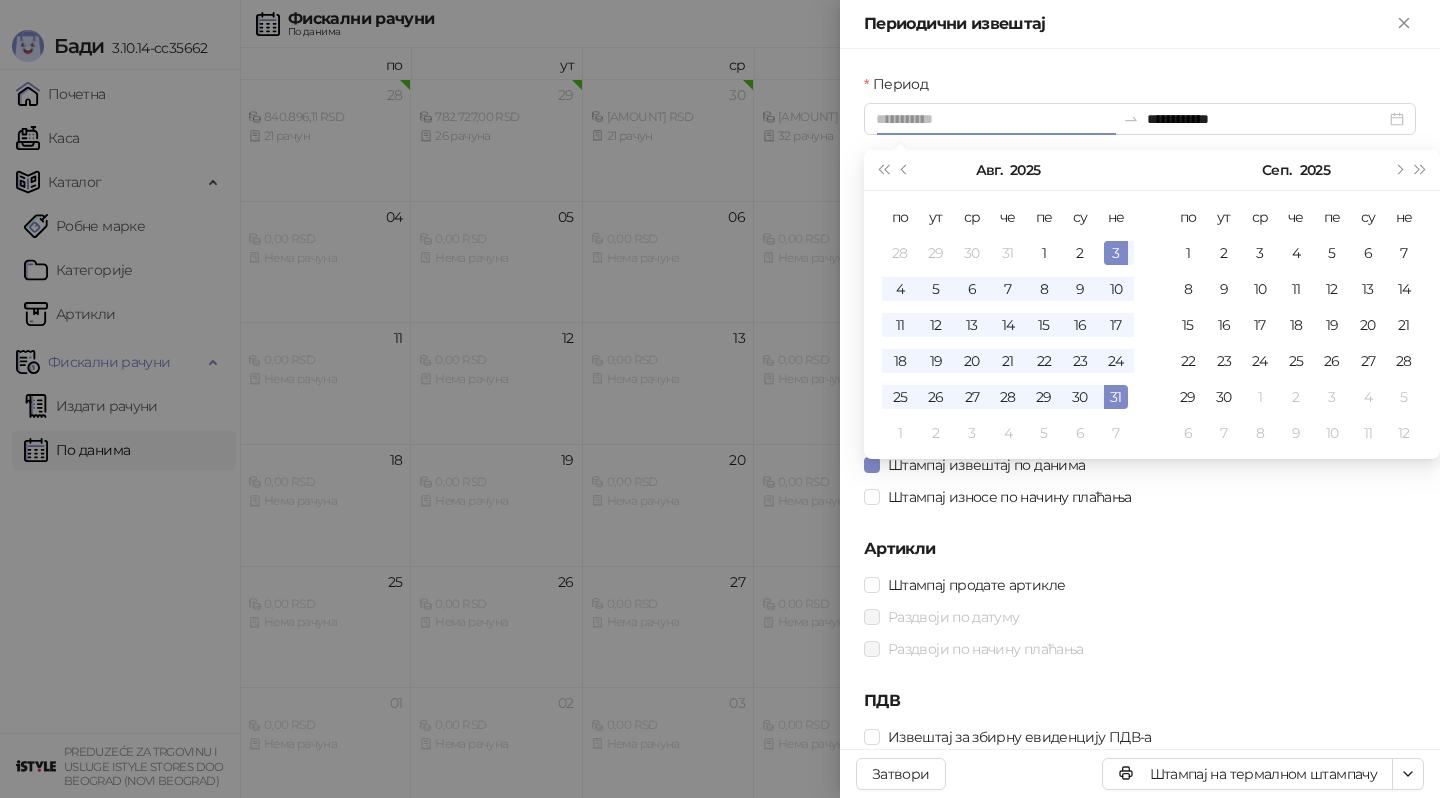 click on "3" at bounding box center [1116, 253] 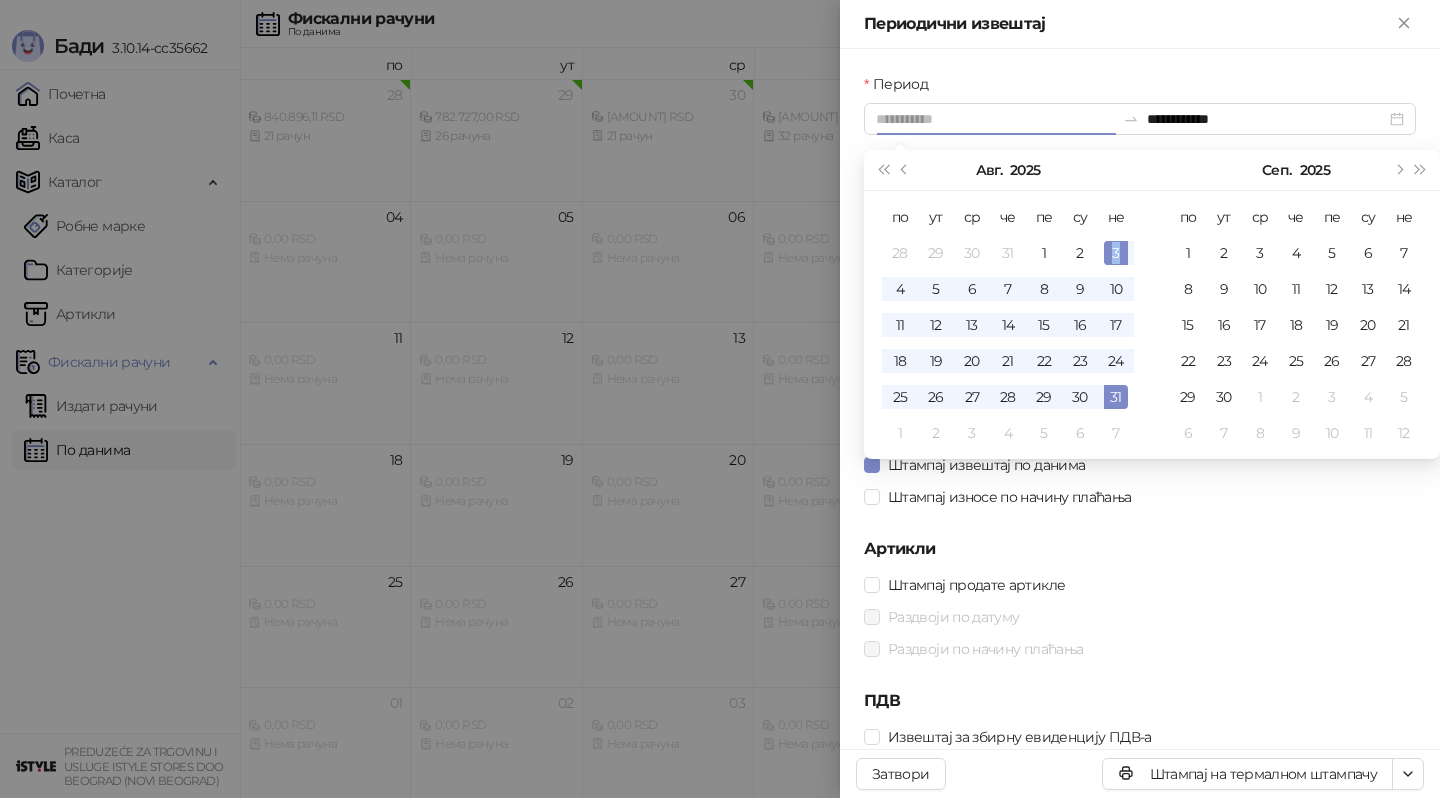 click on "3" at bounding box center (1116, 253) 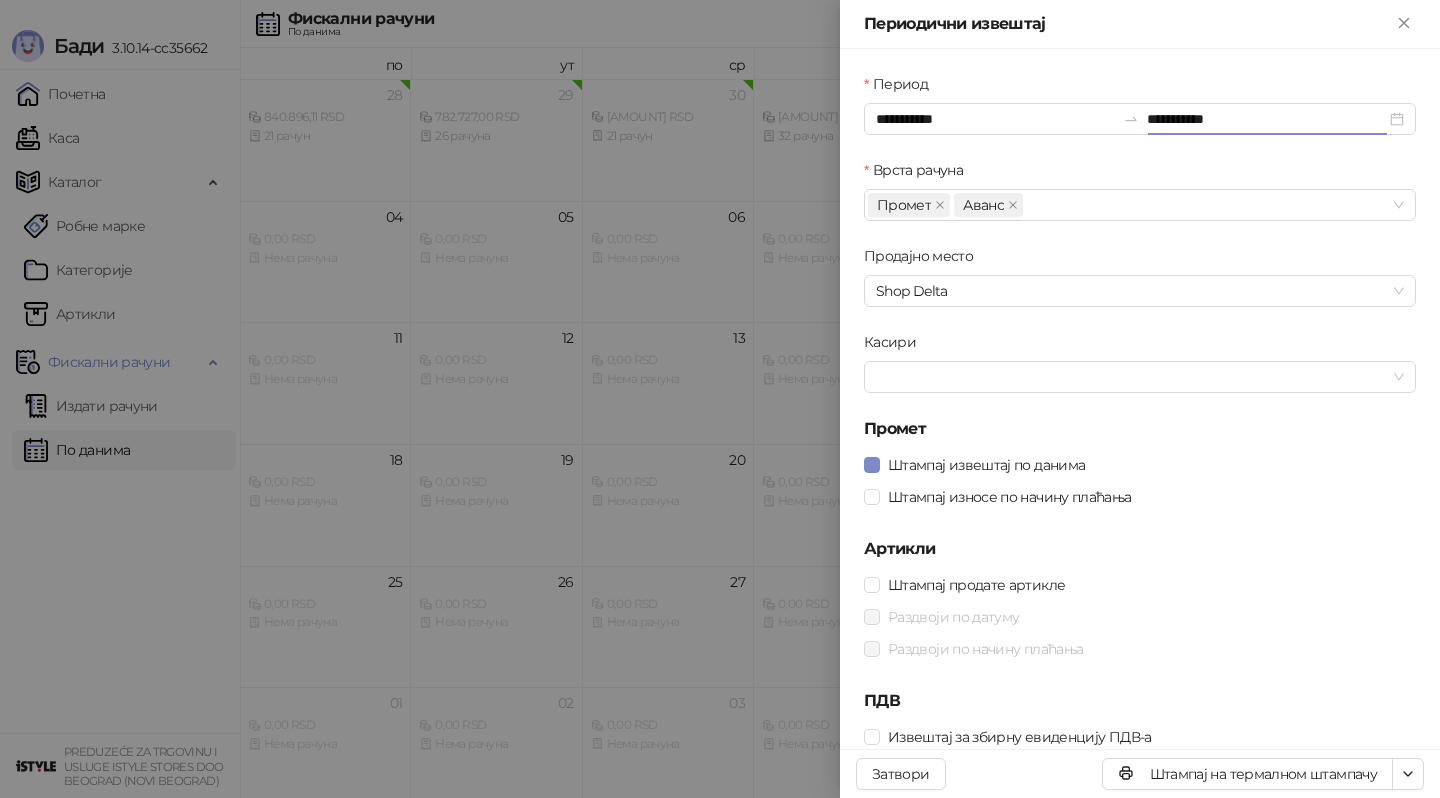 type on "**********" 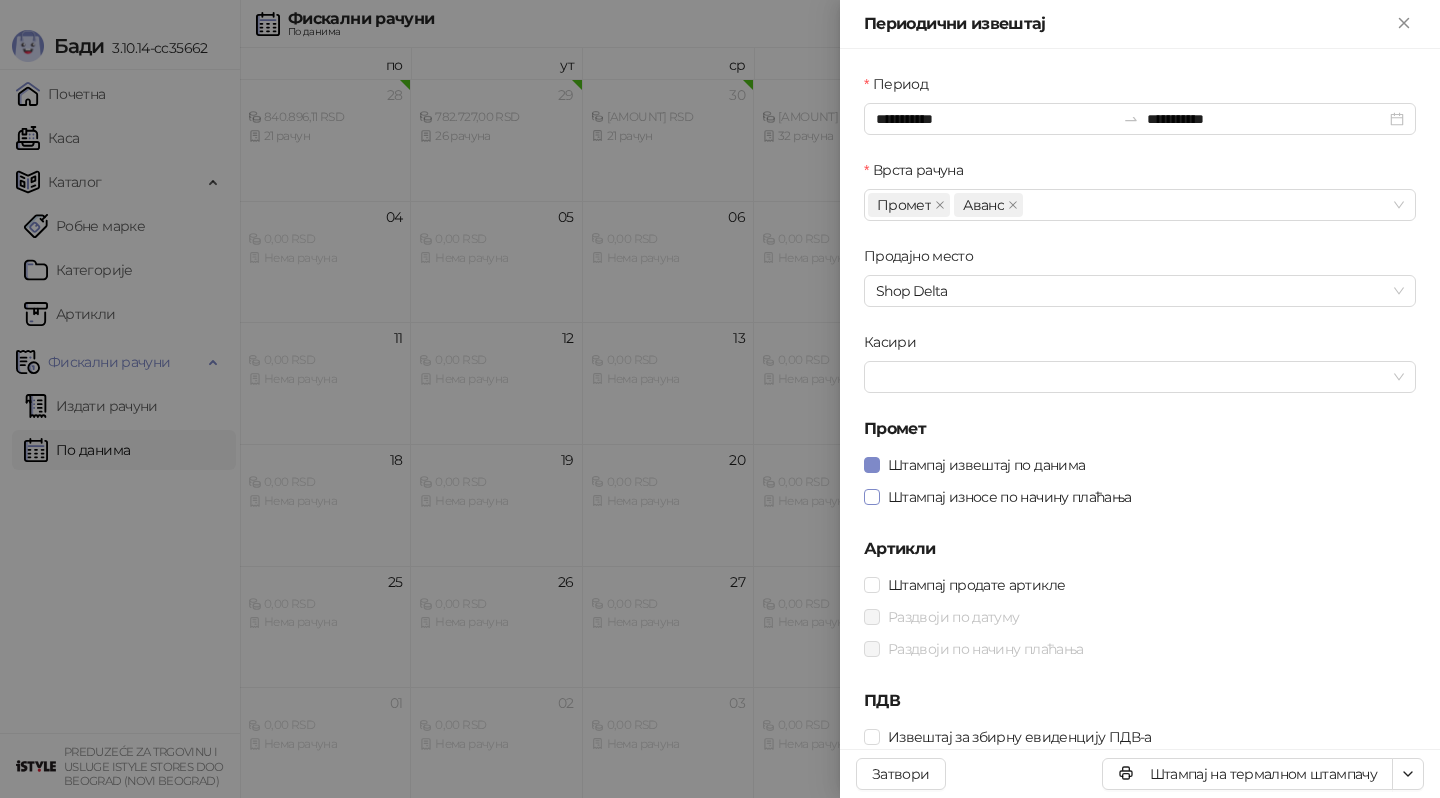 click on "Штампај износе по начину плаћања" at bounding box center [1010, 497] 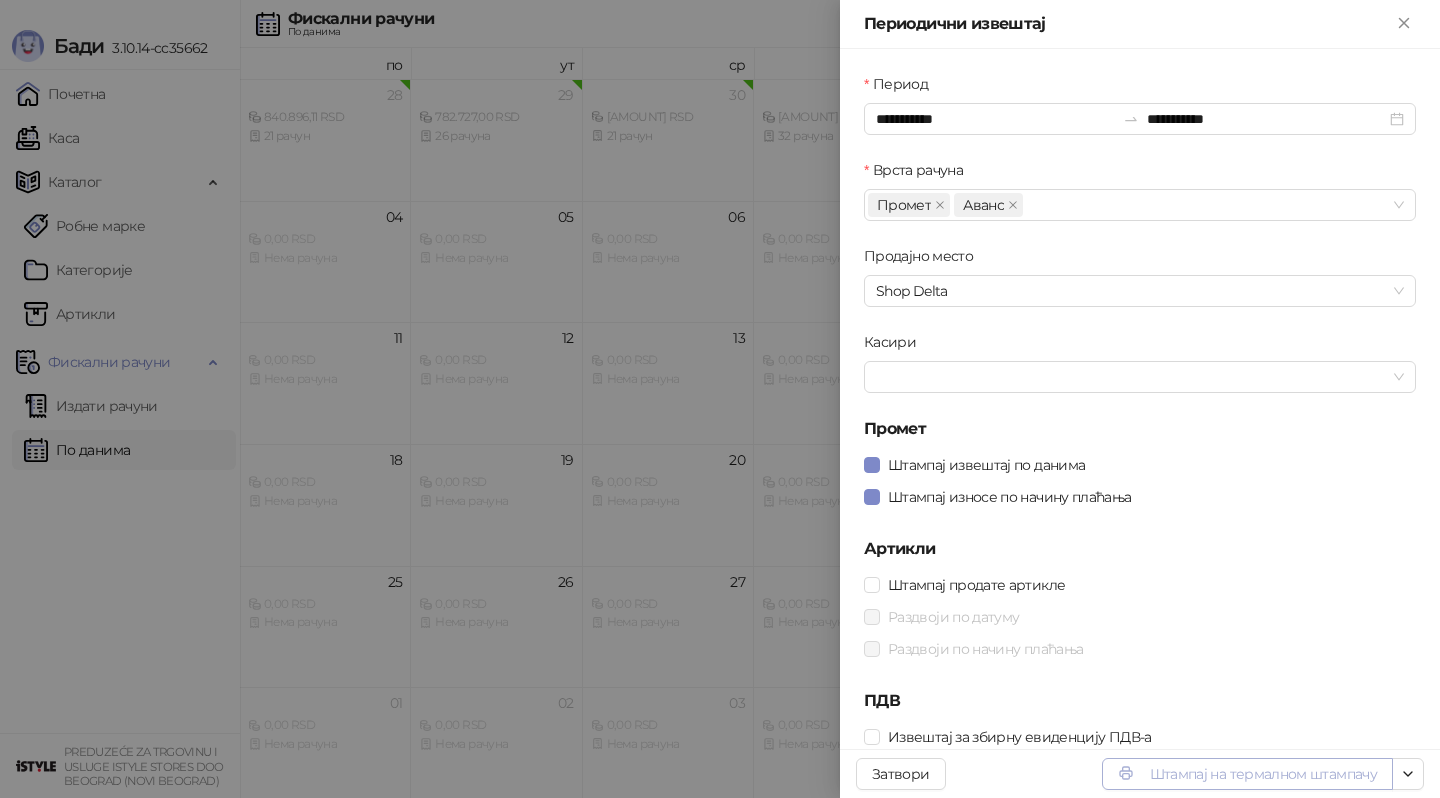 click on "Штампај на термалном штампачу" at bounding box center [1247, 774] 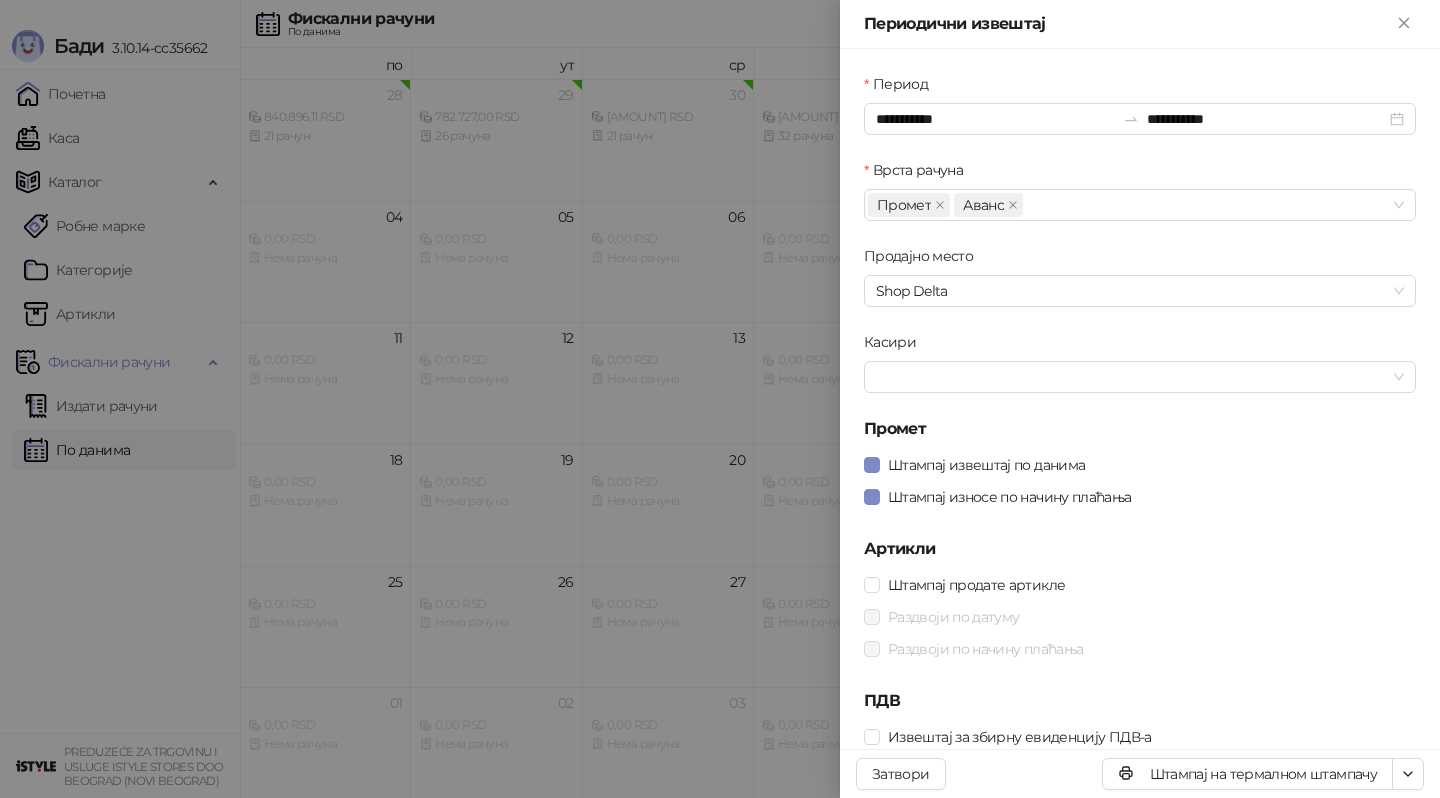 click at bounding box center [720, 399] 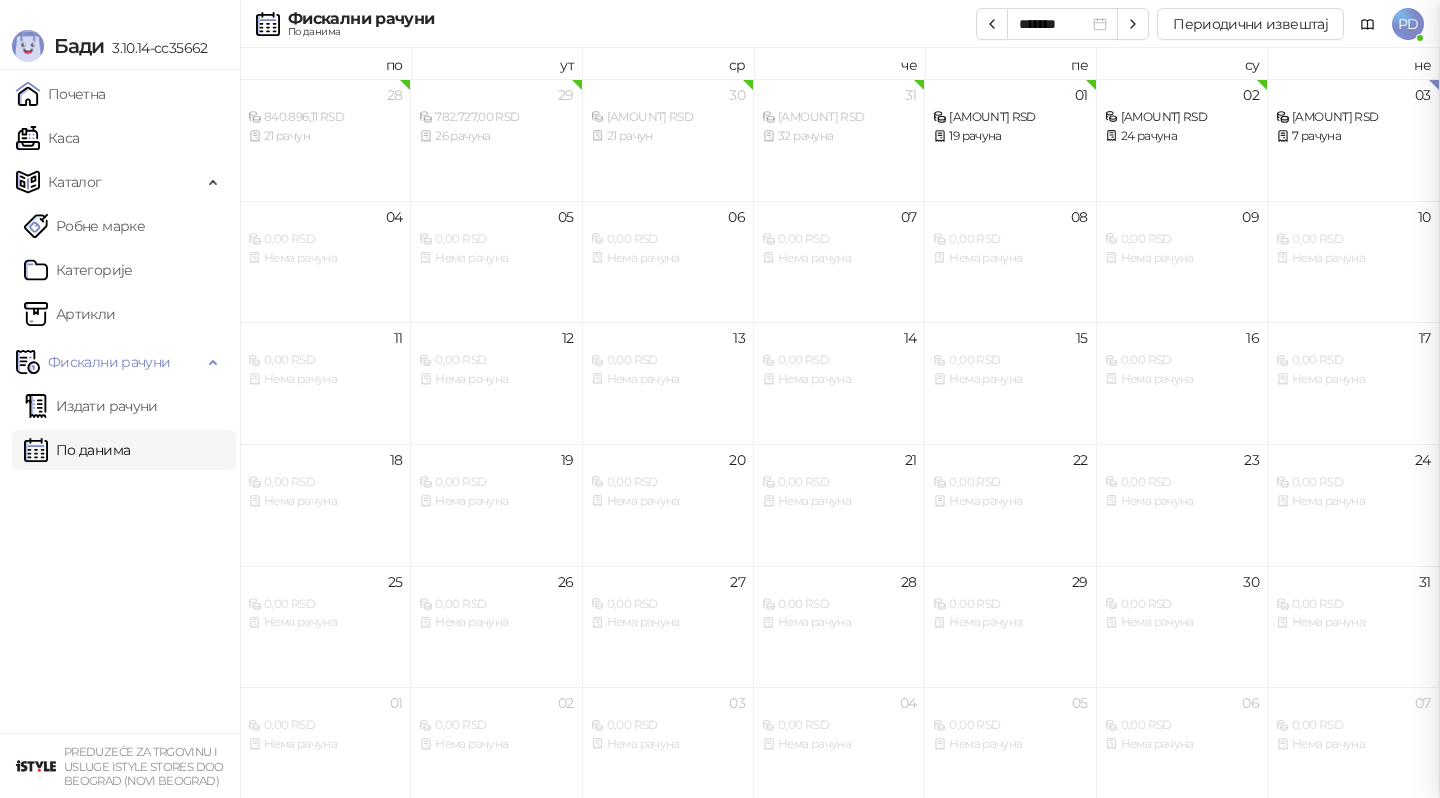 click at bounding box center [720, 399] 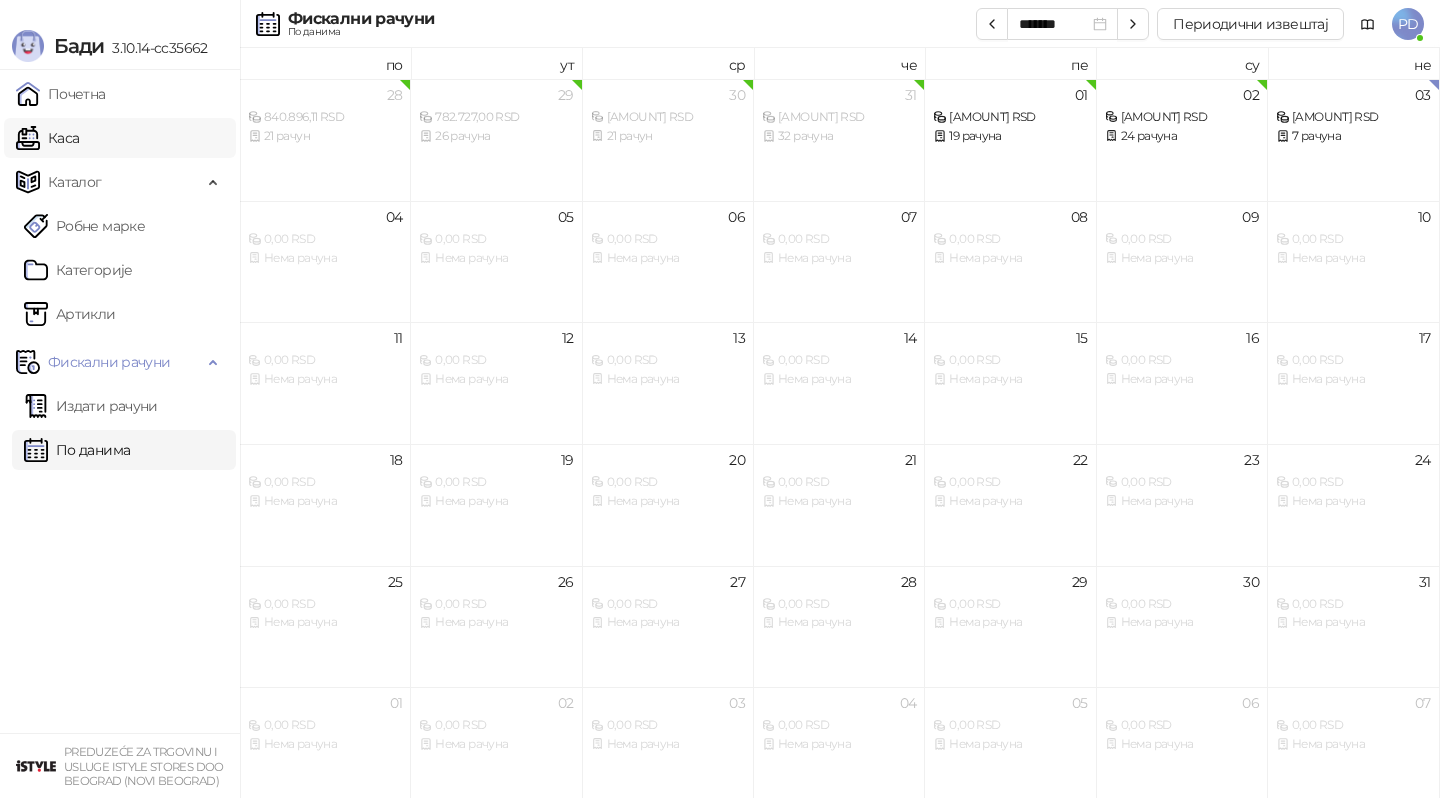 click on "Каса" at bounding box center (47, 138) 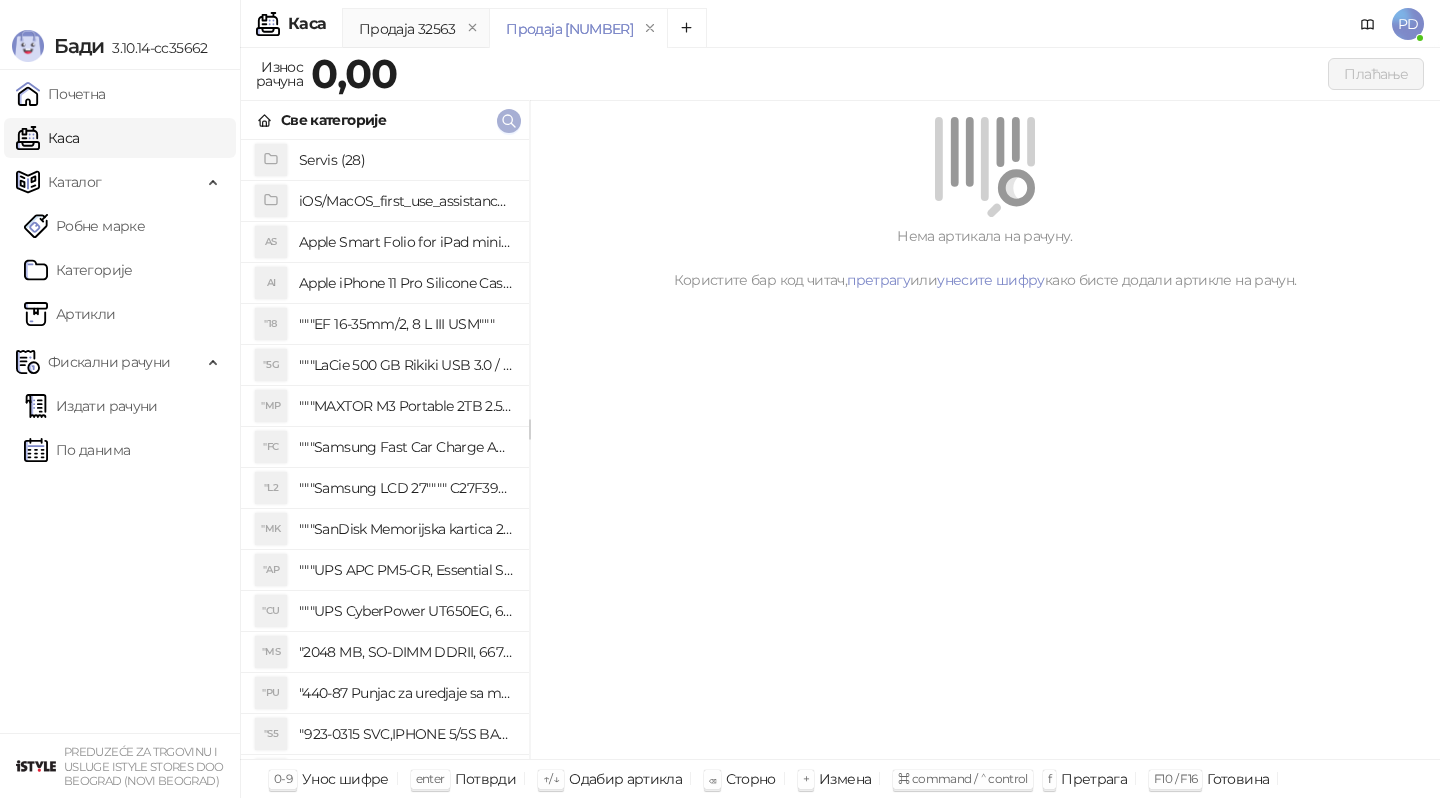 click 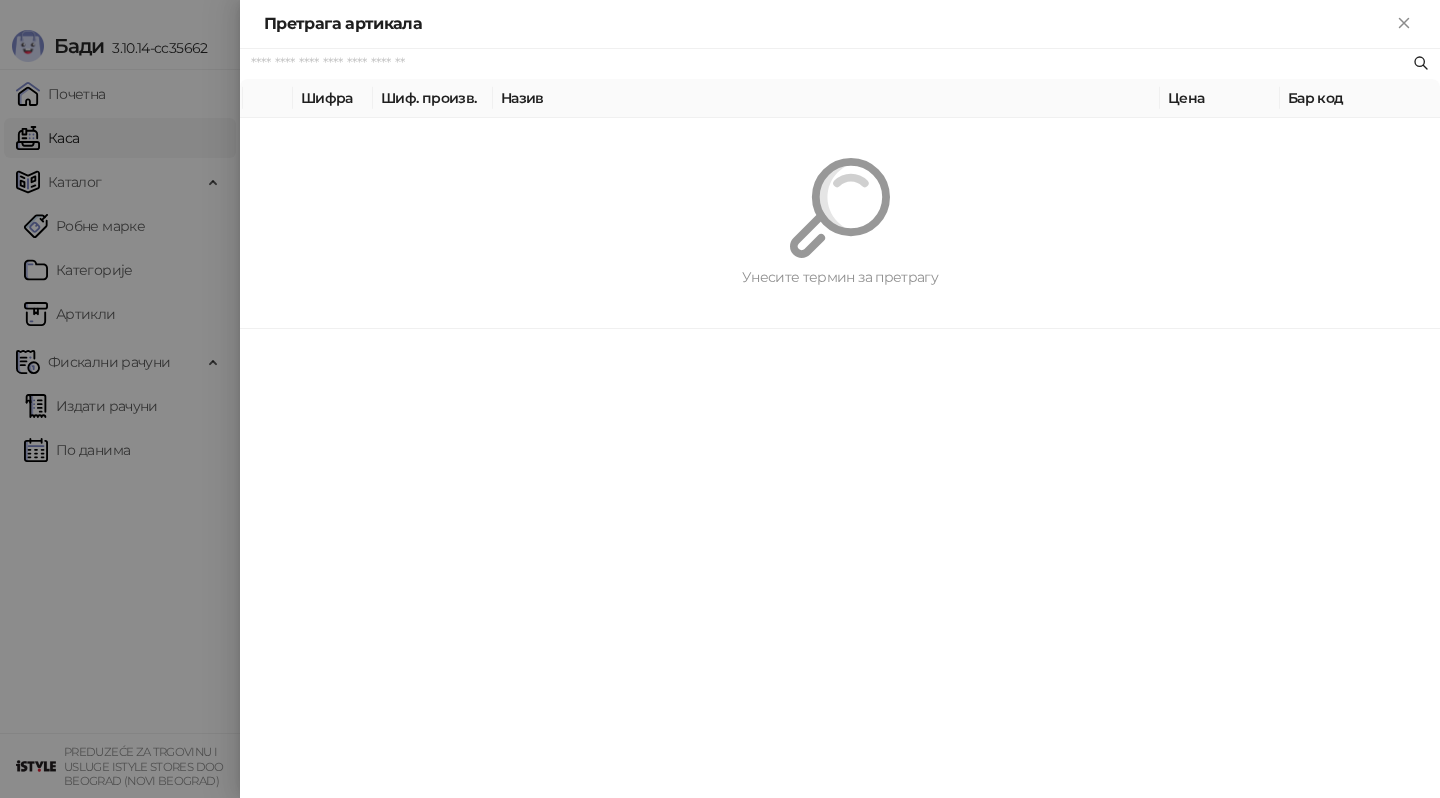 paste on "**********" 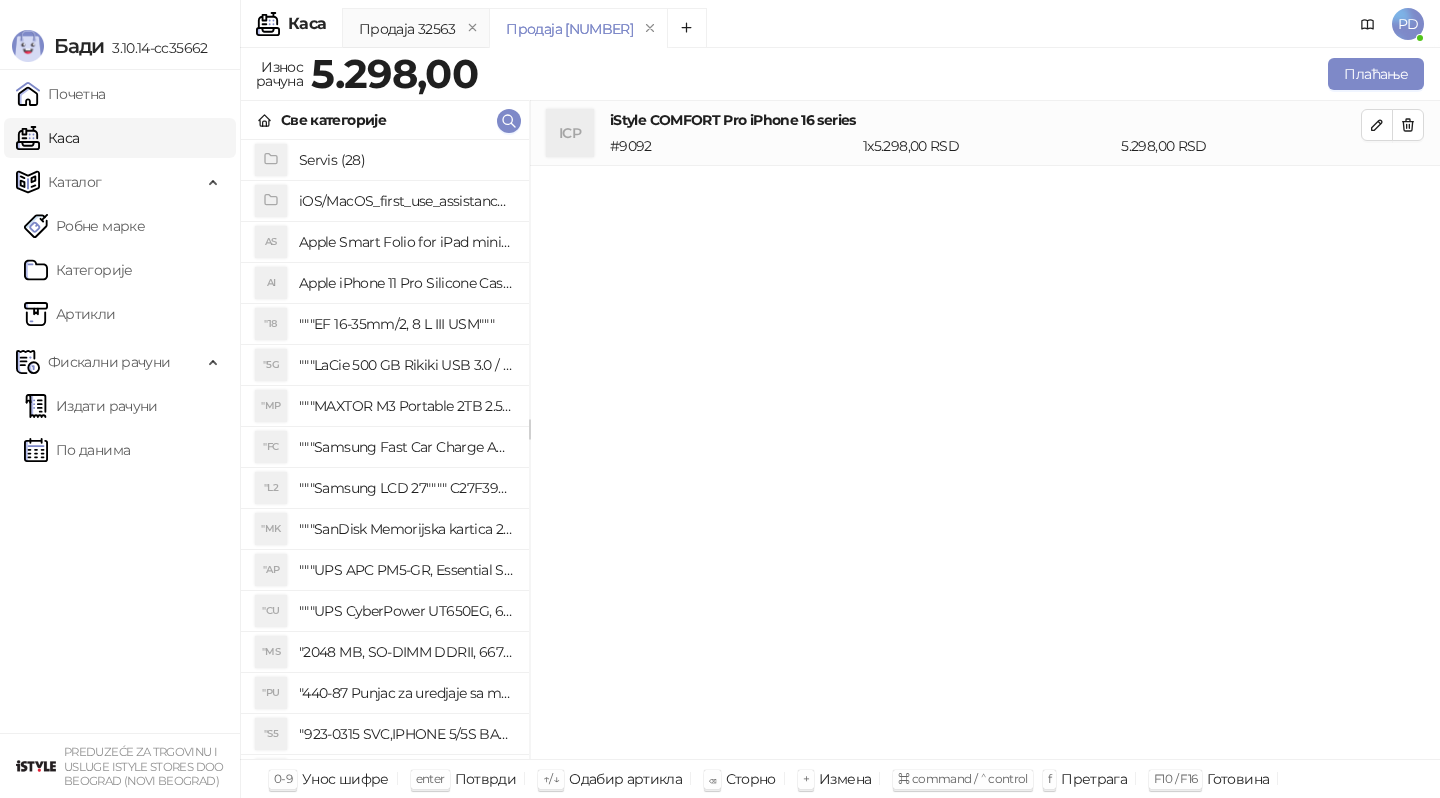 drag, startPoint x: 508, startPoint y: 125, endPoint x: 457, endPoint y: 125, distance: 51 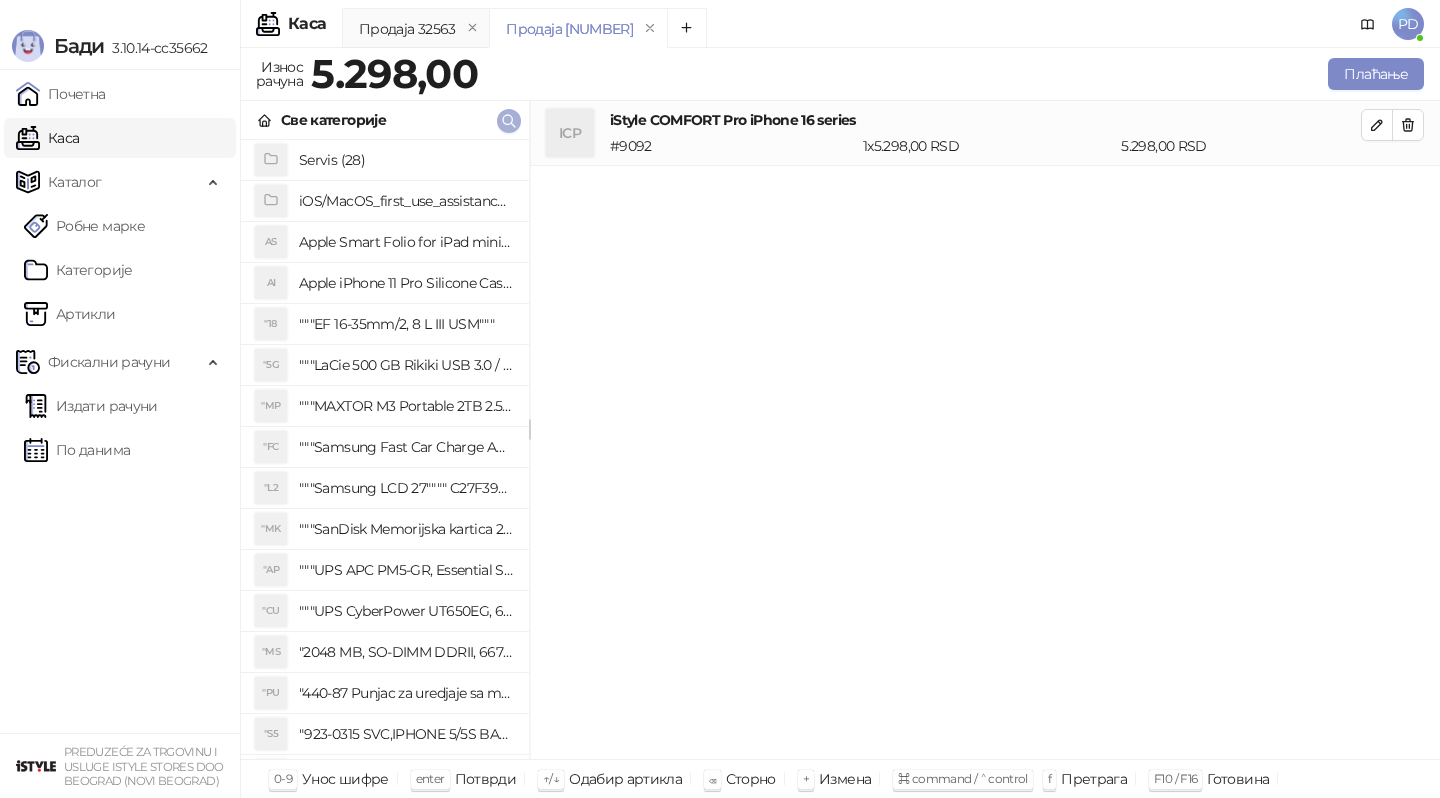 click 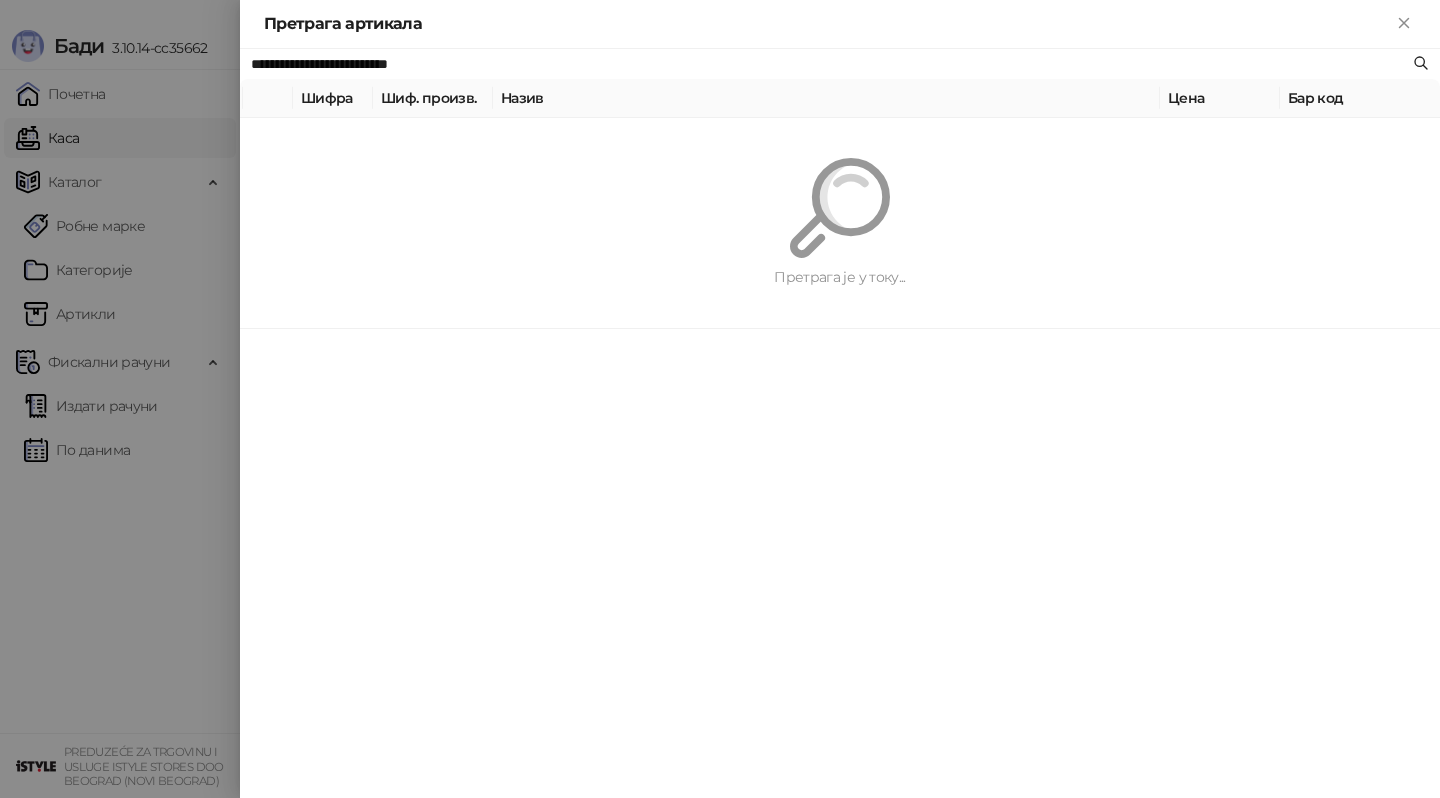 paste 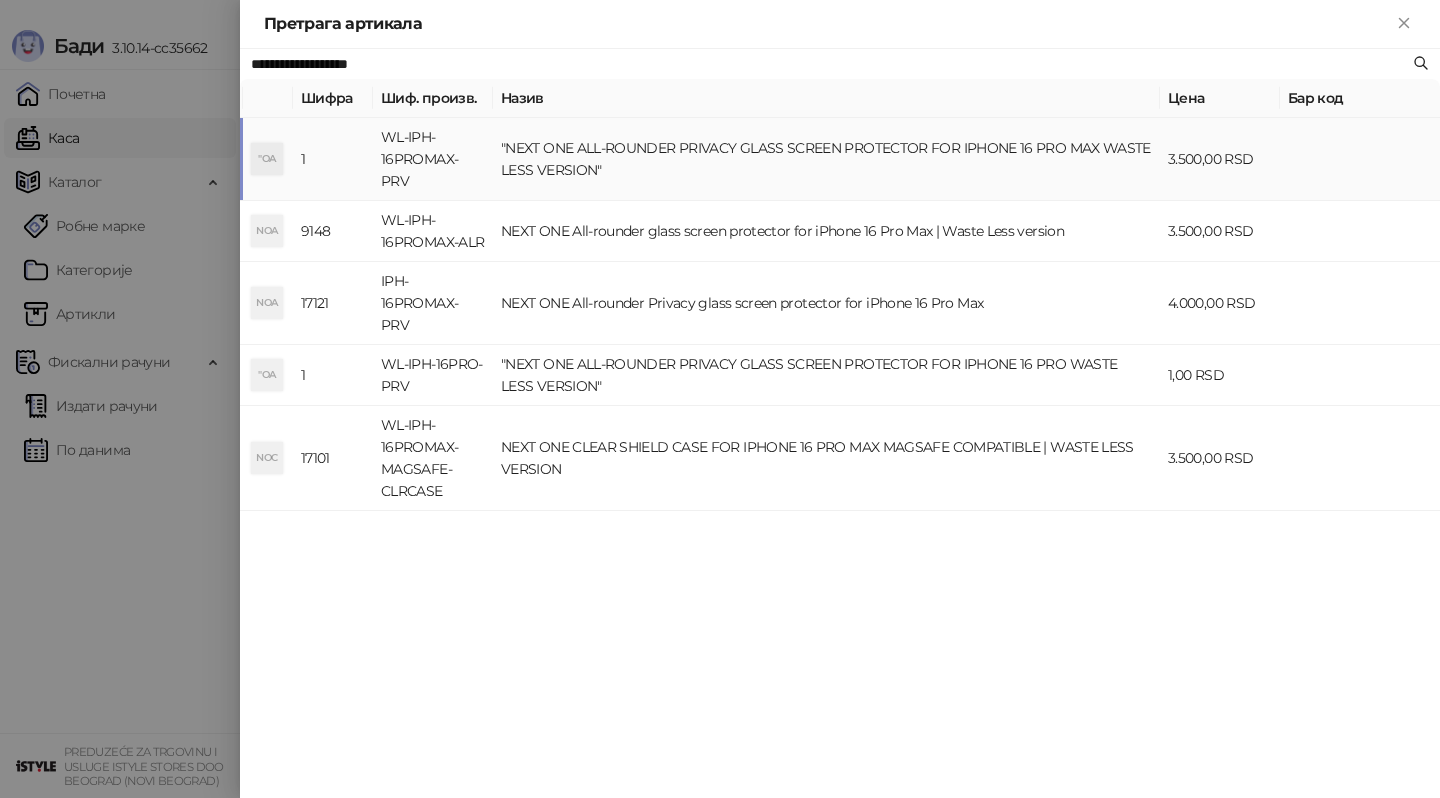 type on "**********" 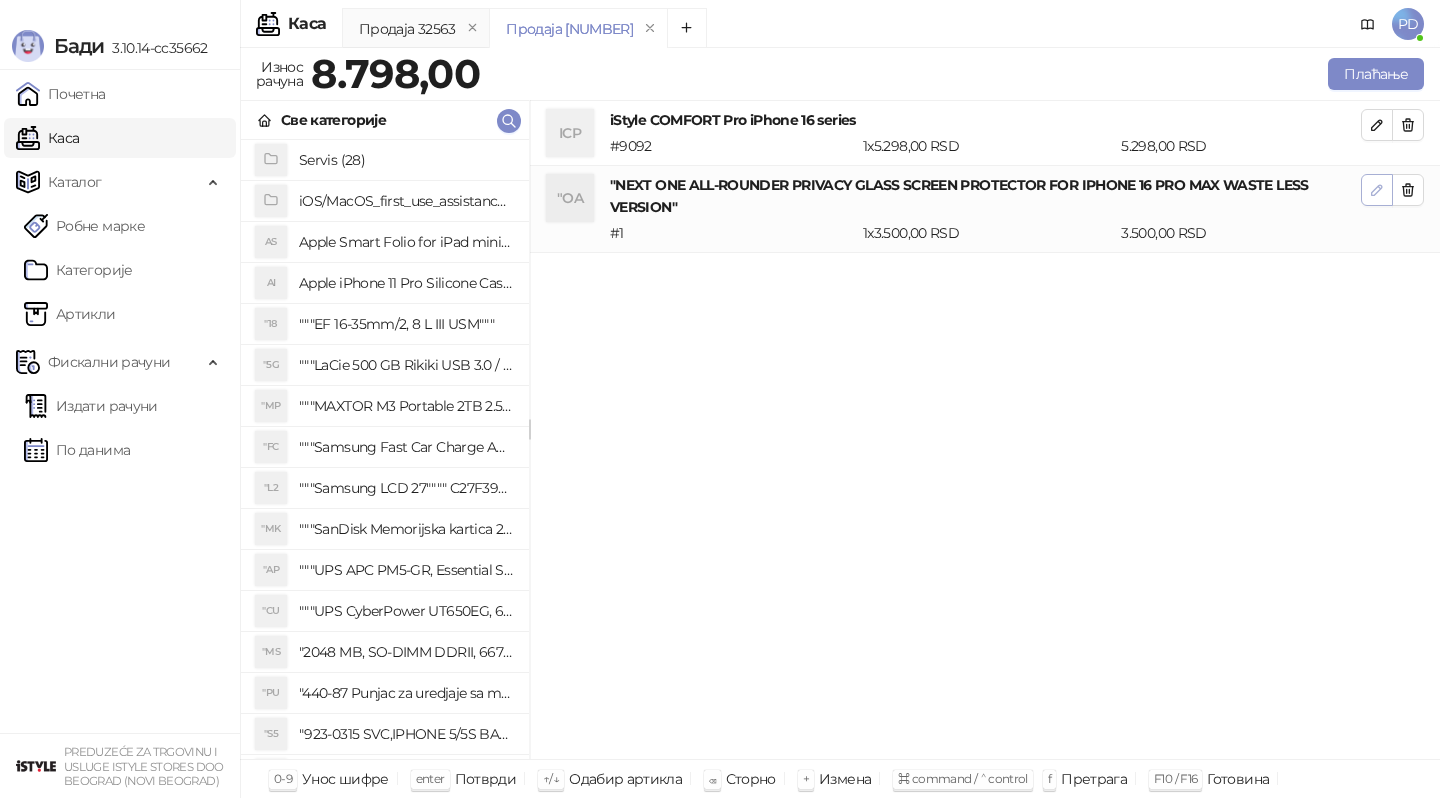 click 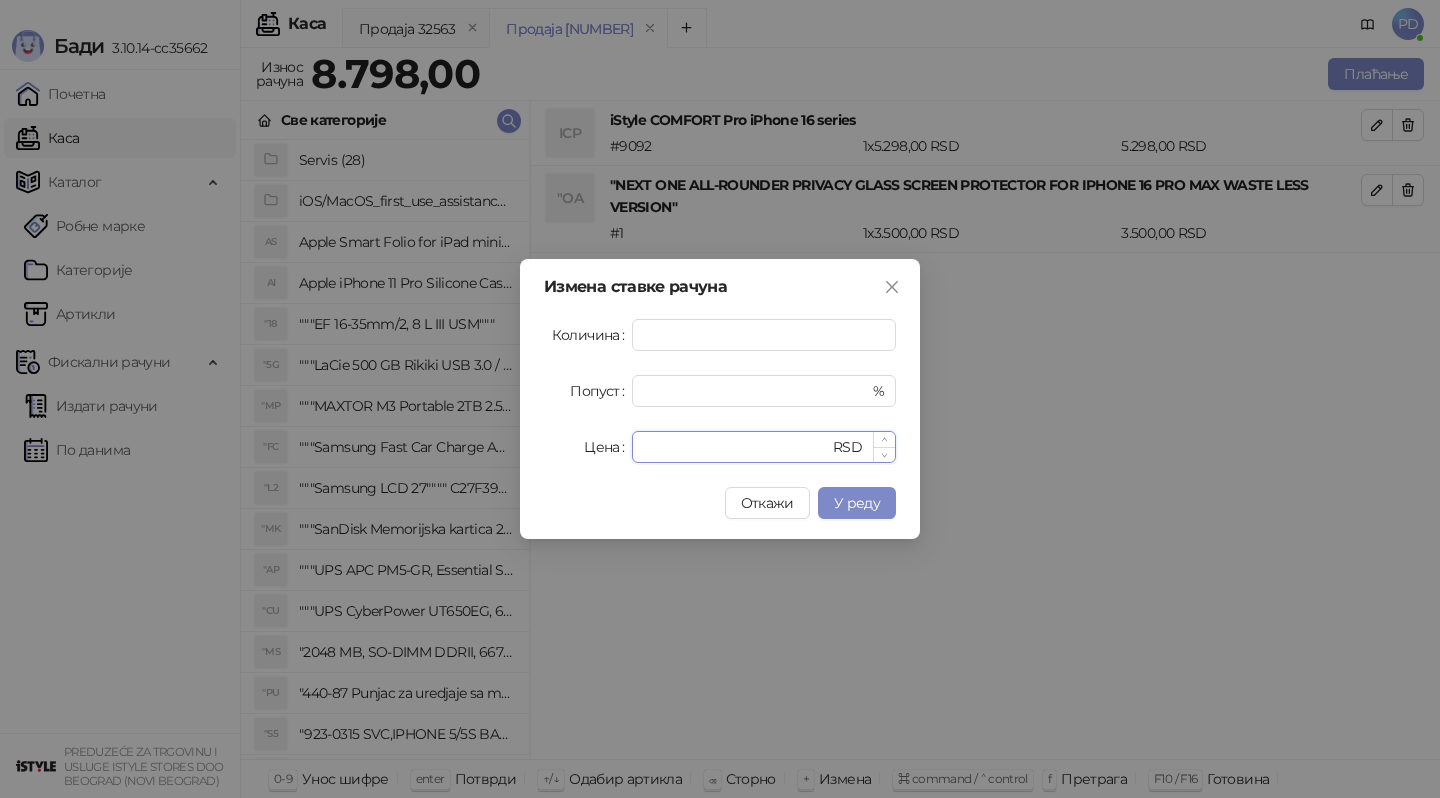 click on "****" at bounding box center (736, 447) 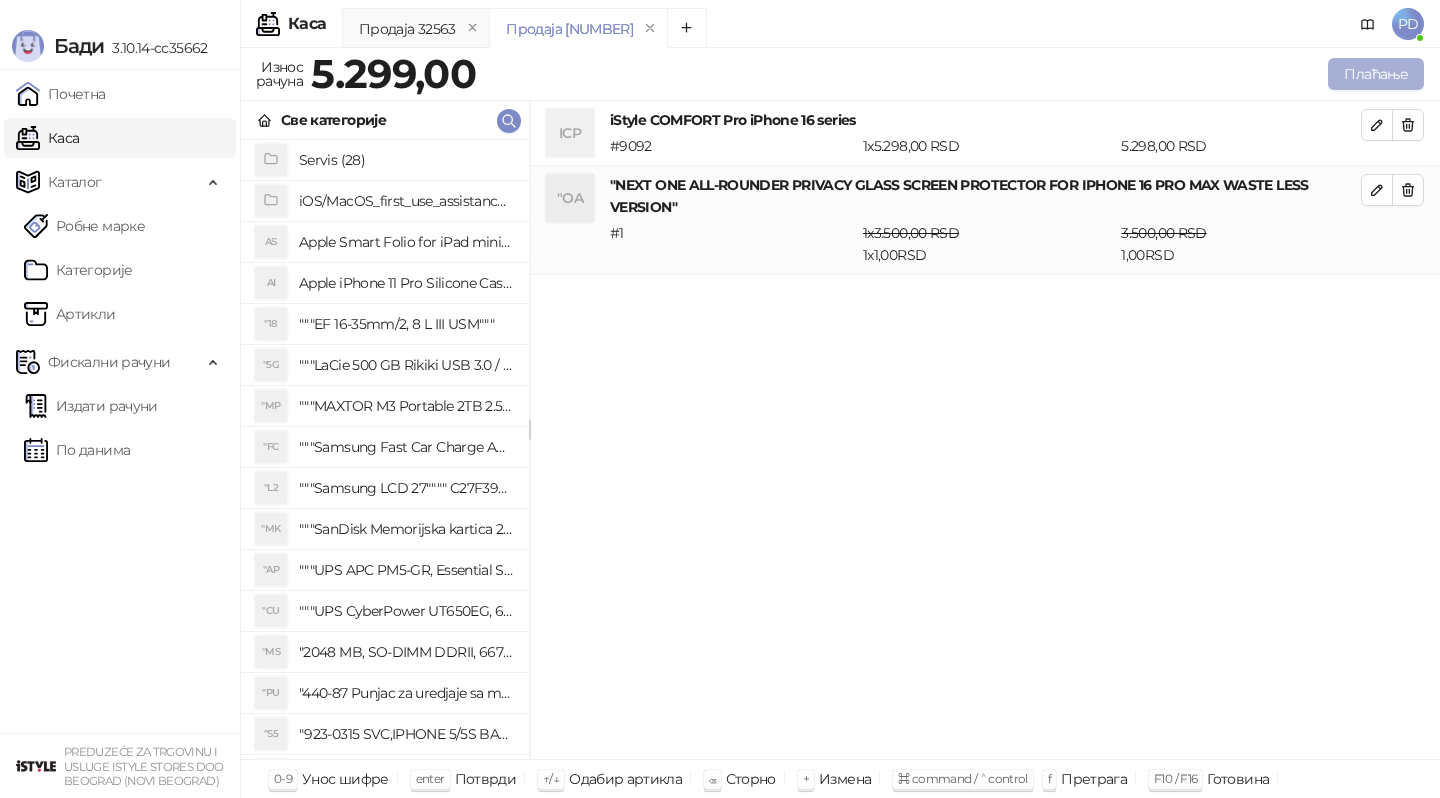 click on "Плаћање" at bounding box center (1376, 74) 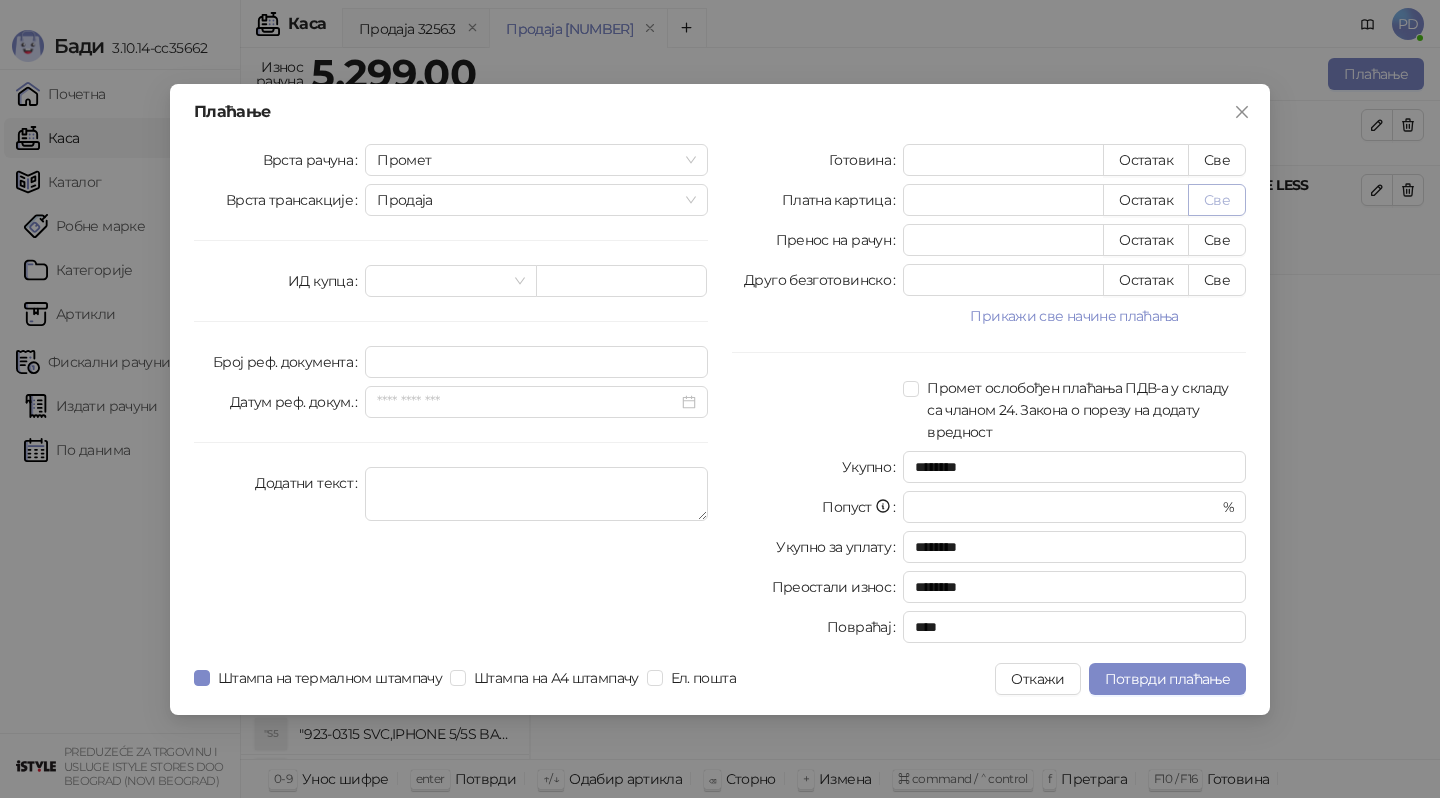 click on "Све" at bounding box center [1217, 200] 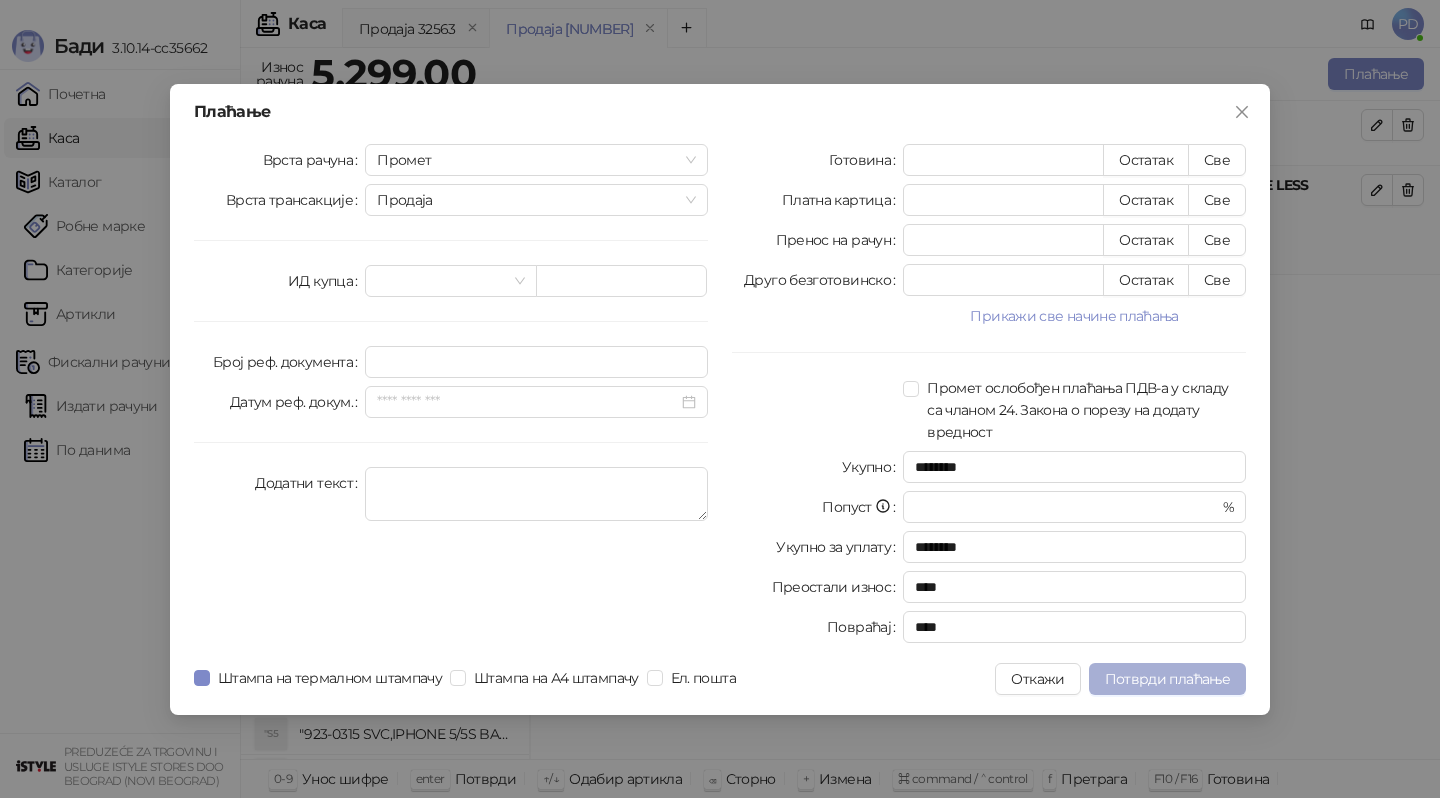 click on "Потврди плаћање" at bounding box center [1167, 679] 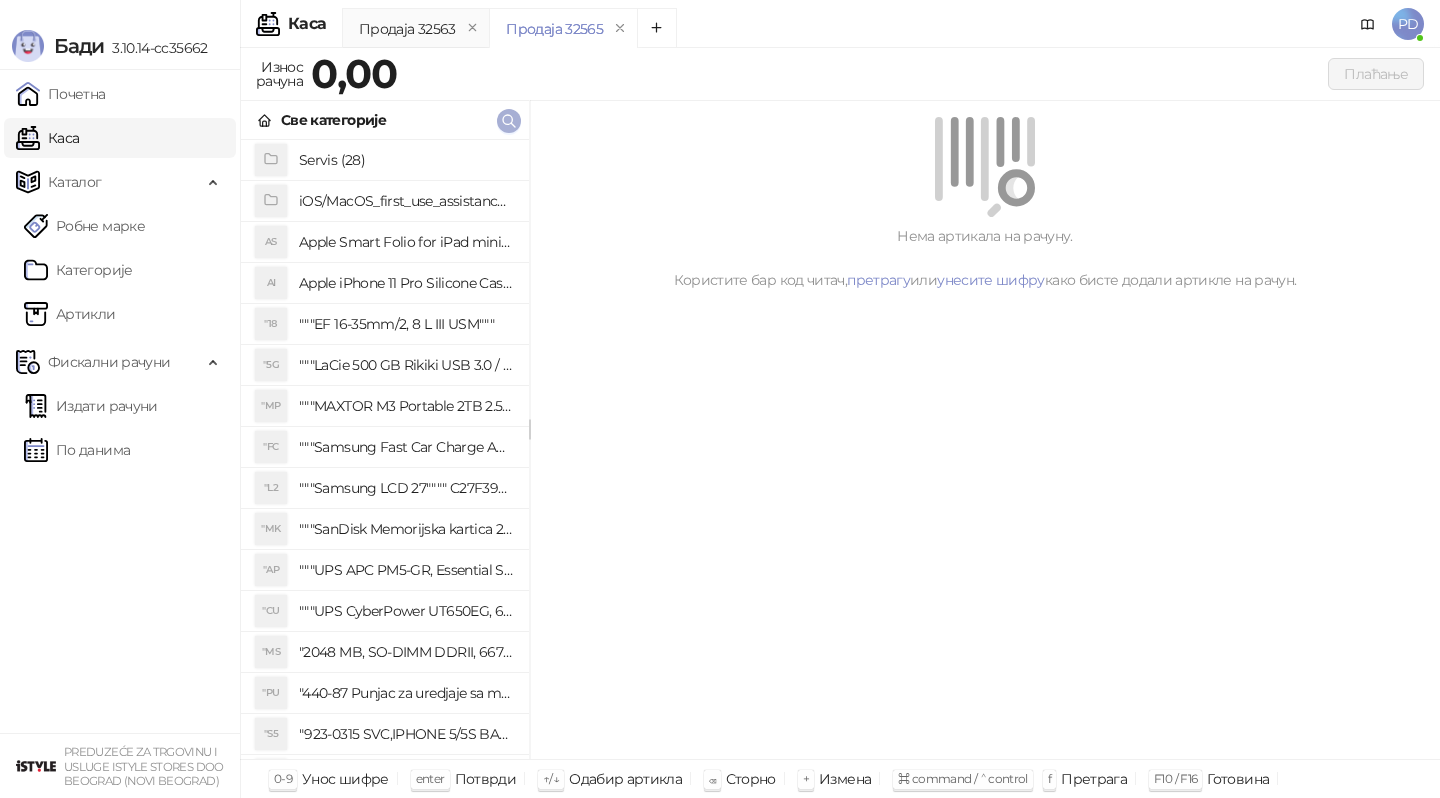 click 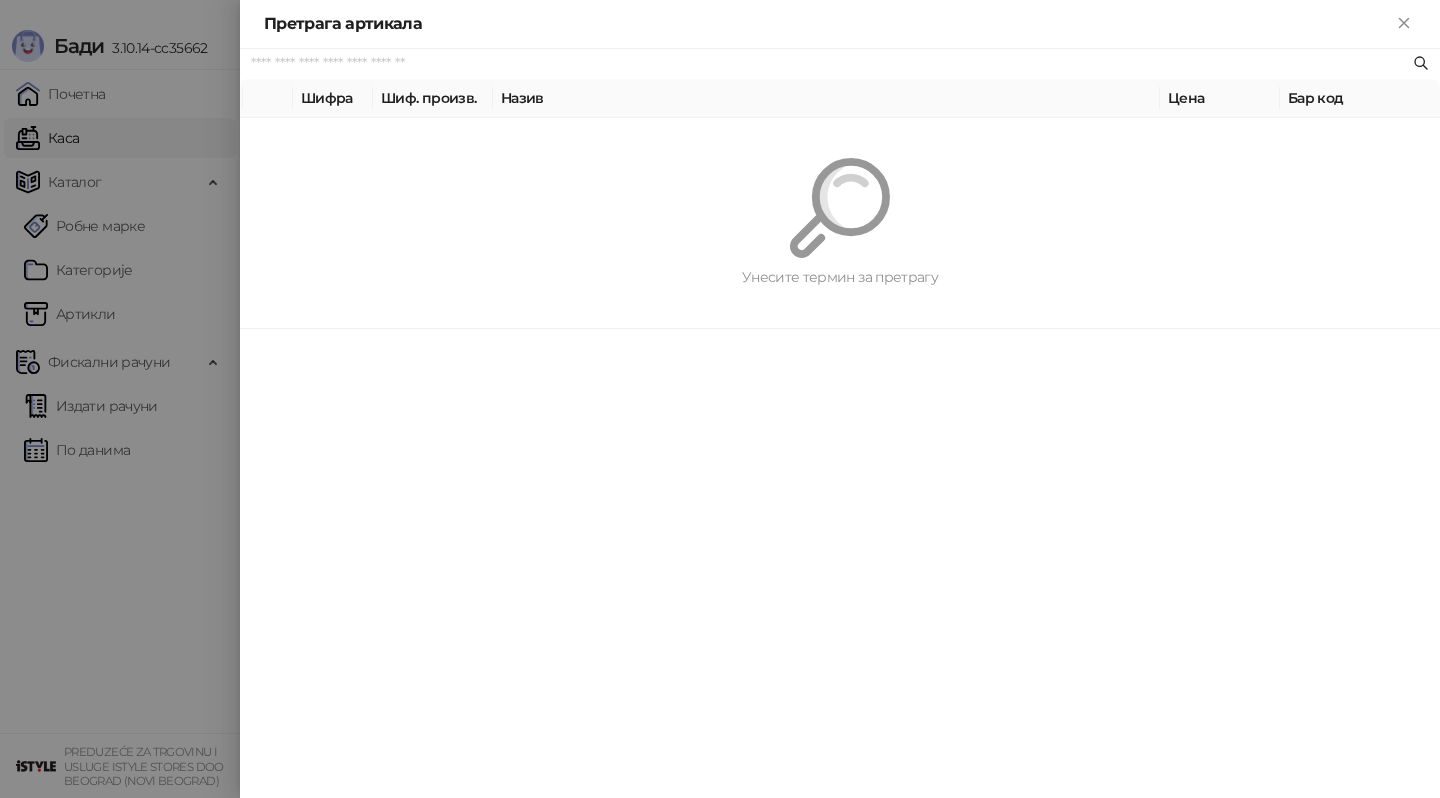 paste on "**********" 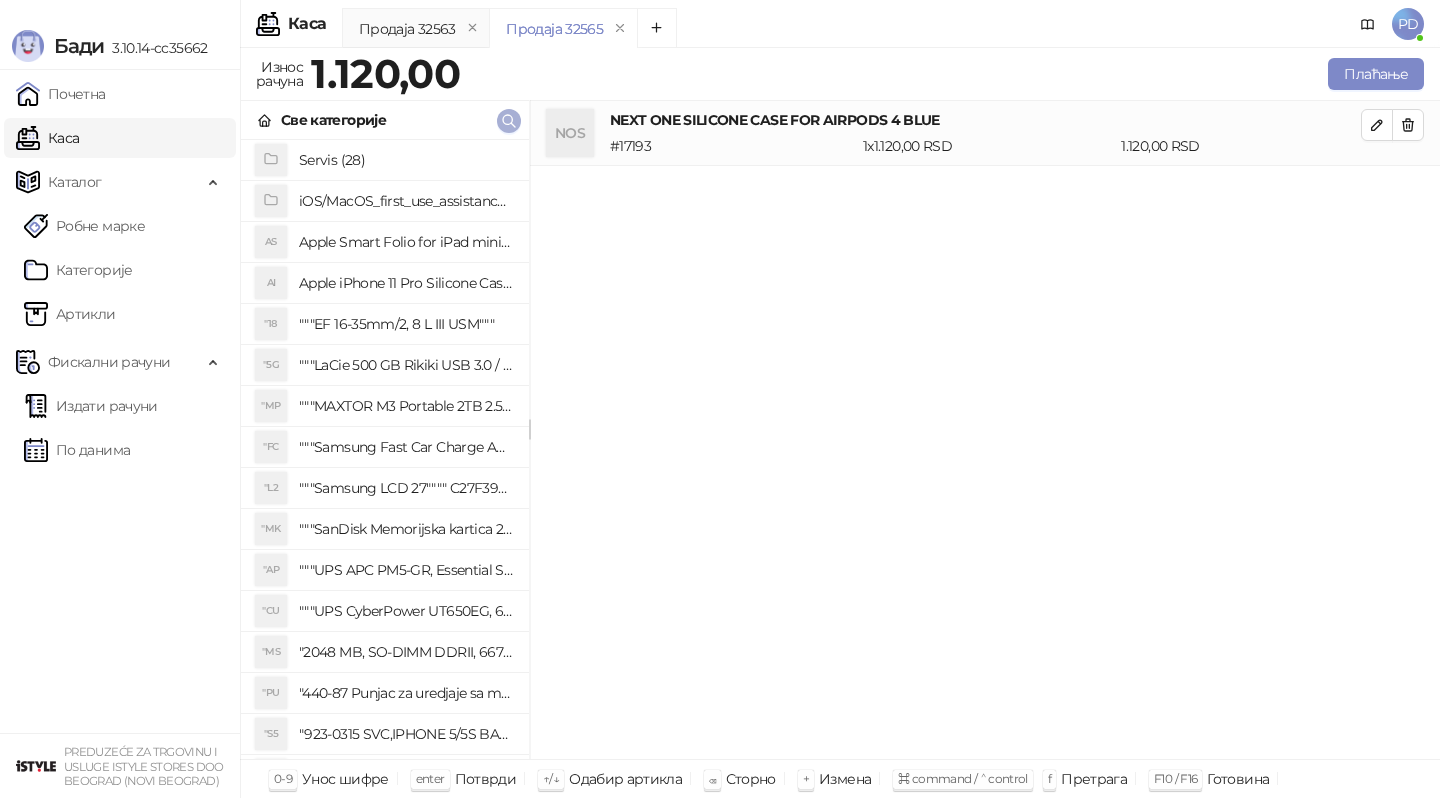 click 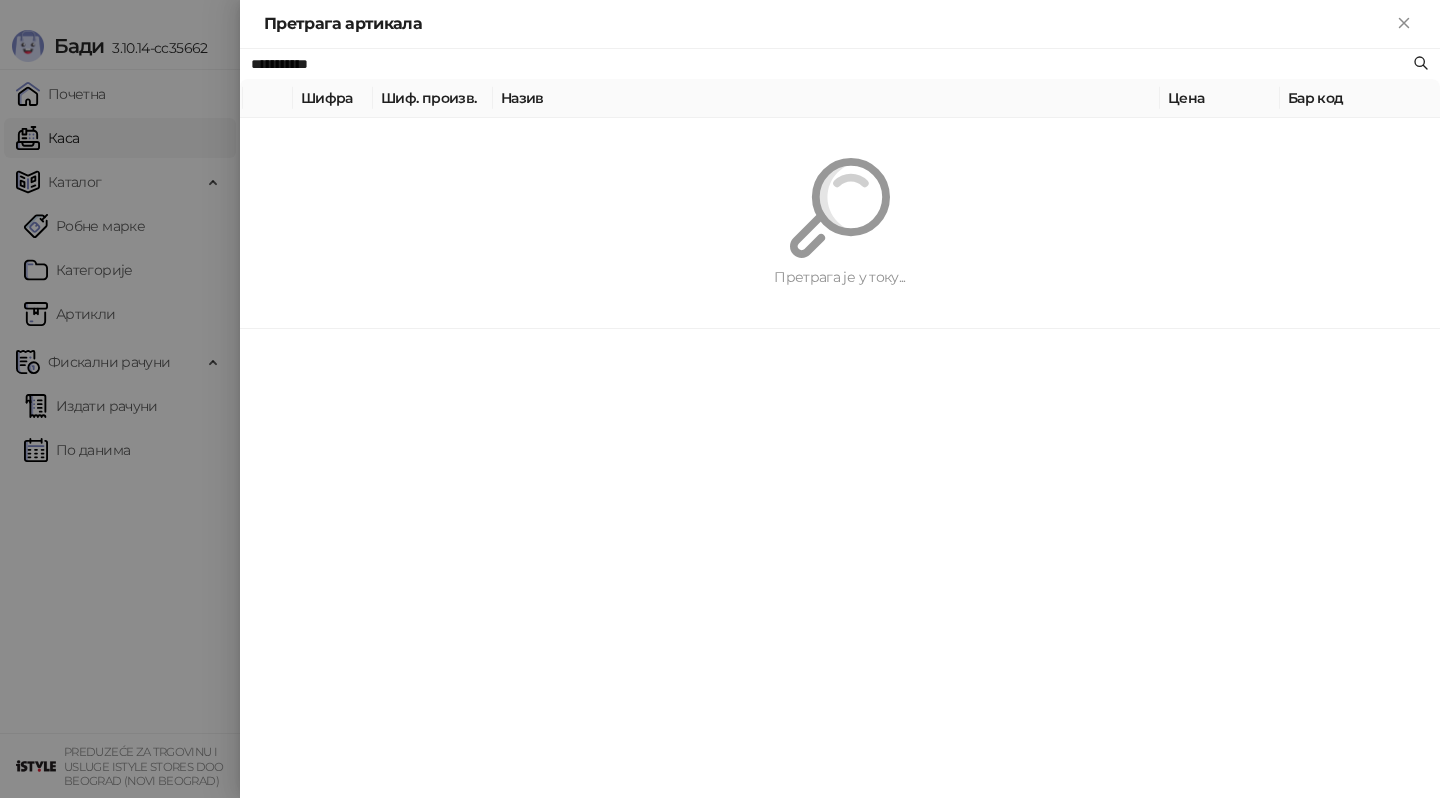 paste on "********" 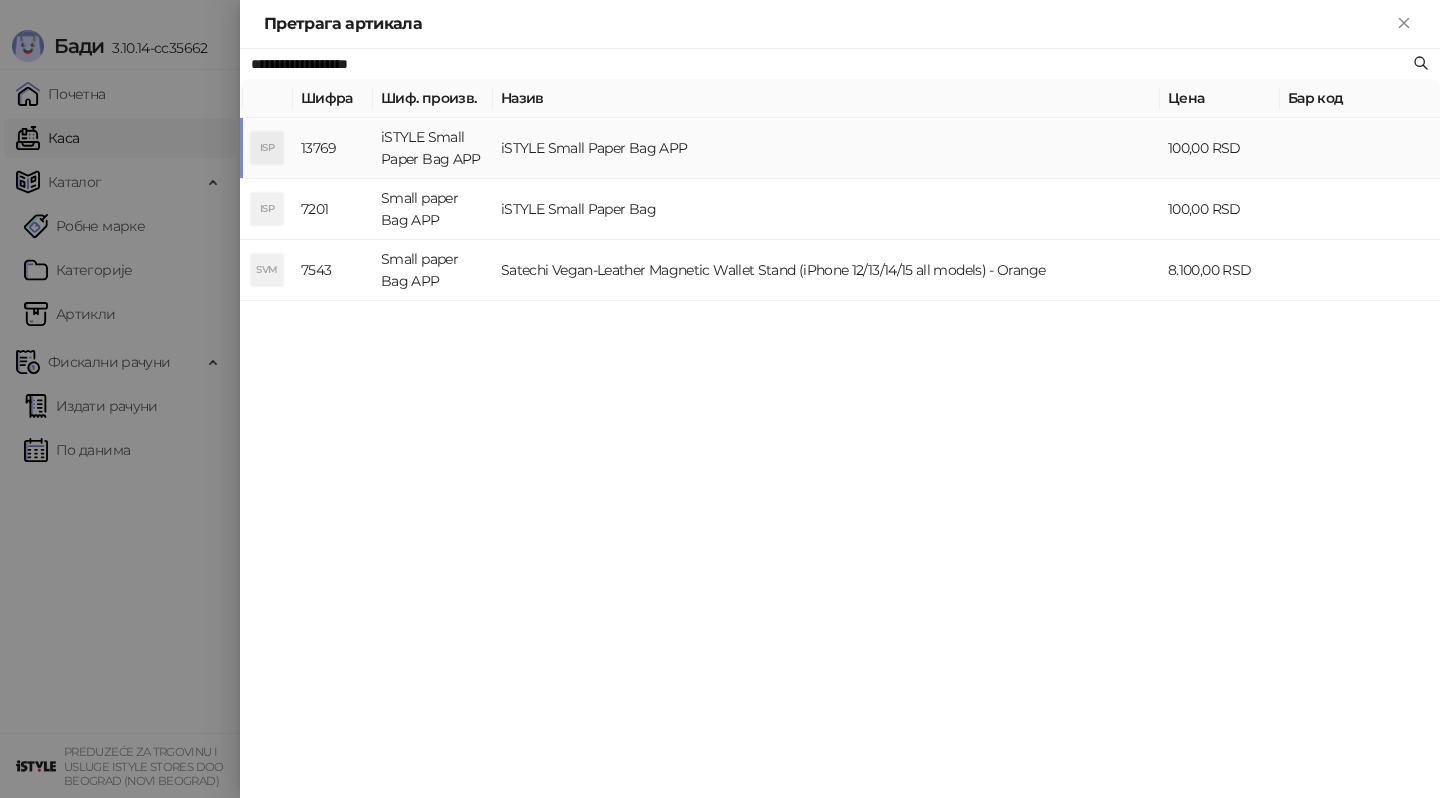 type on "**********" 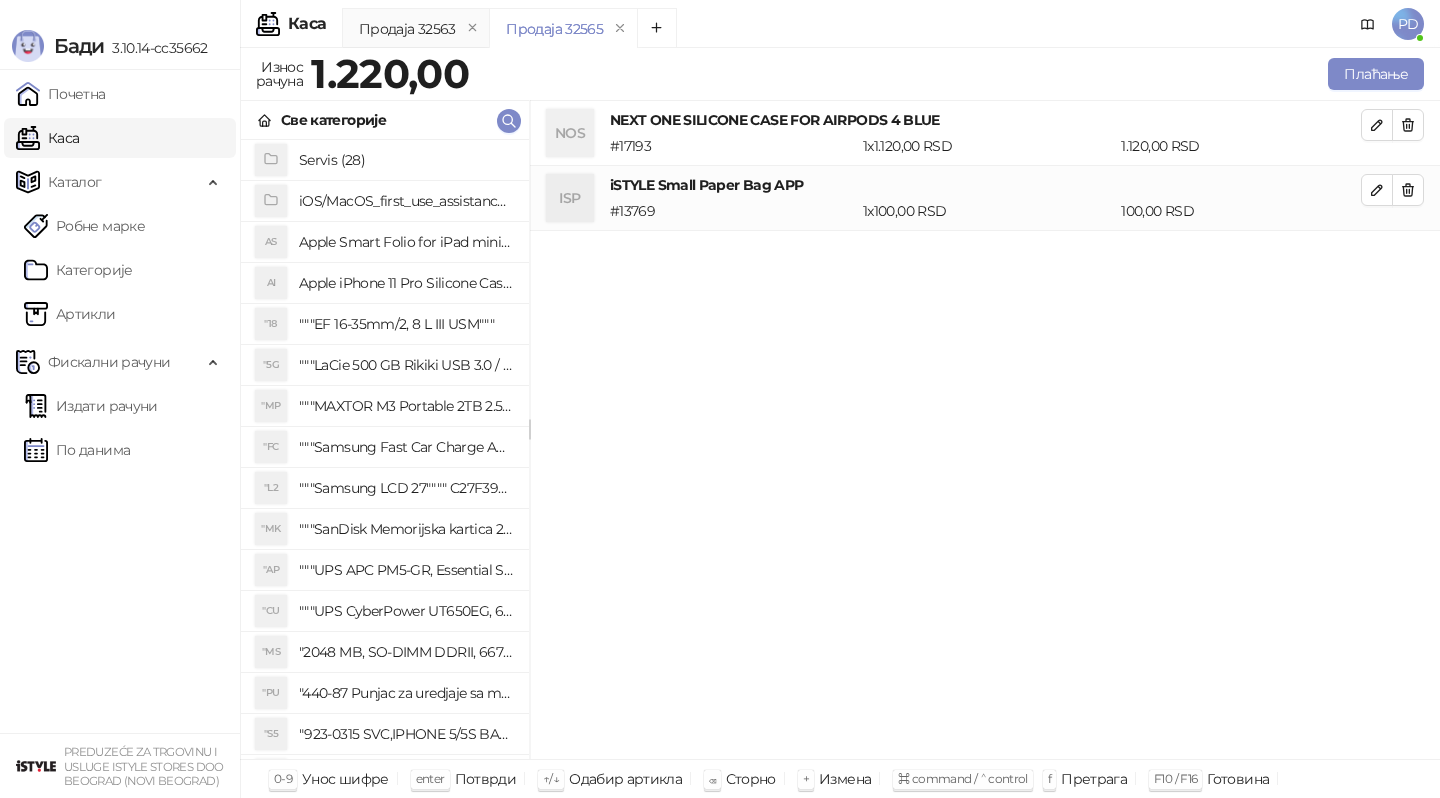 click on "Плаћање" at bounding box center [950, 74] 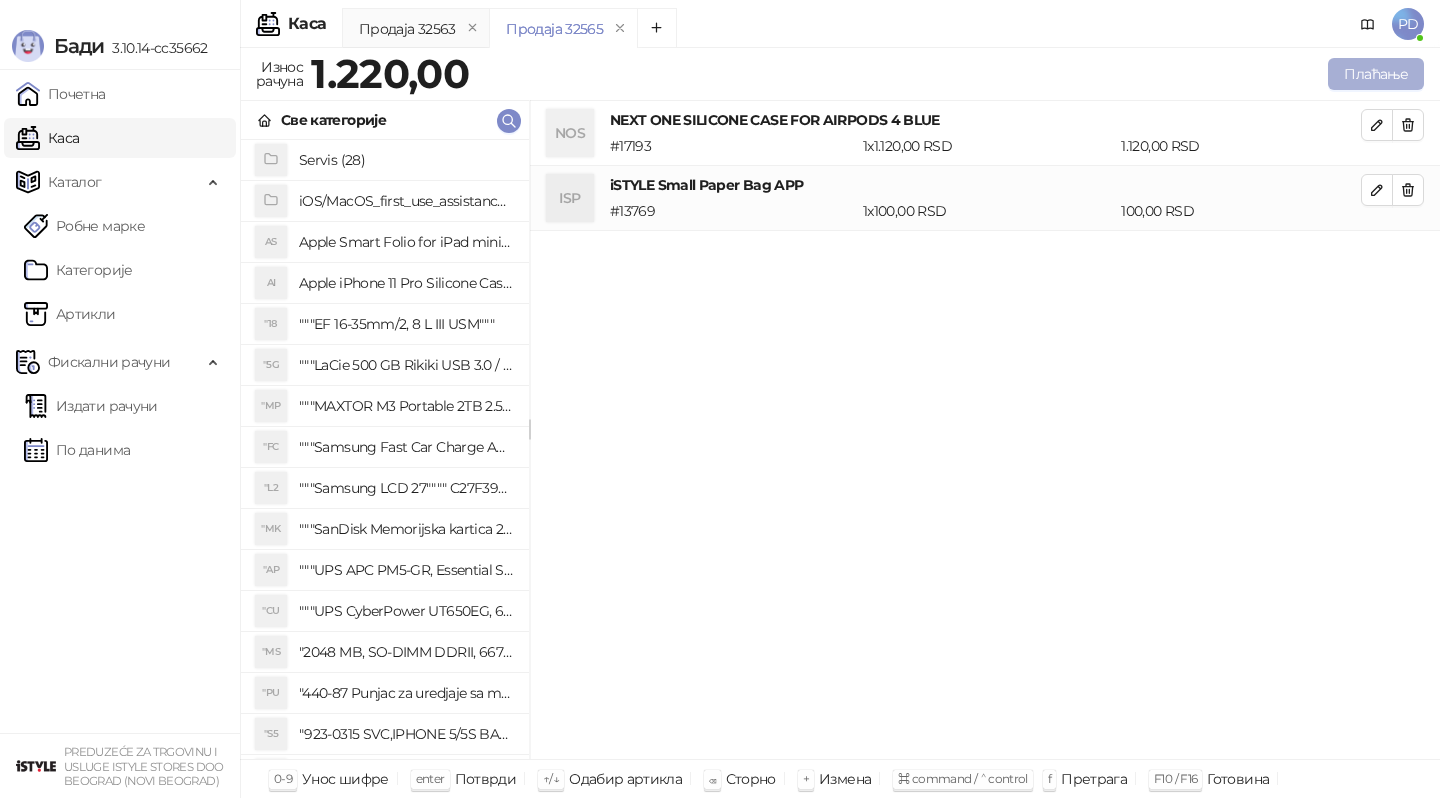 click on "Плаћање" at bounding box center (1376, 74) 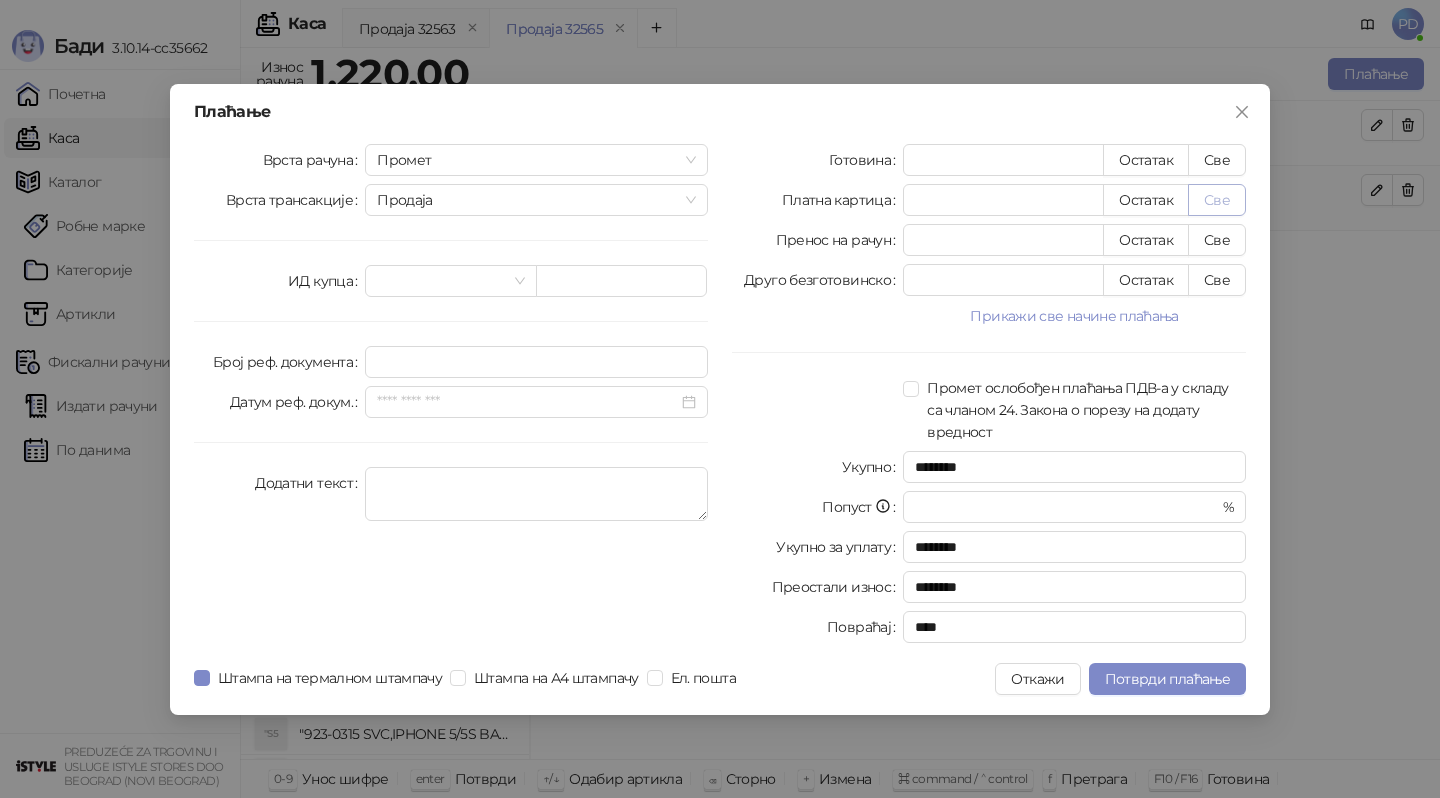 click on "Све" at bounding box center (1217, 200) 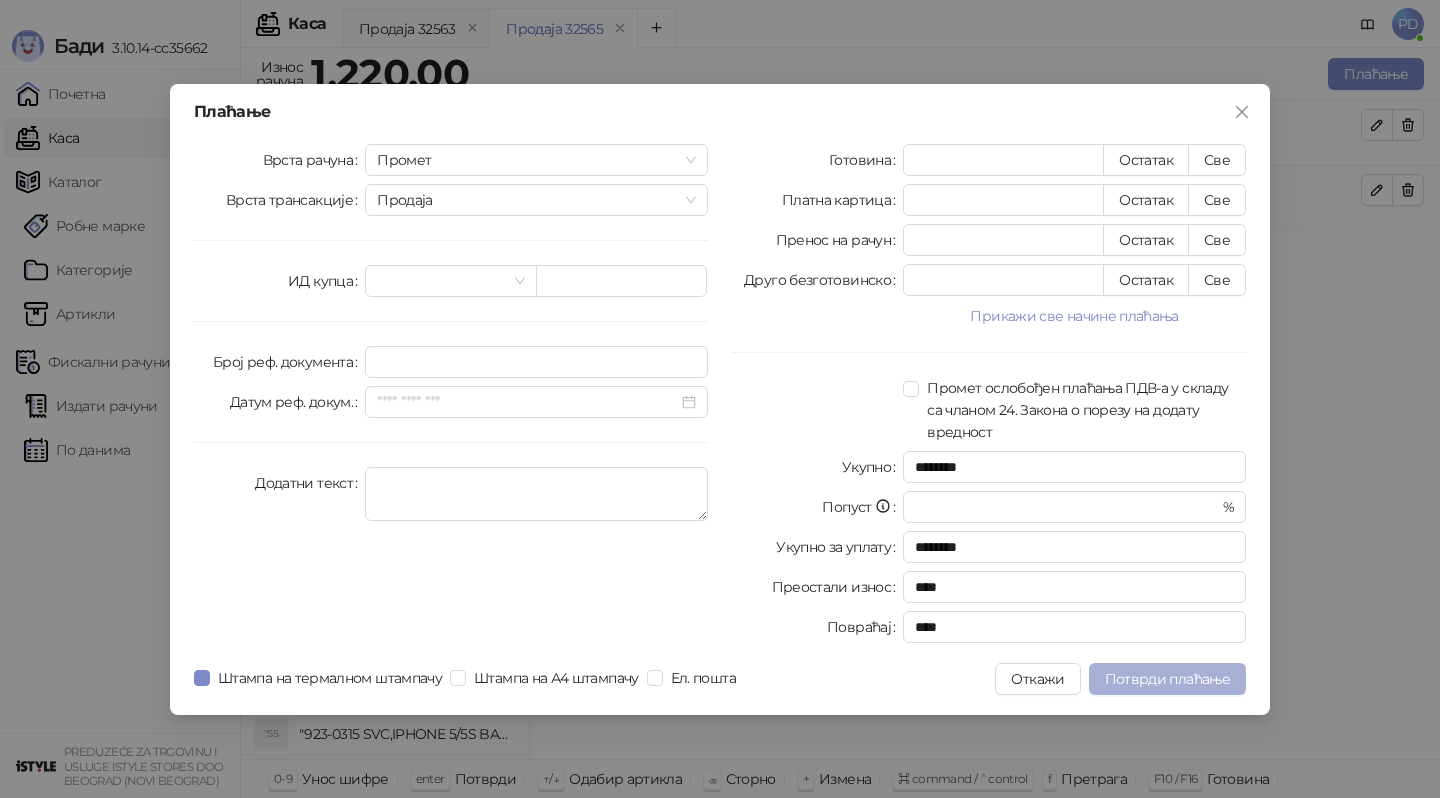 click on "Потврди плаћање" at bounding box center (1167, 679) 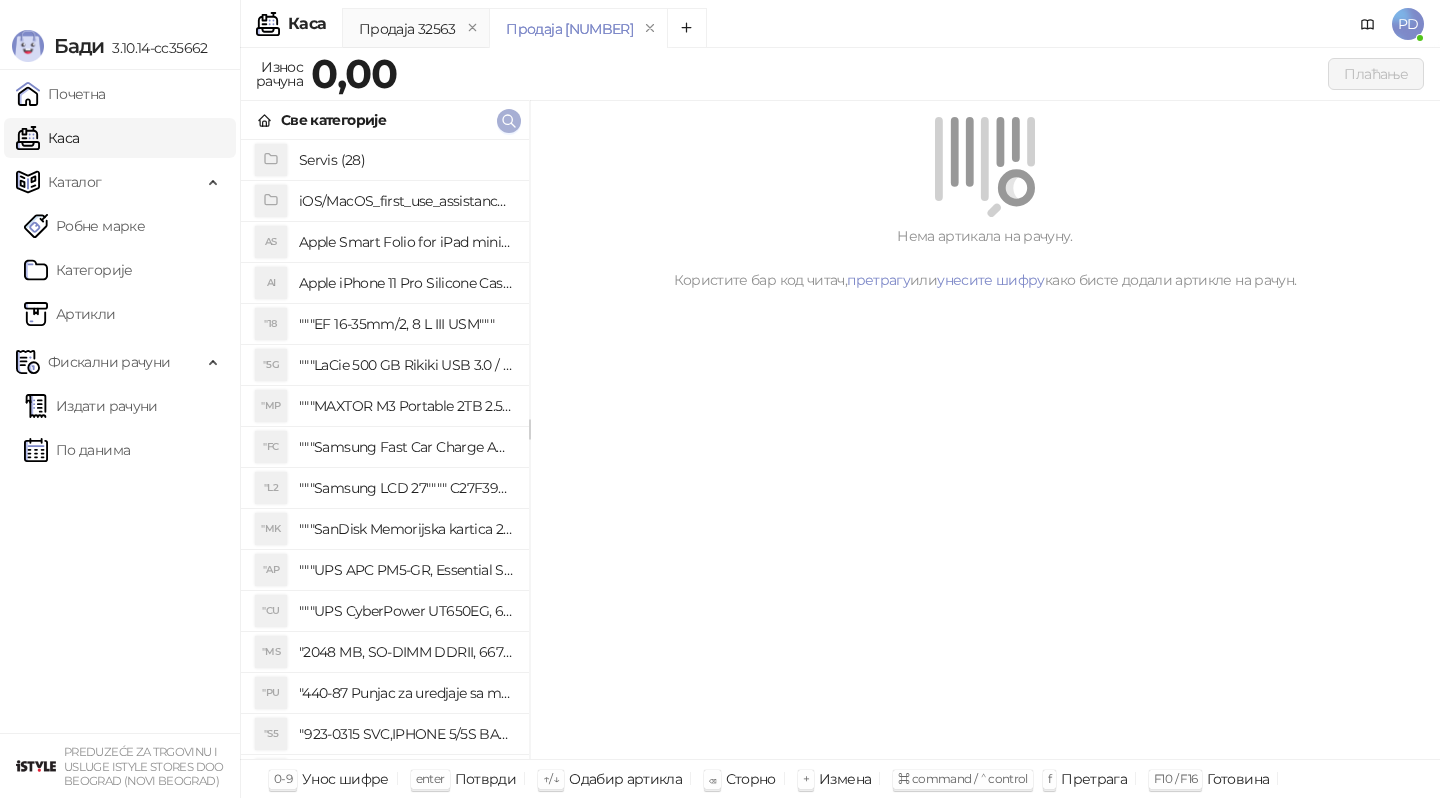 click 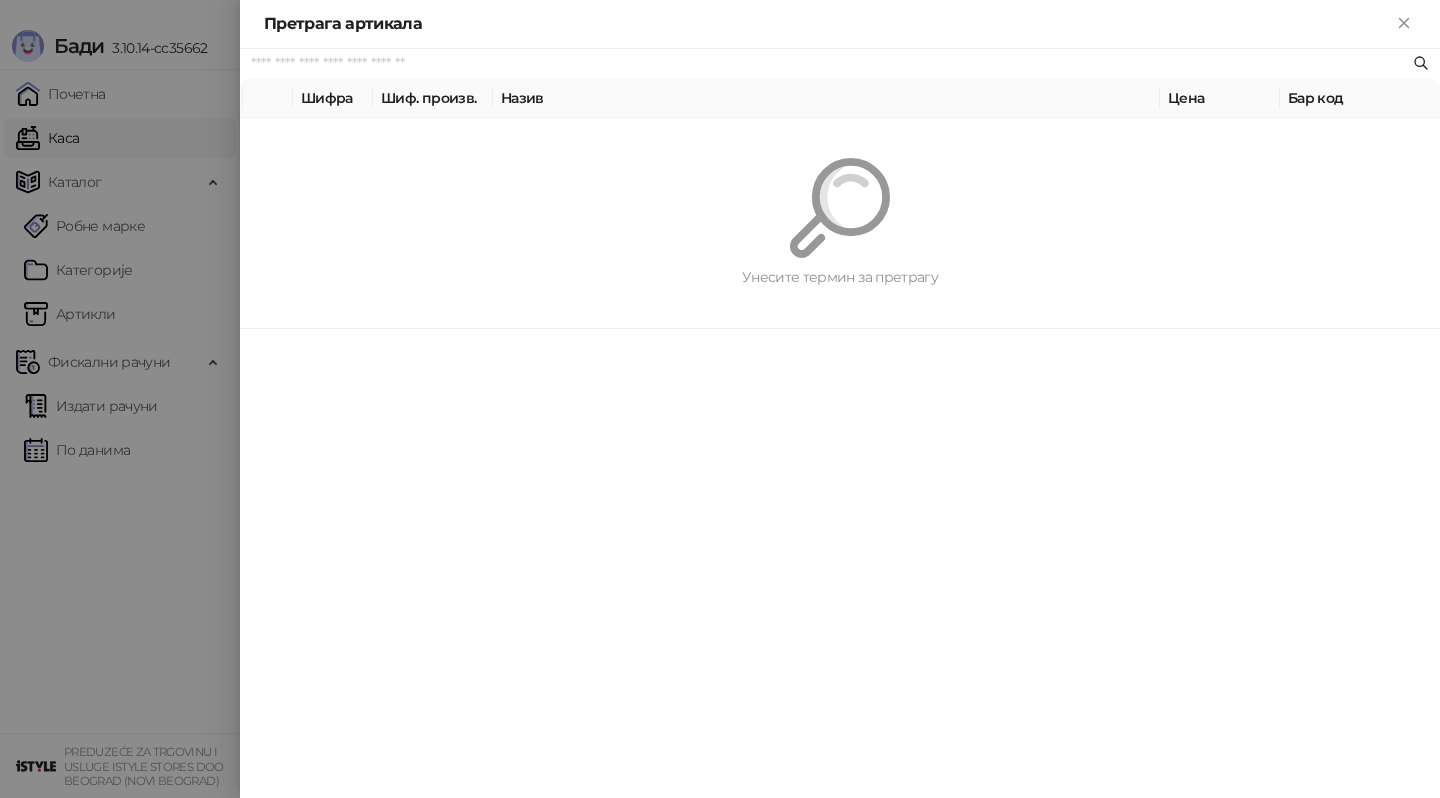paste on "*********" 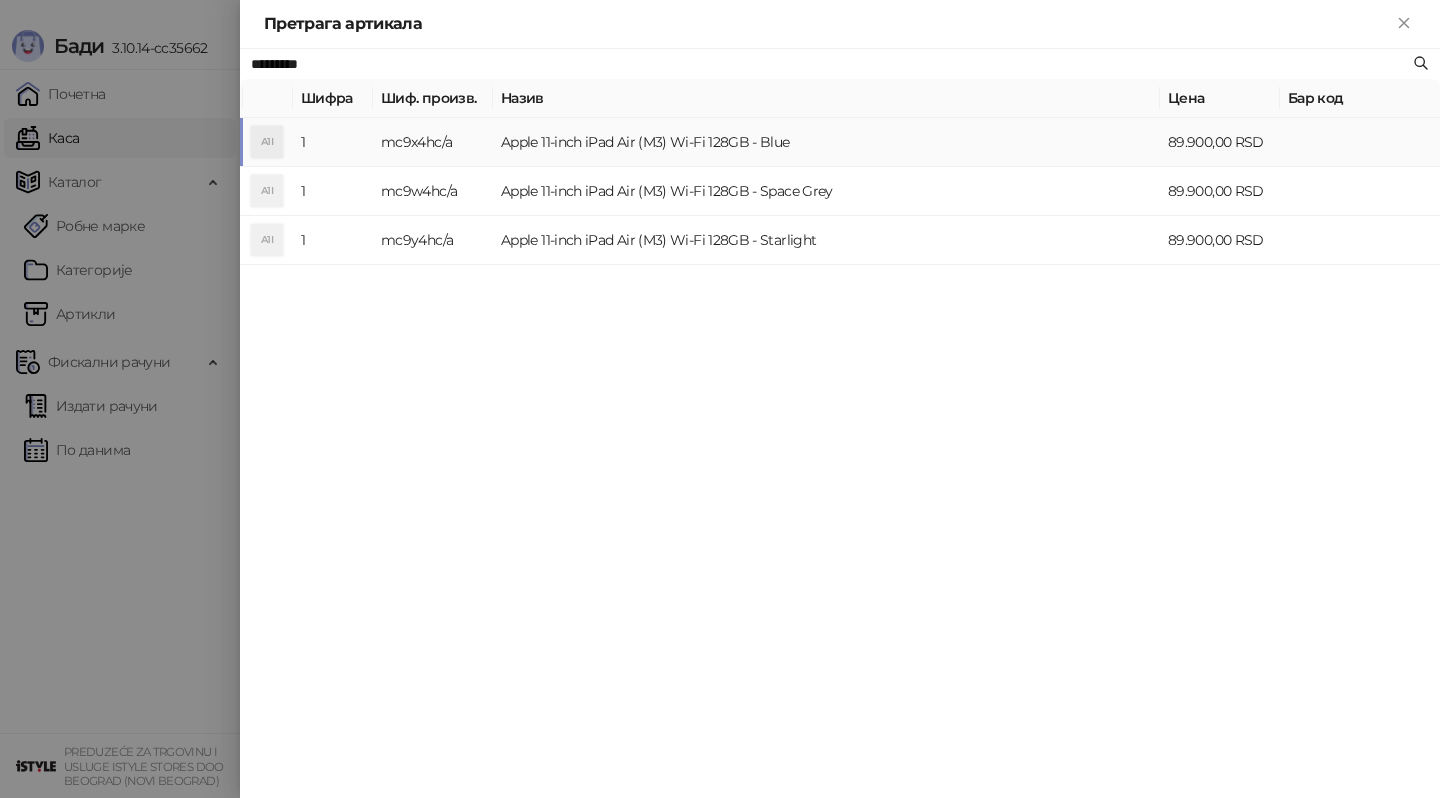 type on "*********" 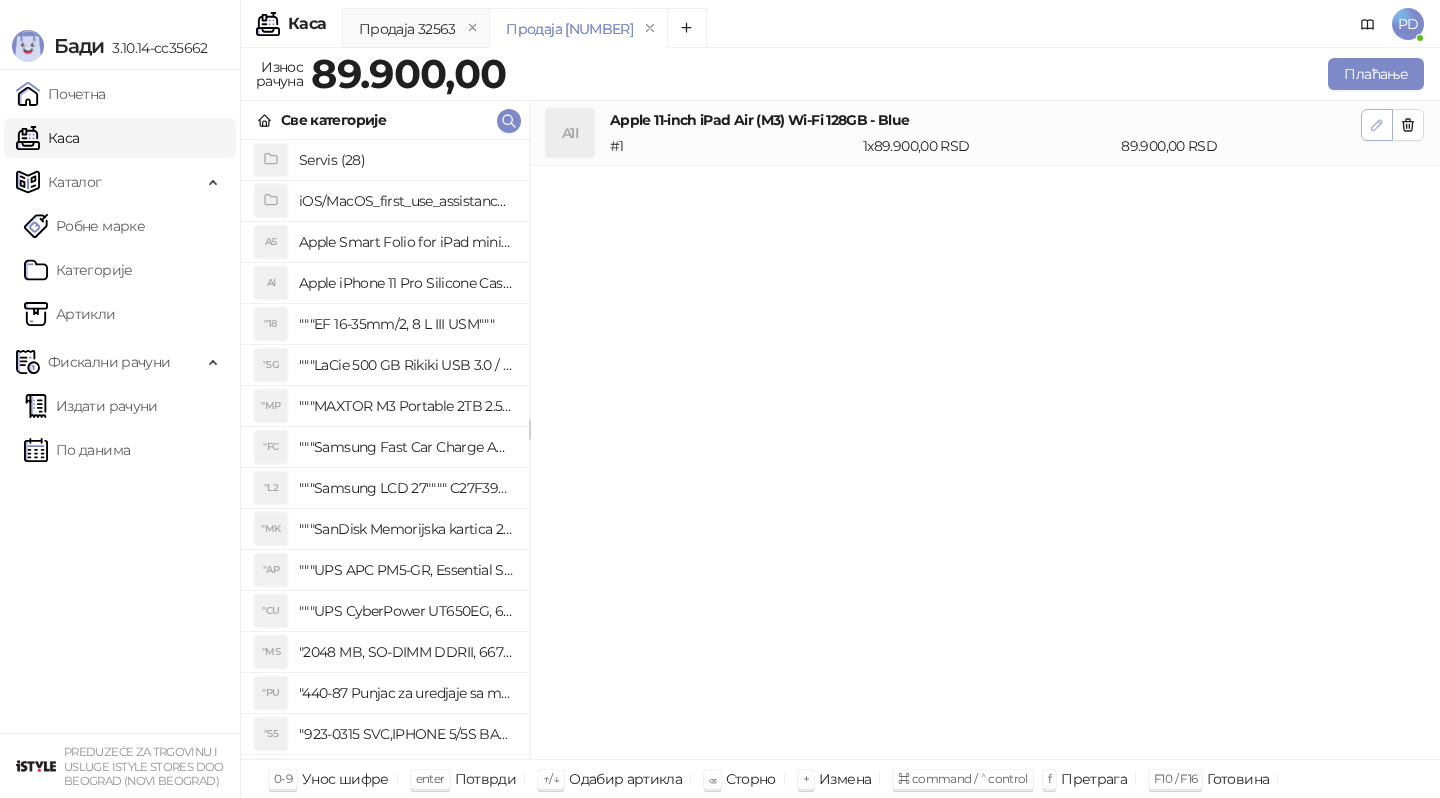 click 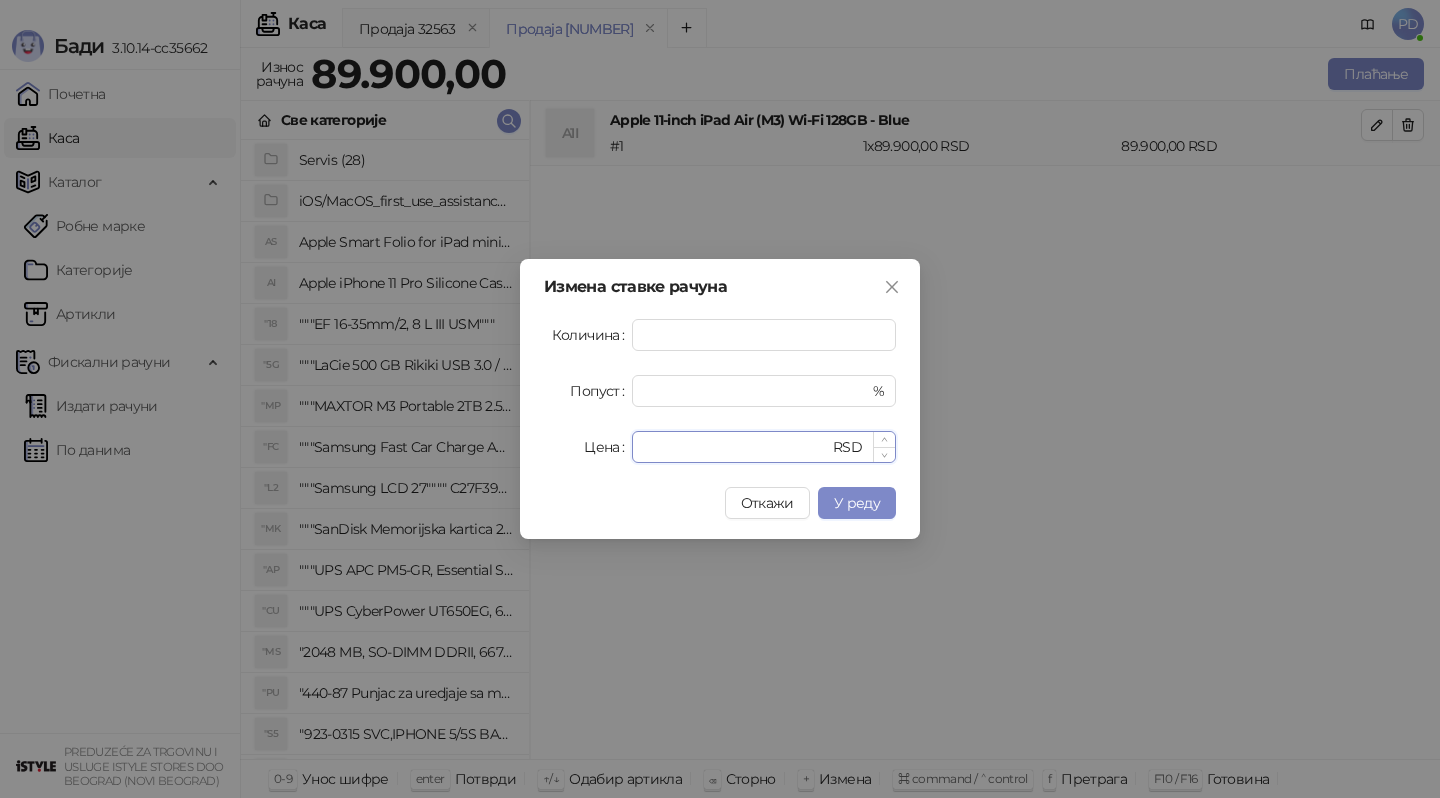 click on "*****" at bounding box center (736, 447) 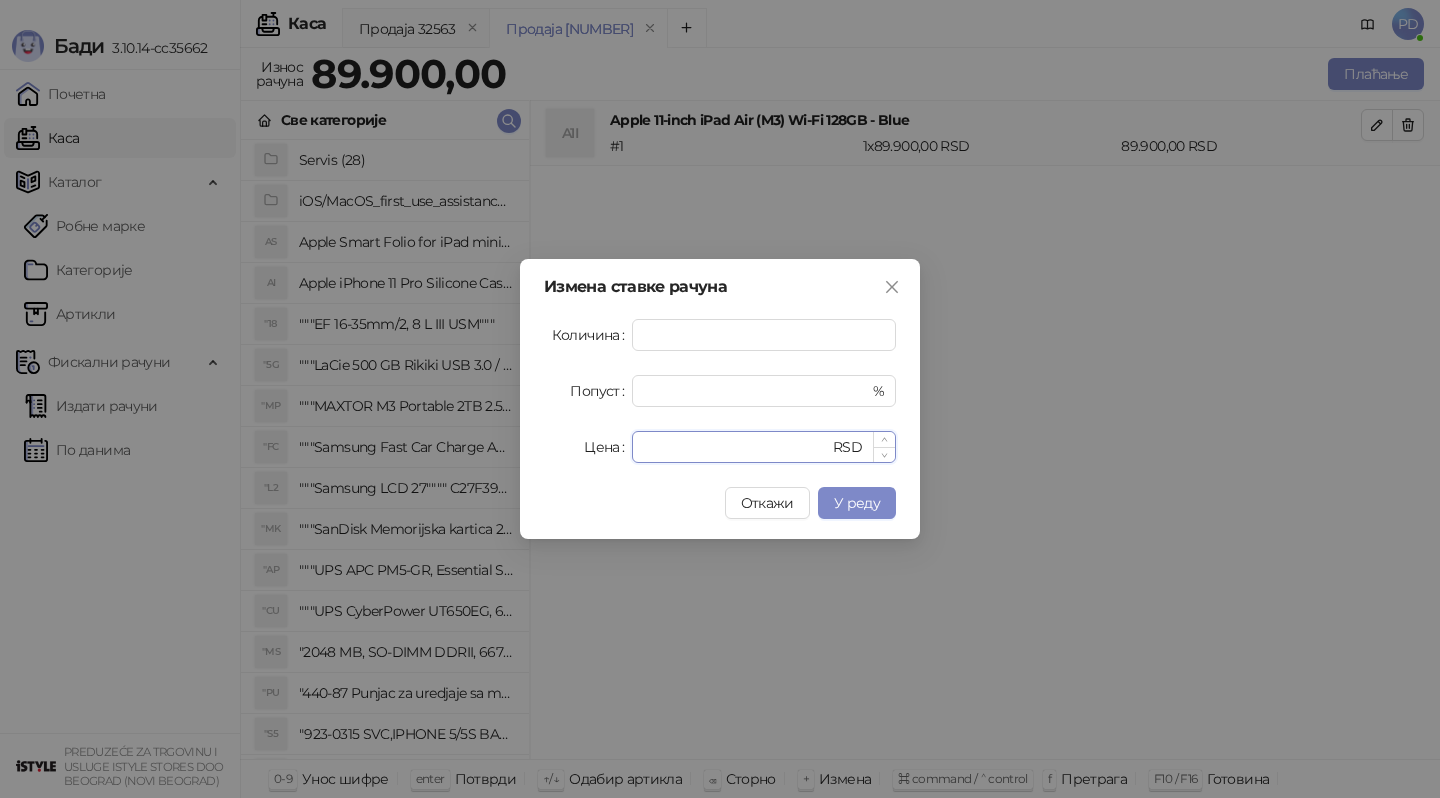click on "*****" at bounding box center [736, 447] 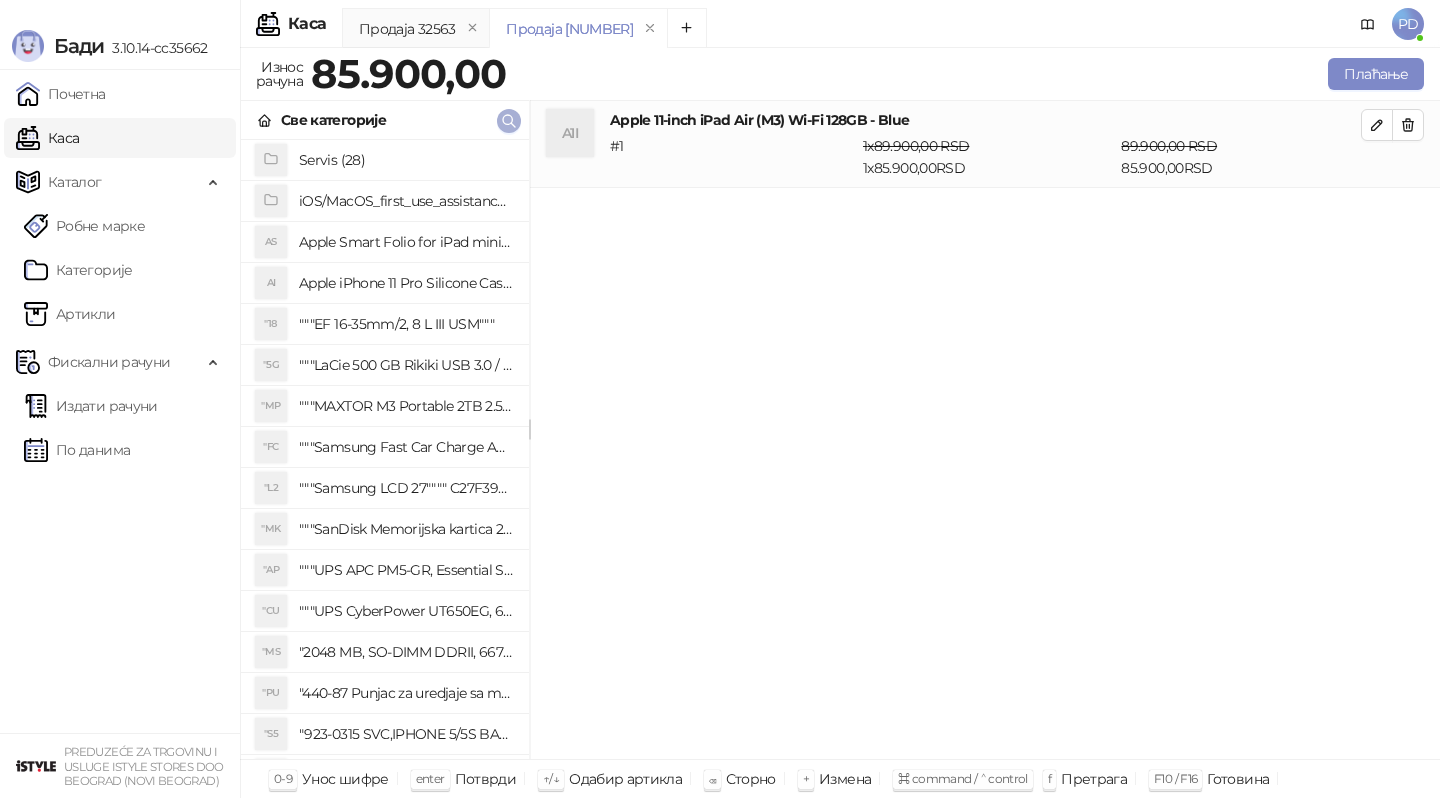 click 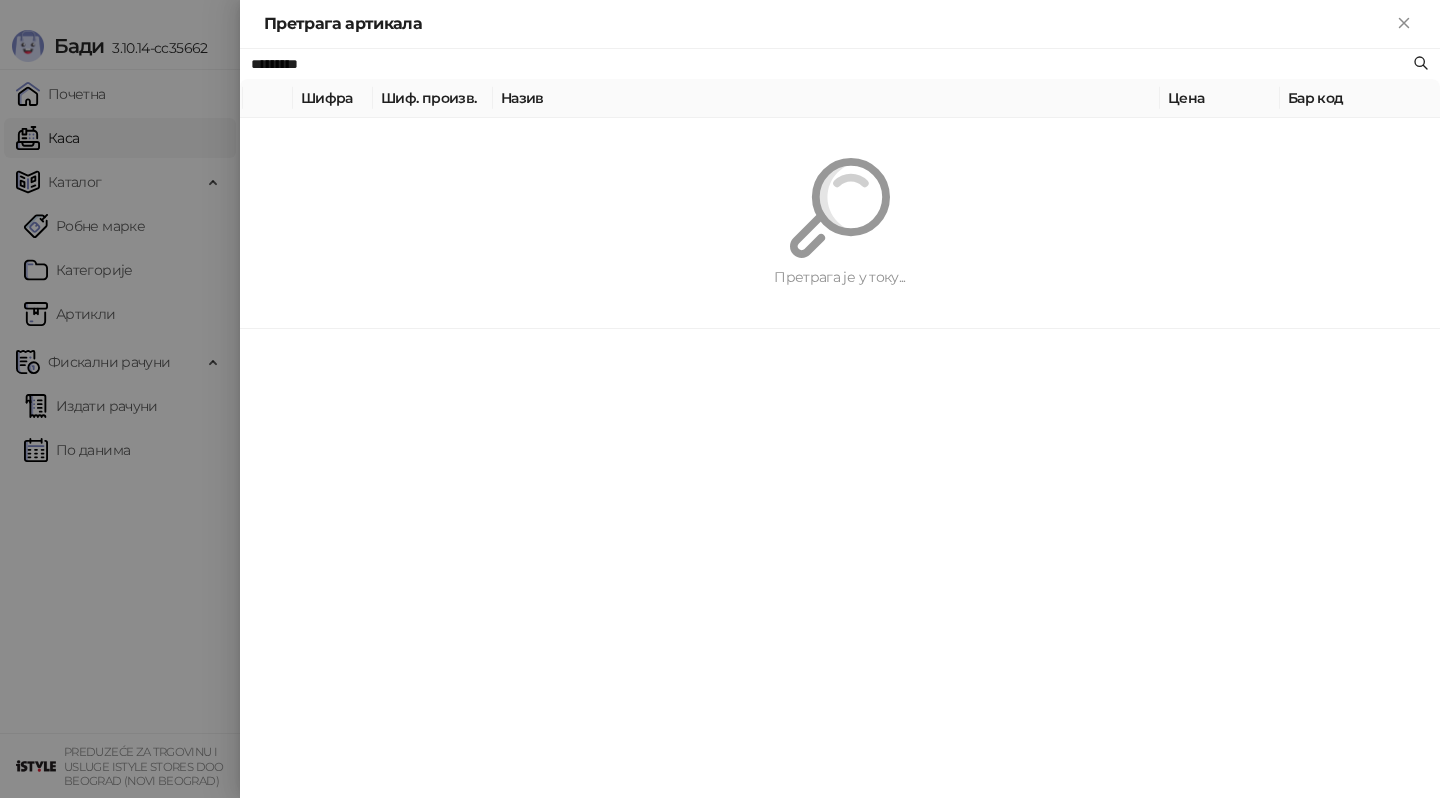 paste 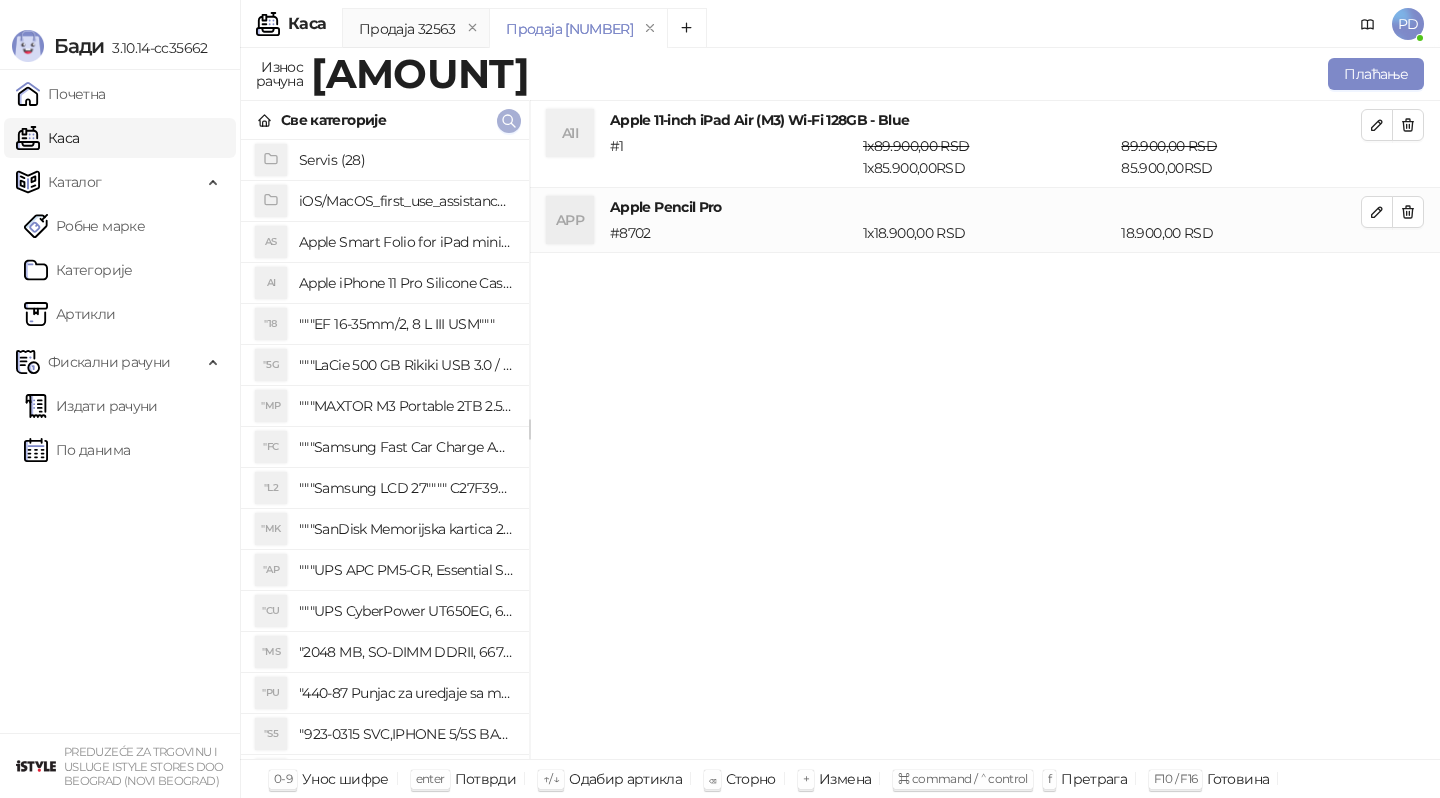 click 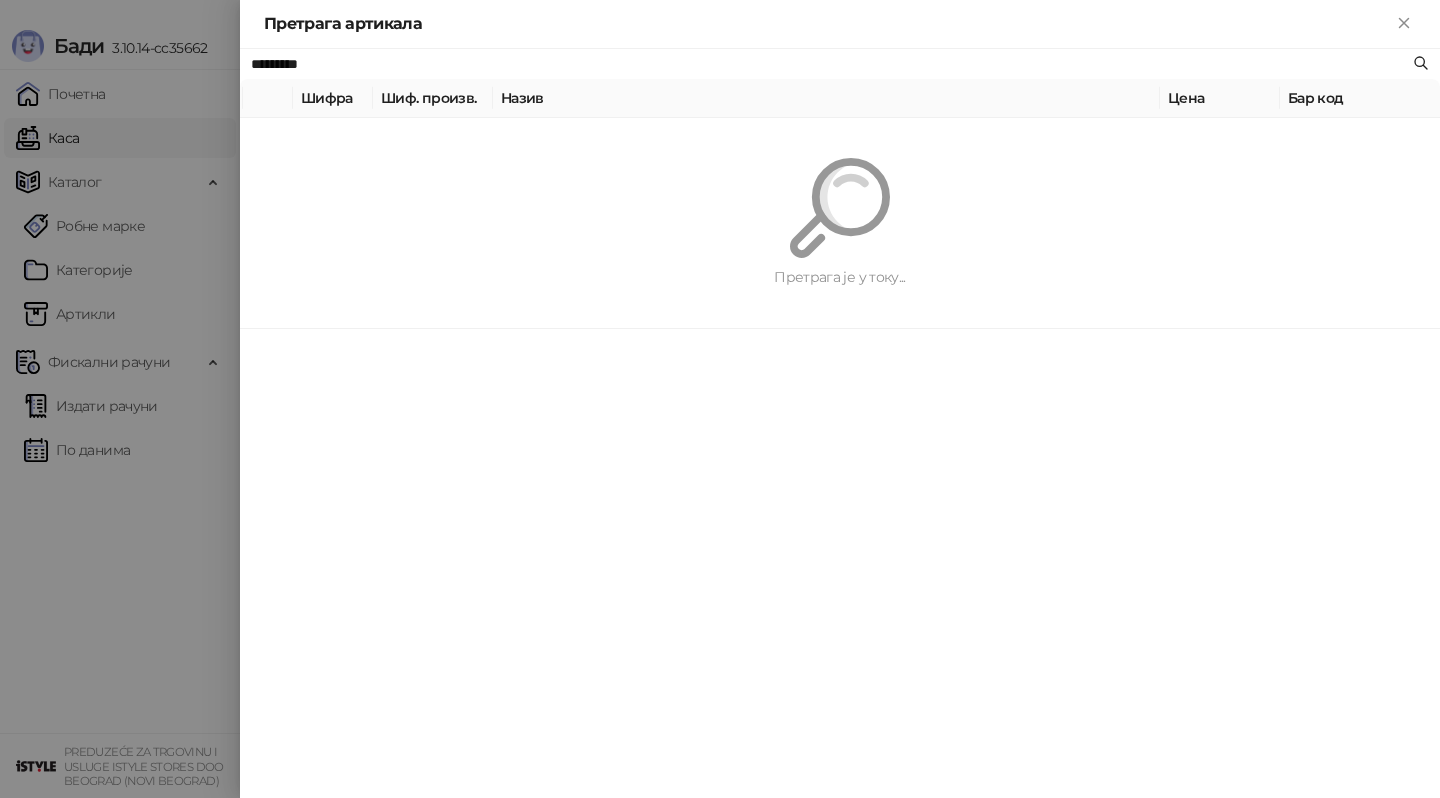 paste on "**********" 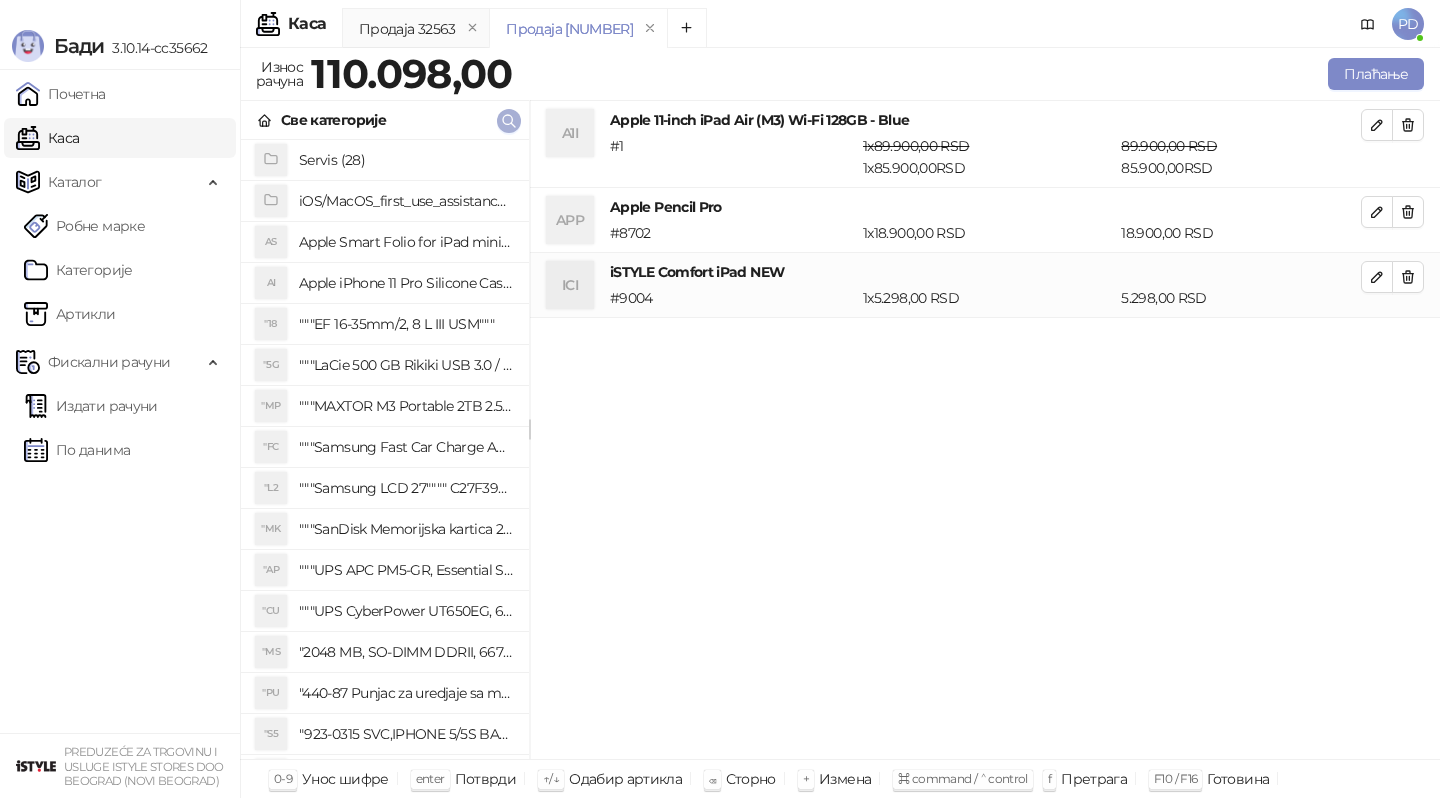 click 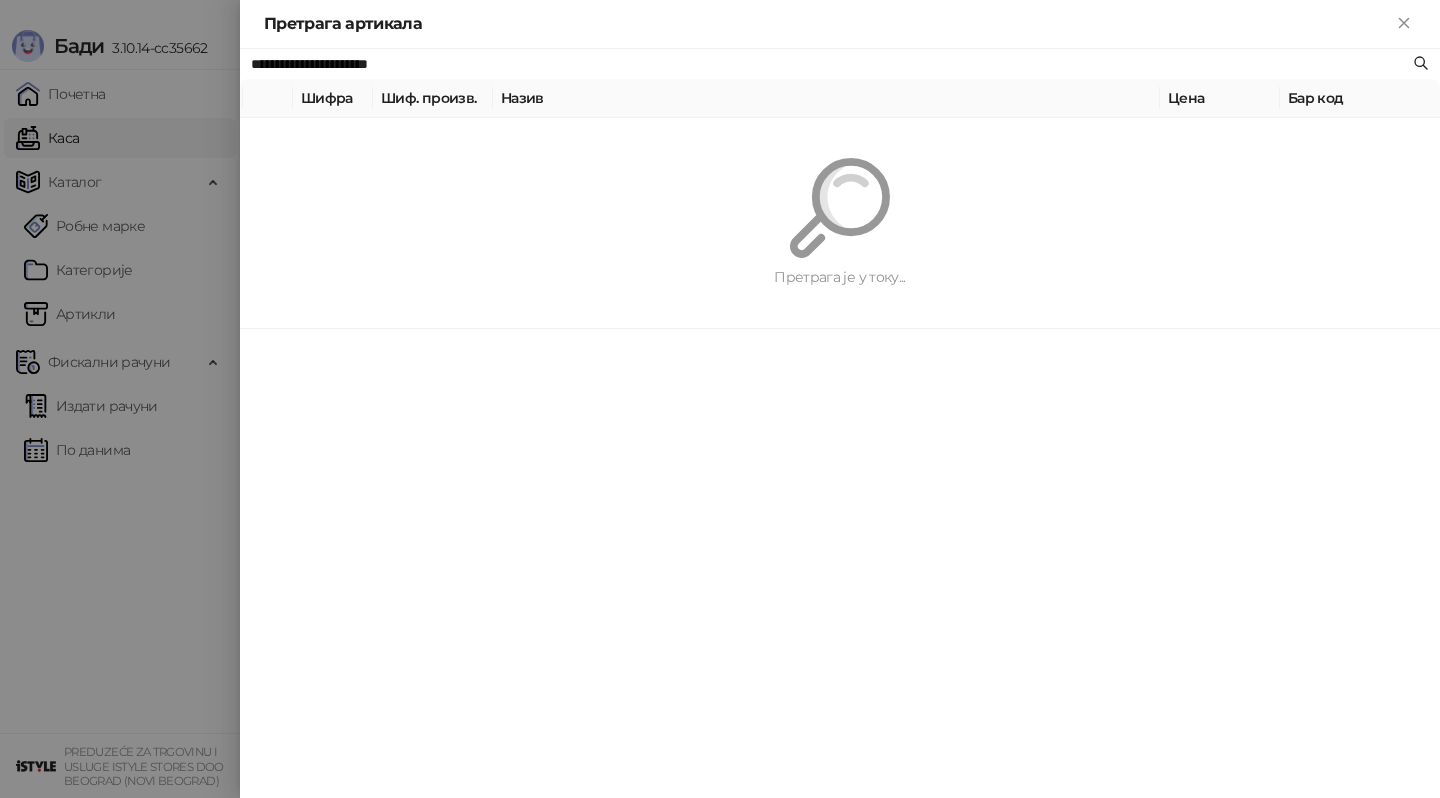paste 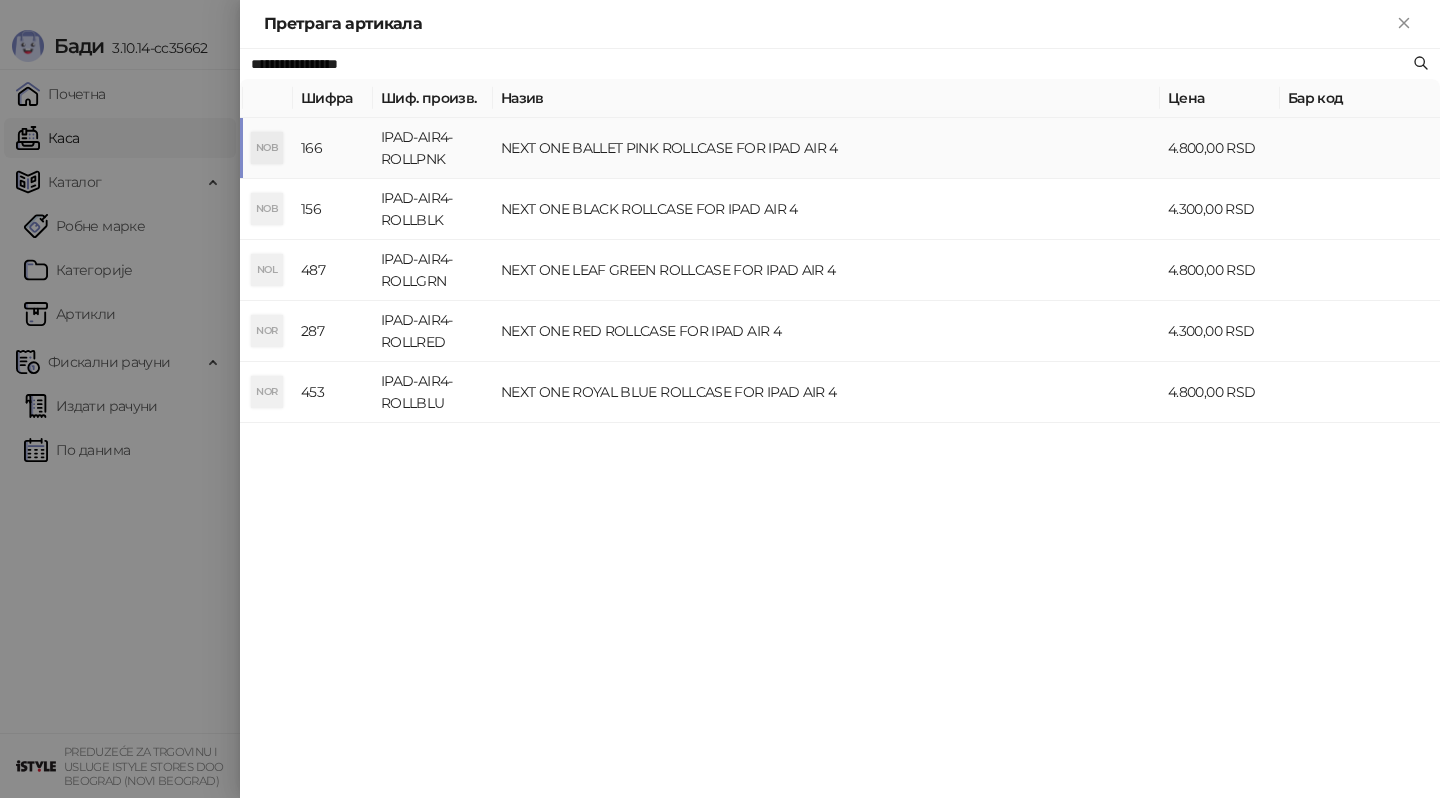 type on "**********" 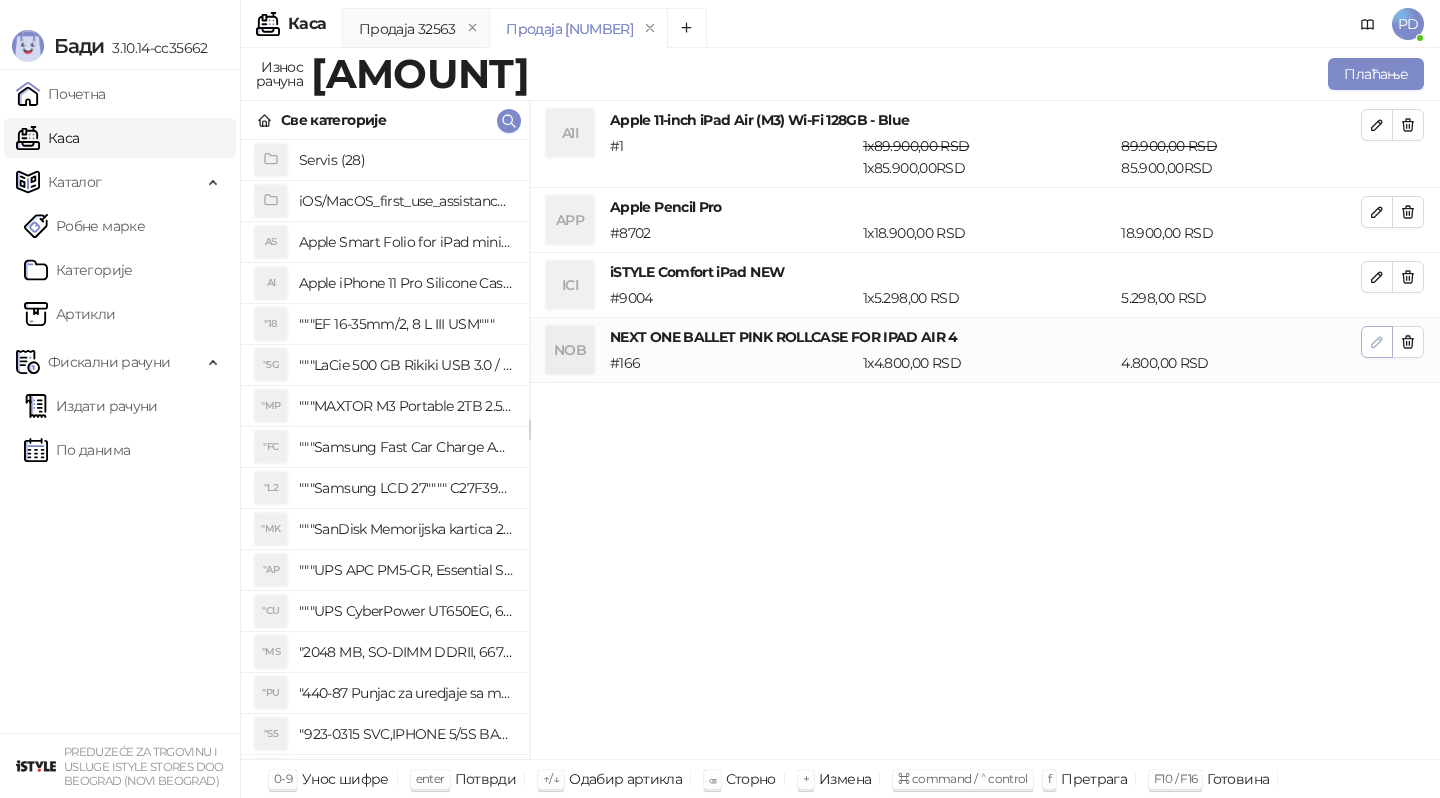 click 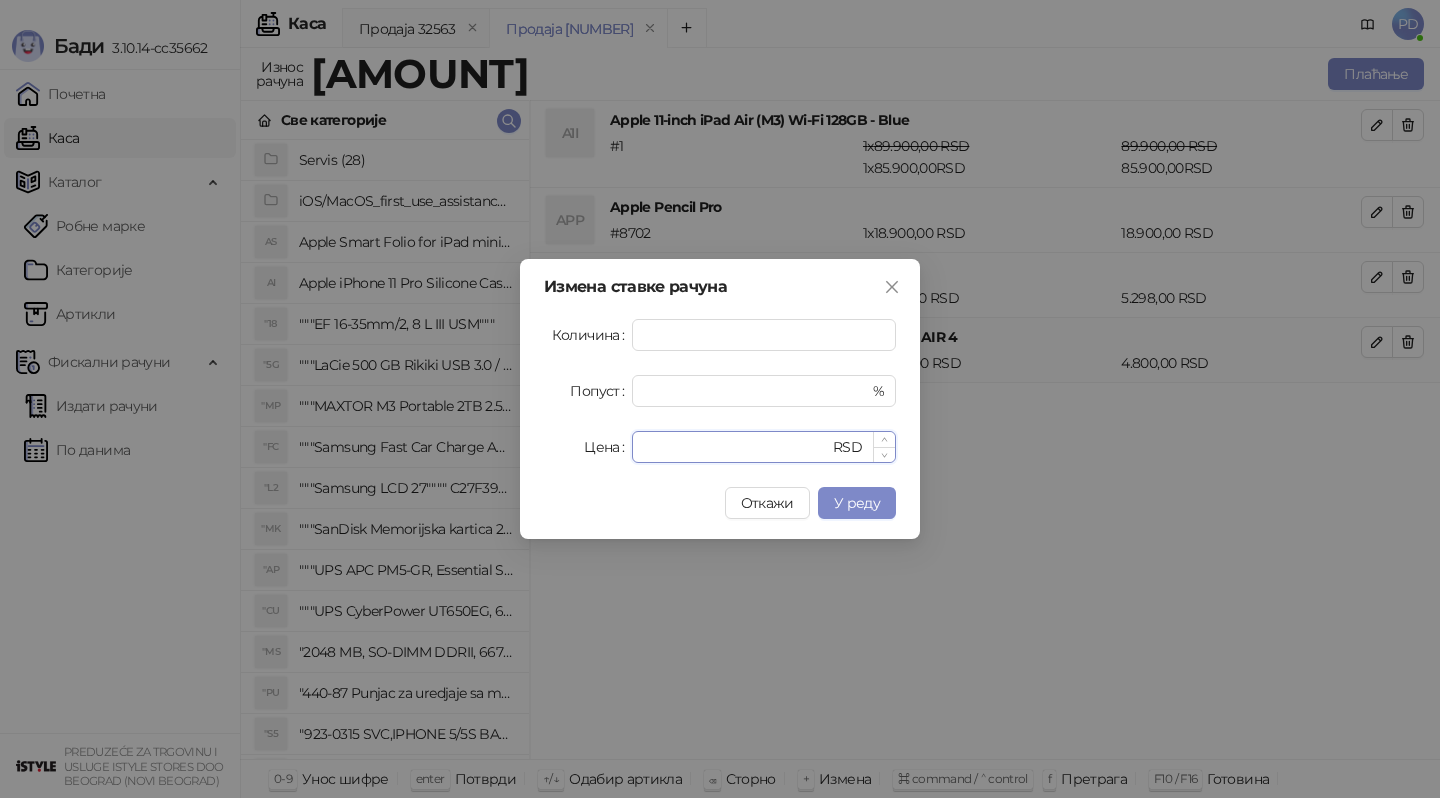 click on "****" at bounding box center [736, 447] 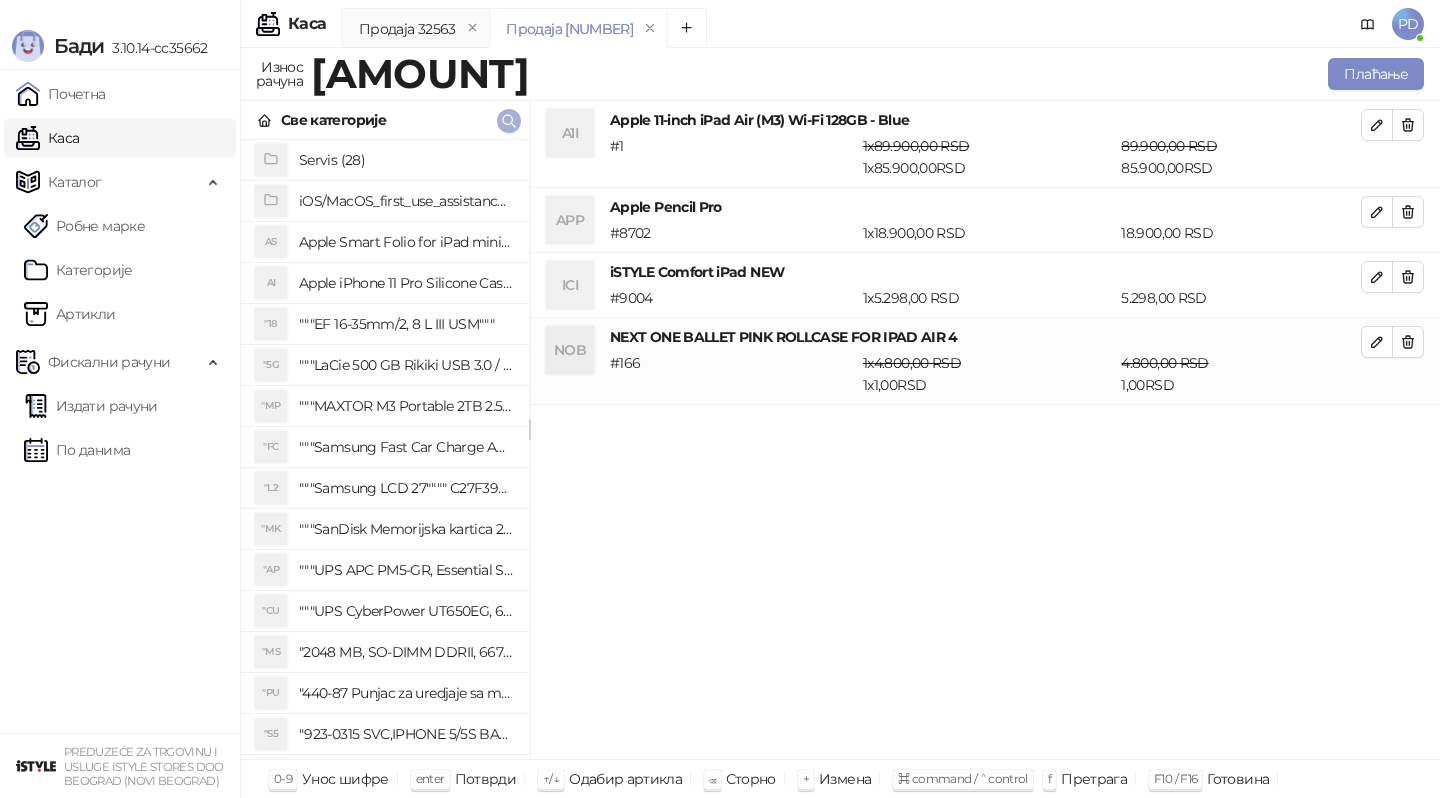 click 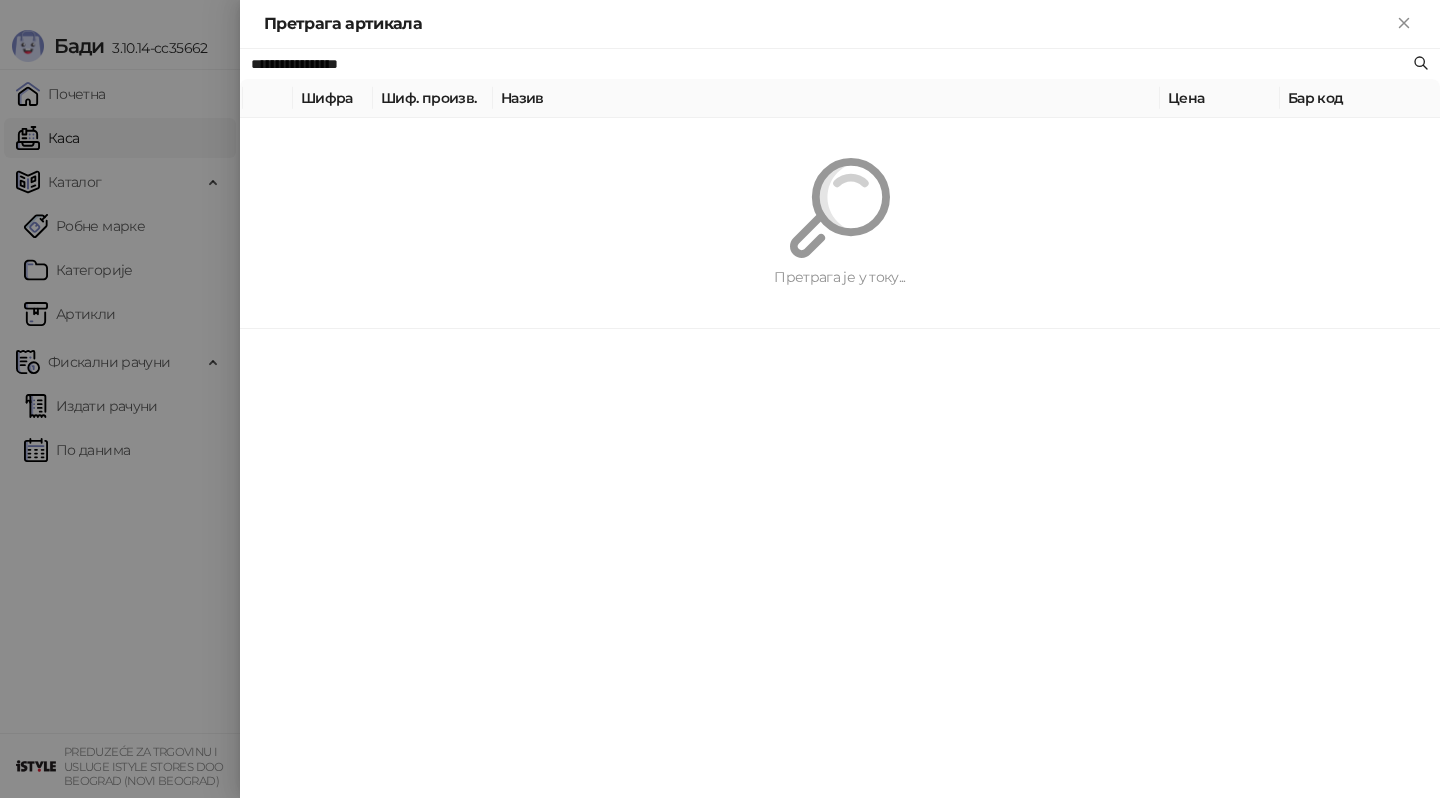 paste 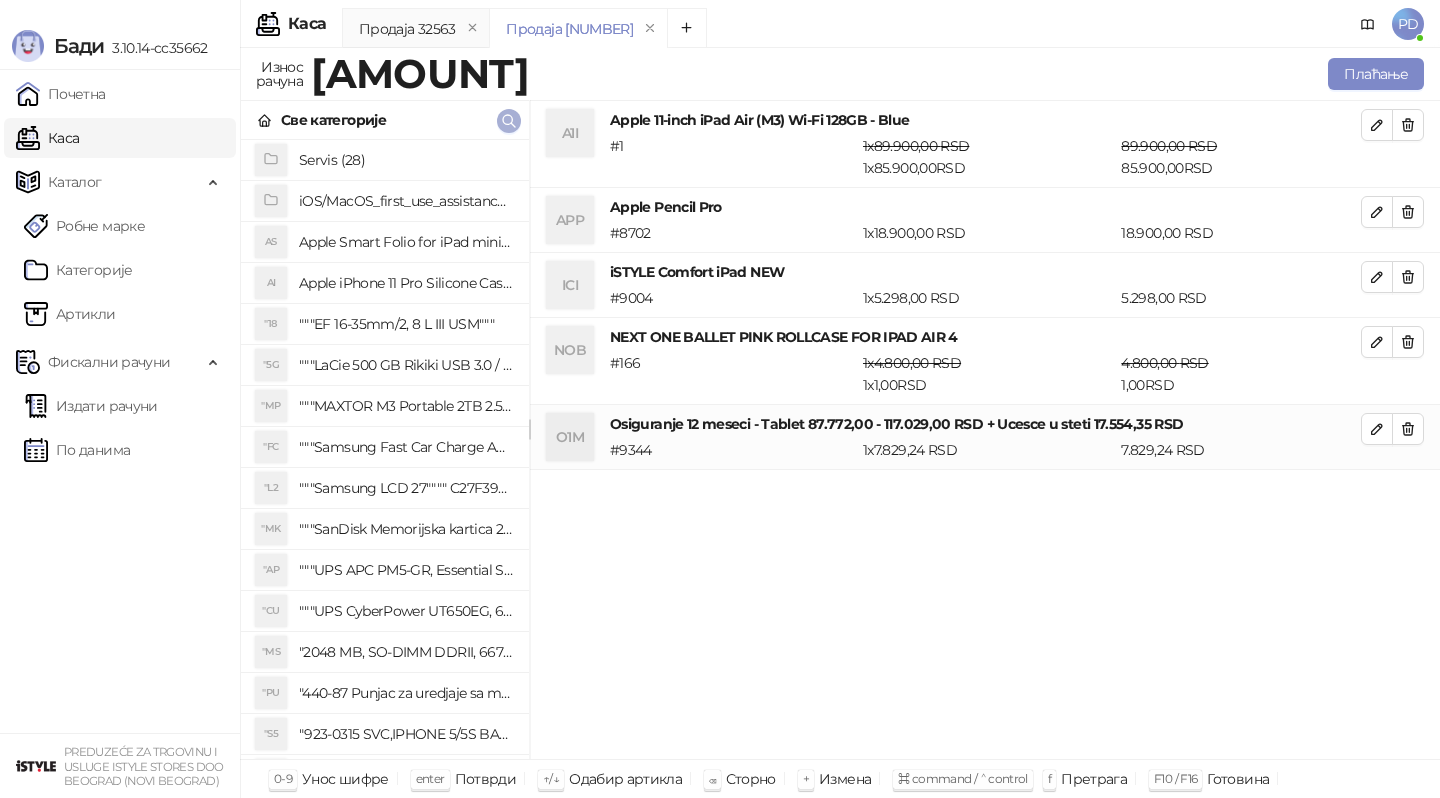 click 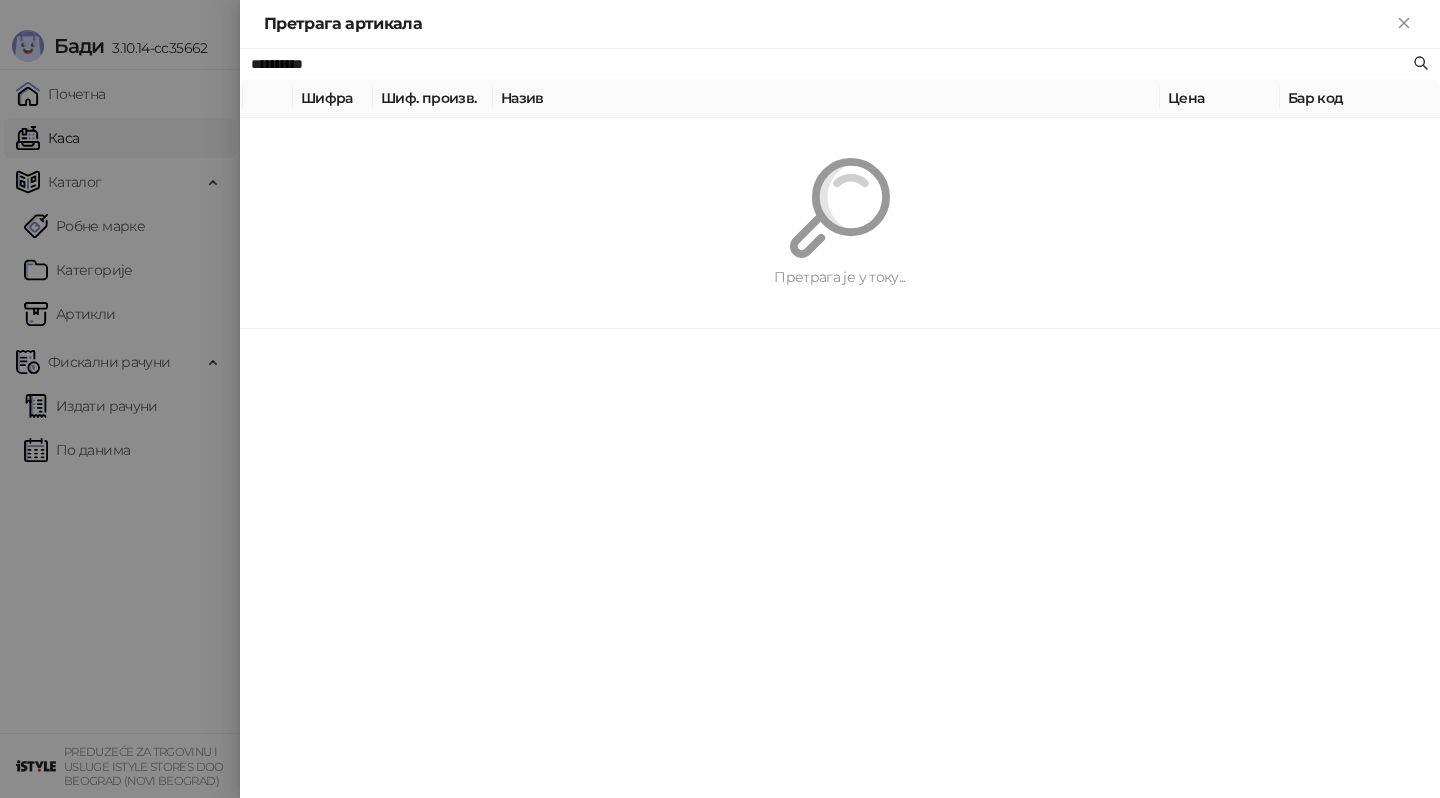 paste on "**********" 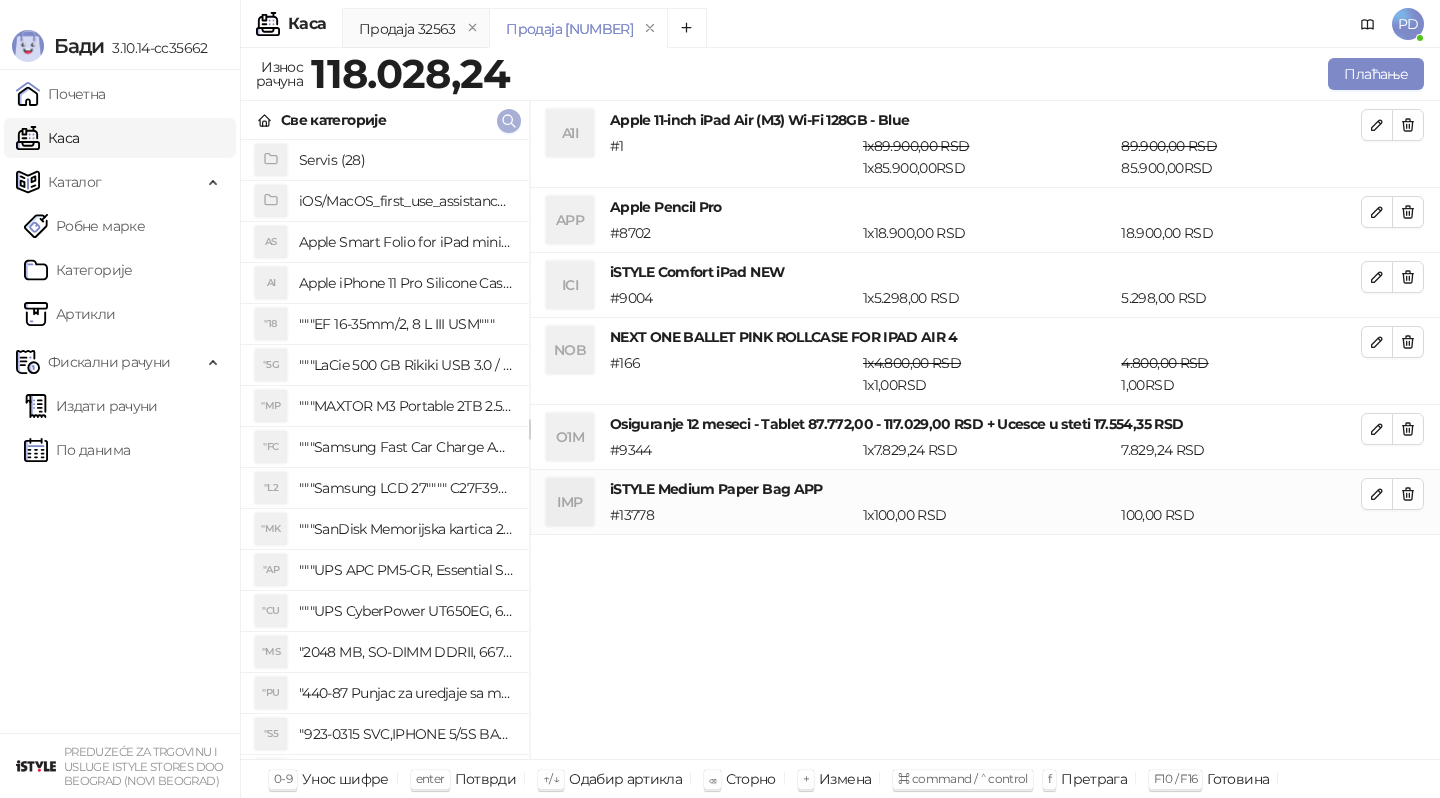 click 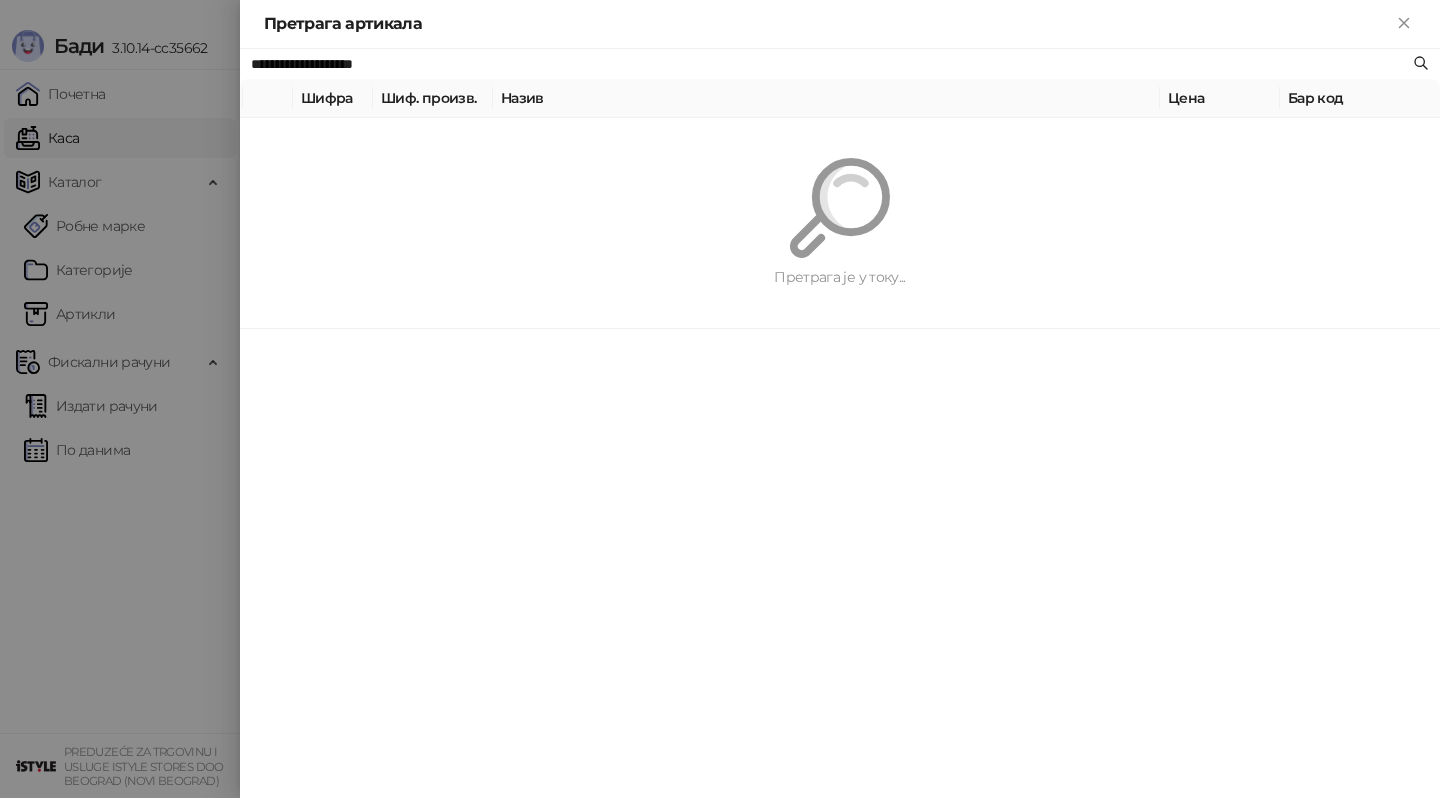 paste 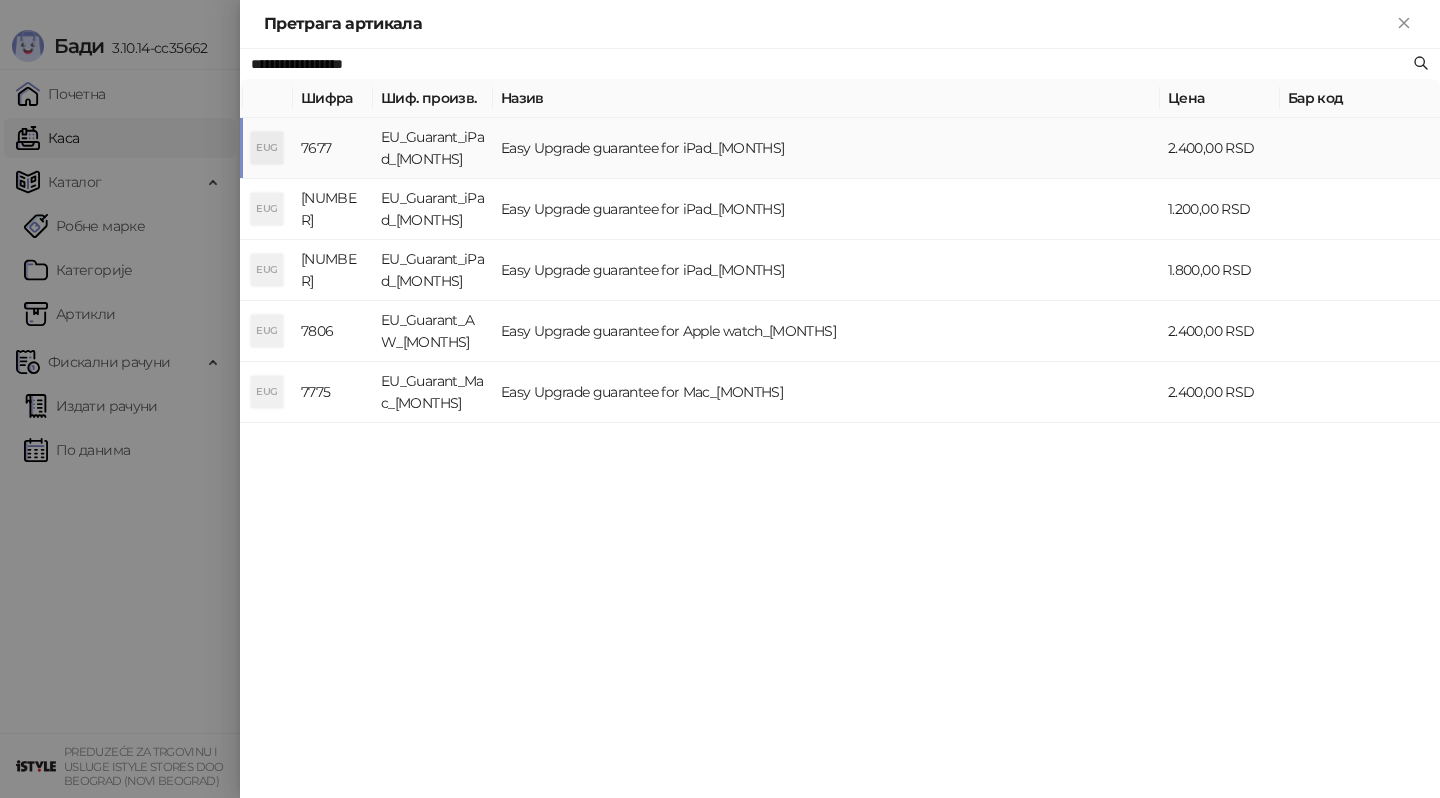 type on "**********" 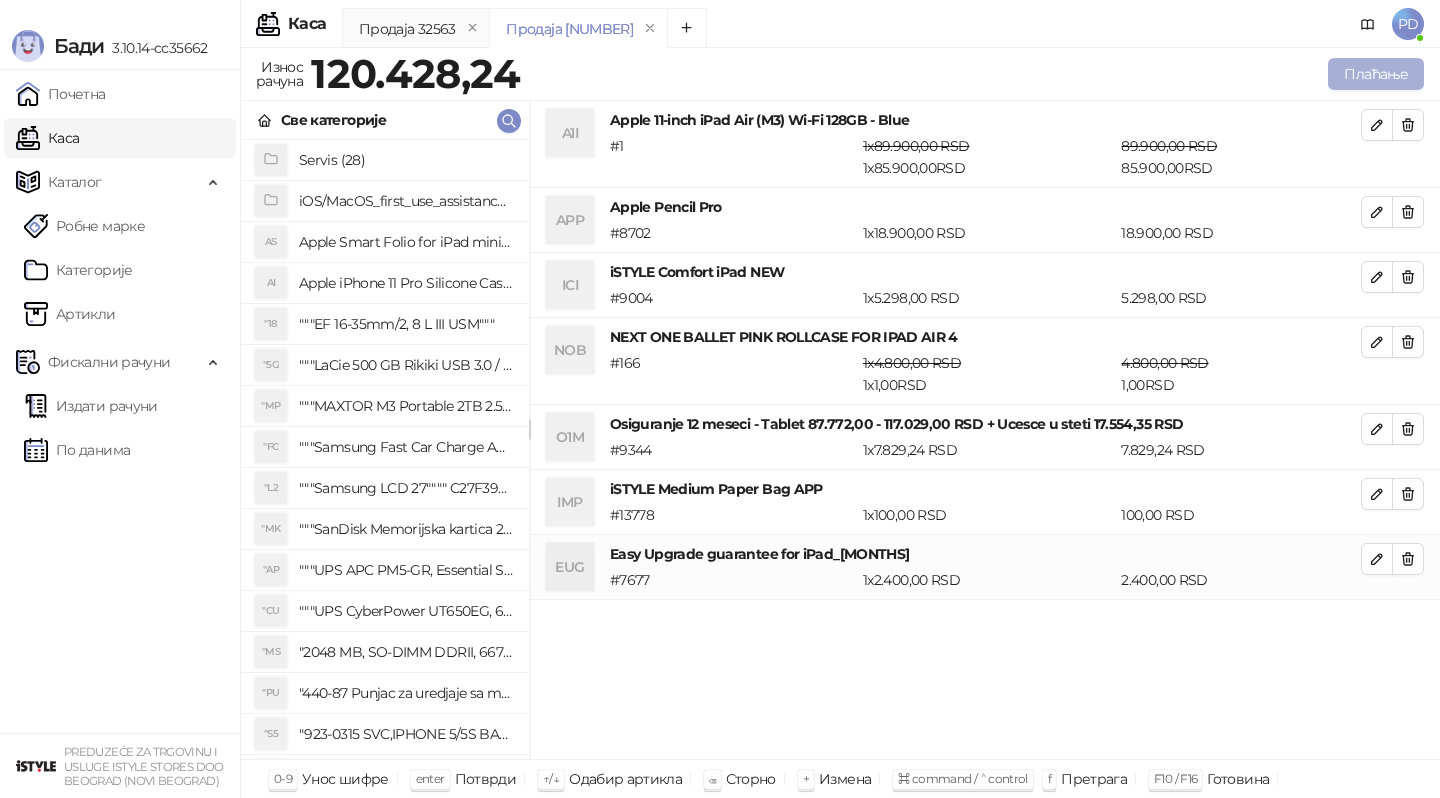 click on "Плаћање" at bounding box center [1376, 74] 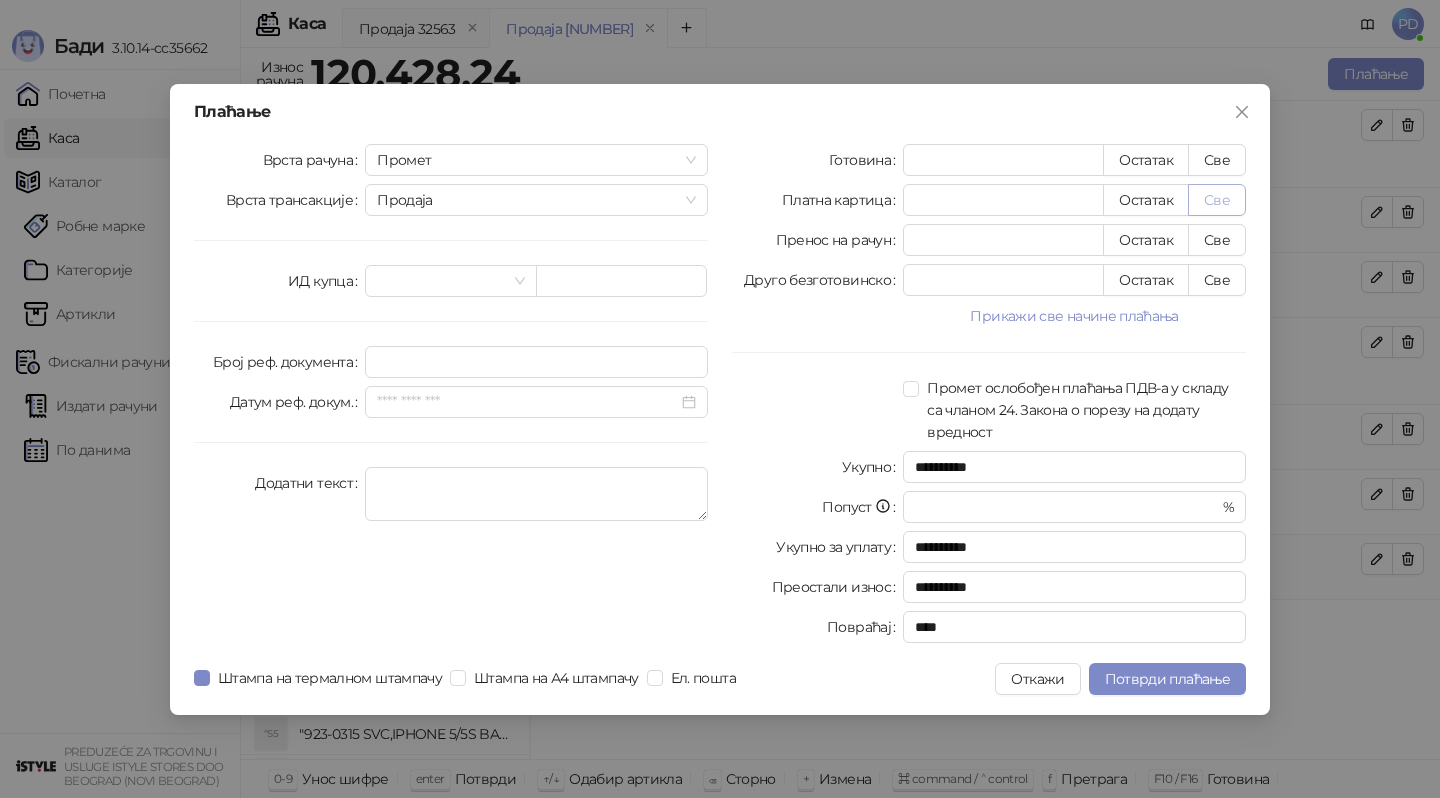 click on "Све" at bounding box center [1217, 200] 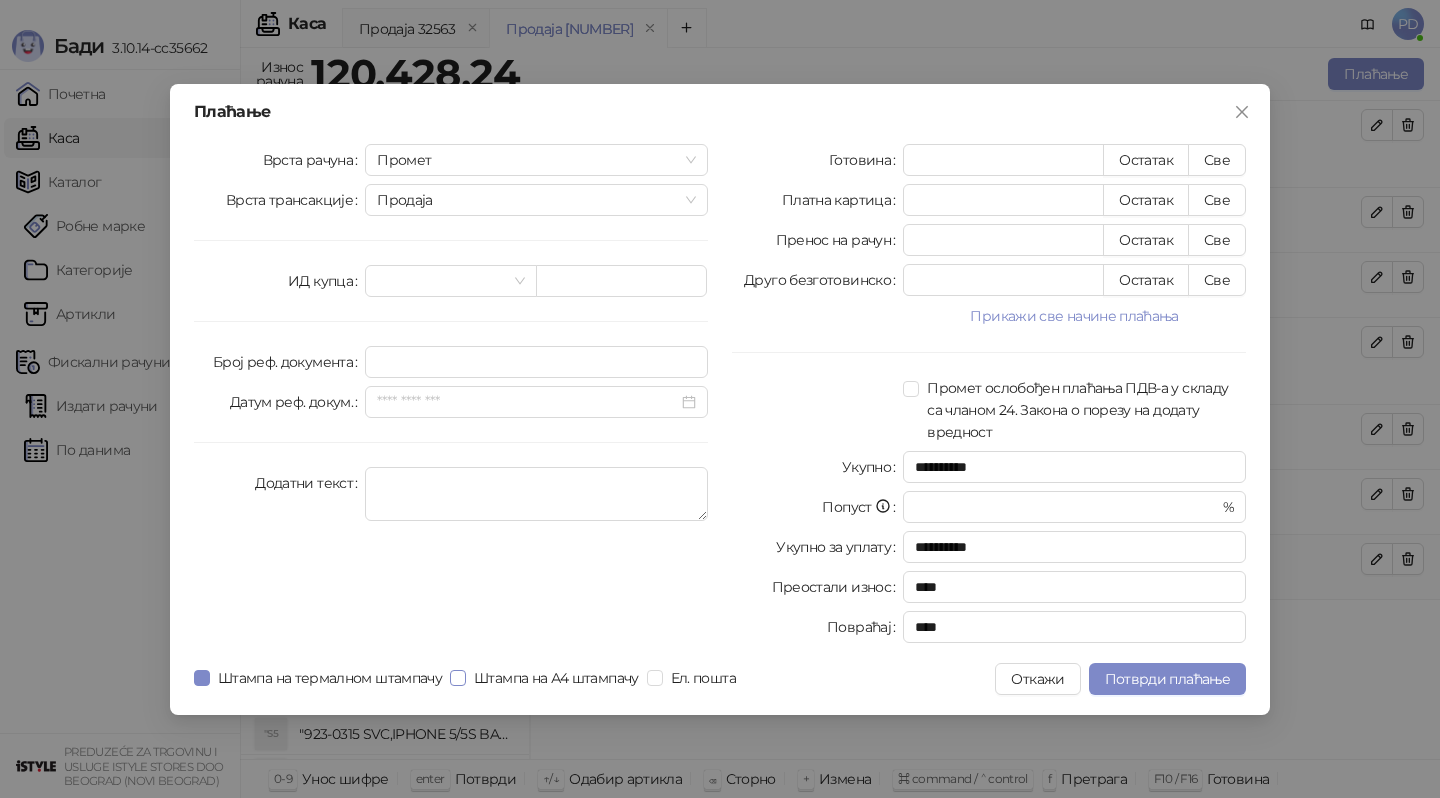 click on "Штампа на А4 штампачу" at bounding box center (556, 678) 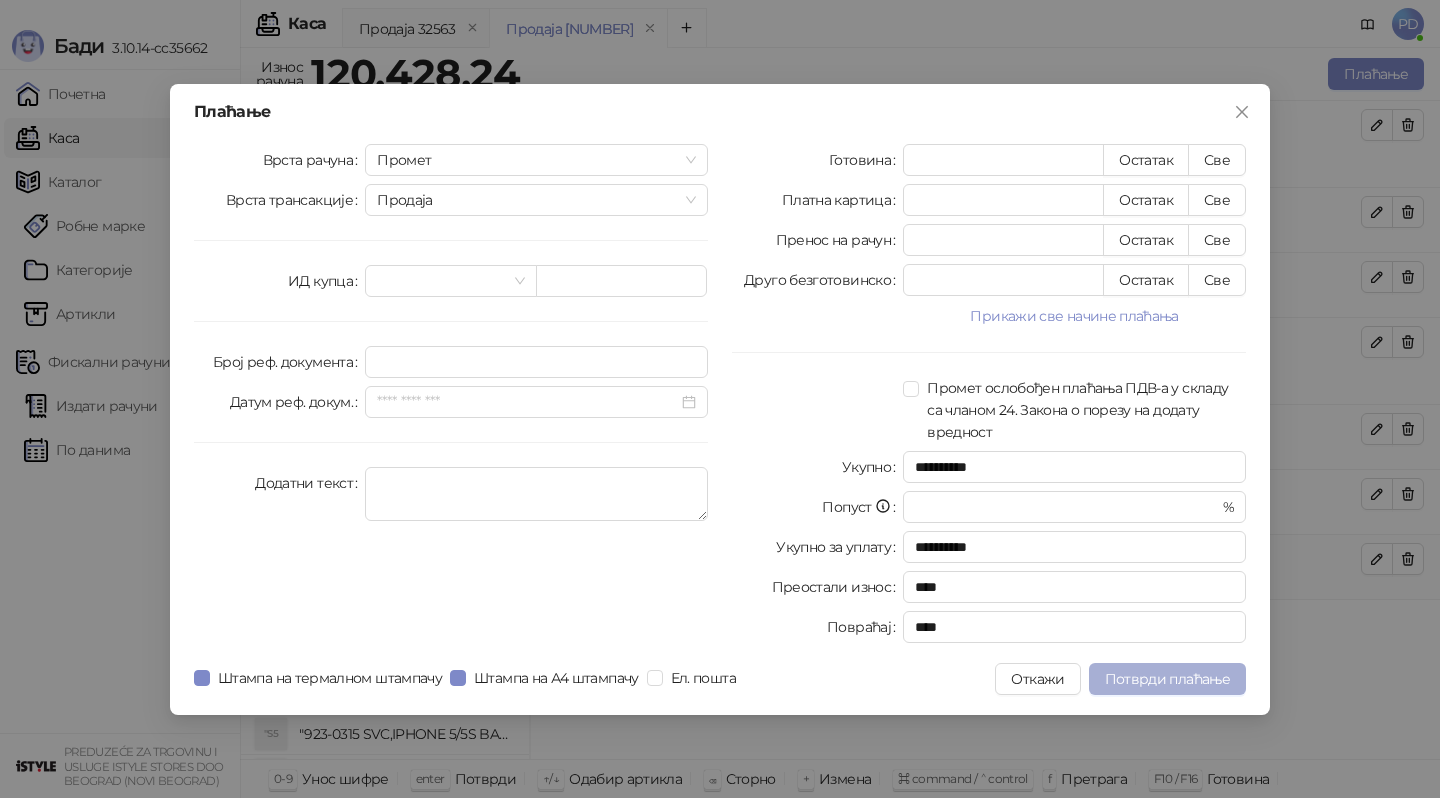click on "Потврди плаћање" at bounding box center (1167, 679) 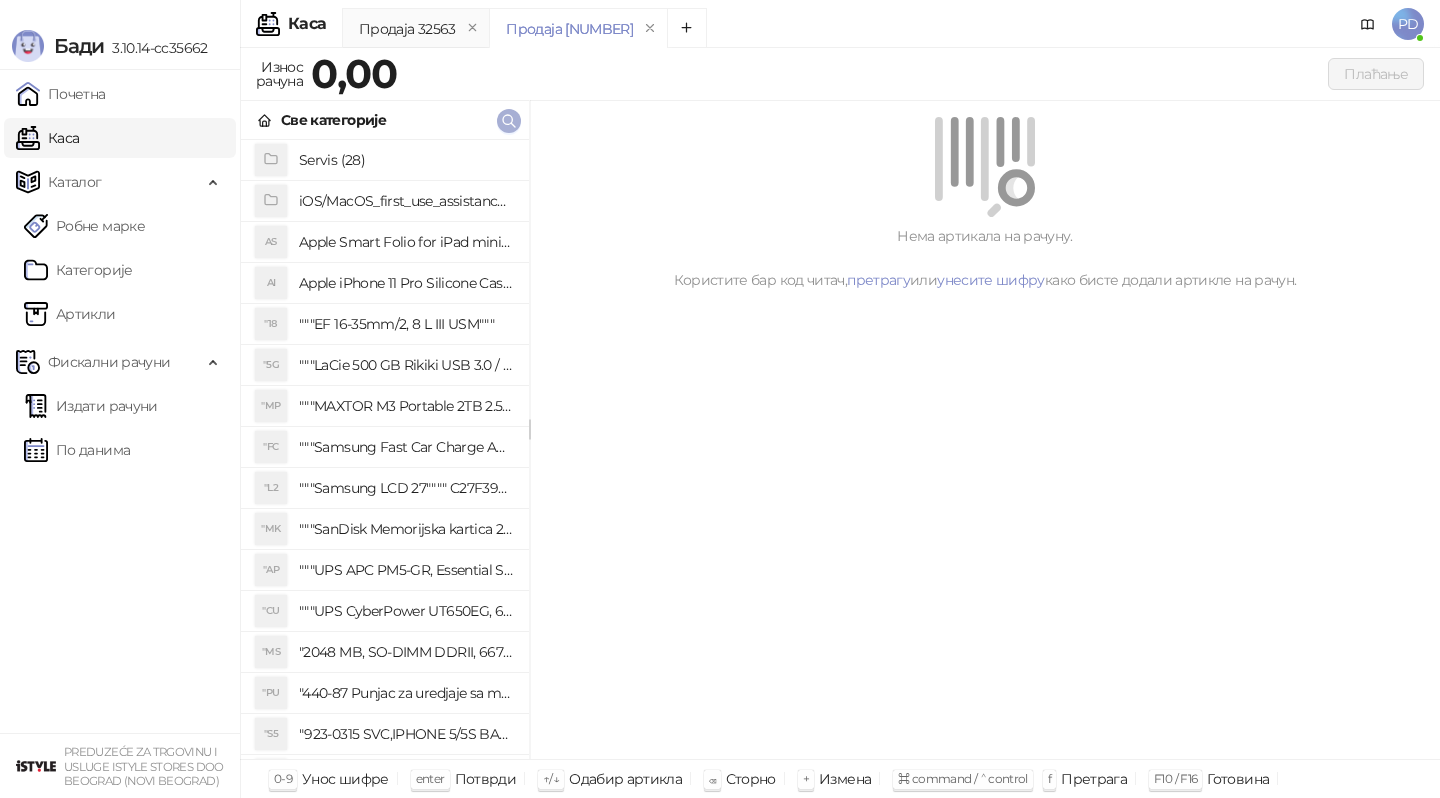 click 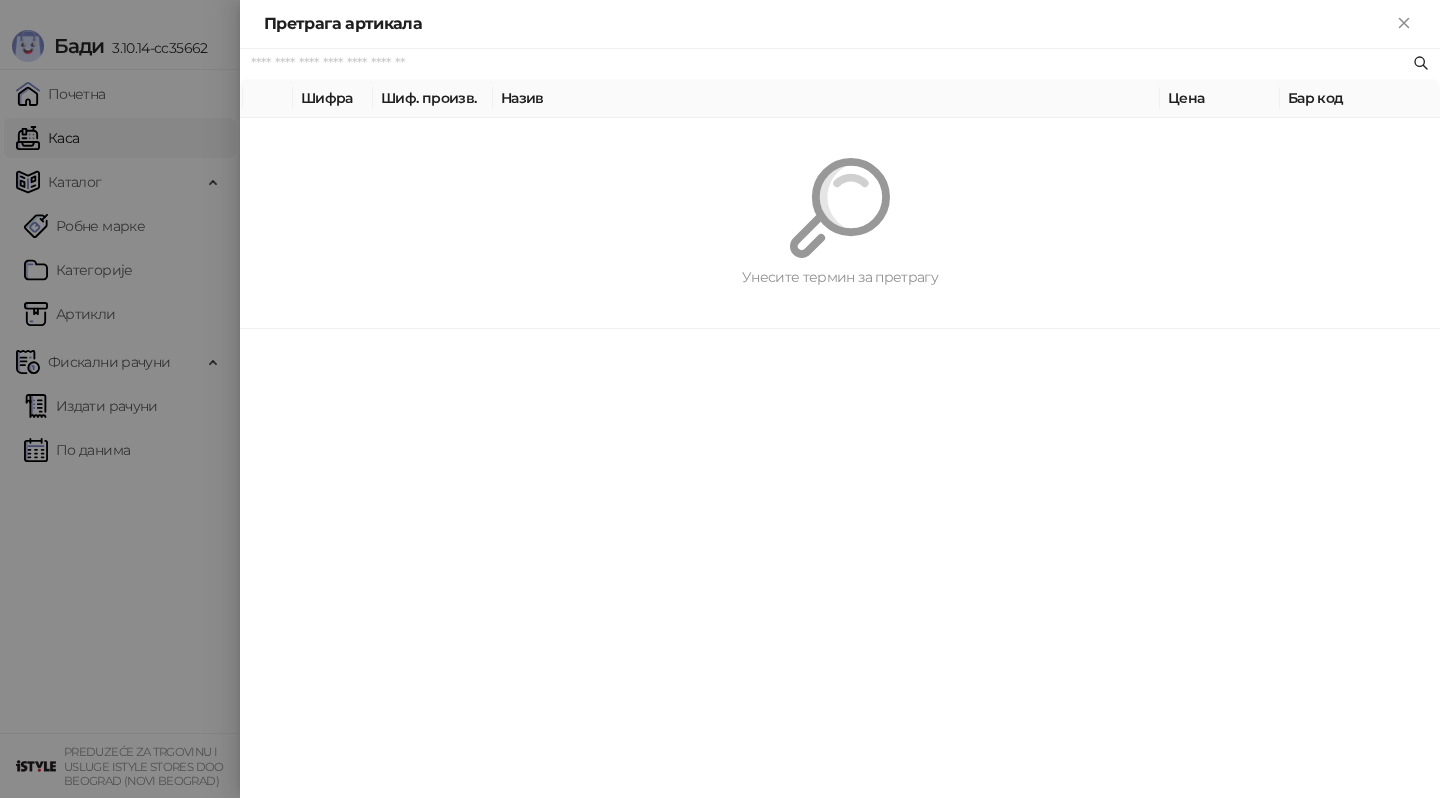 paste on "*********" 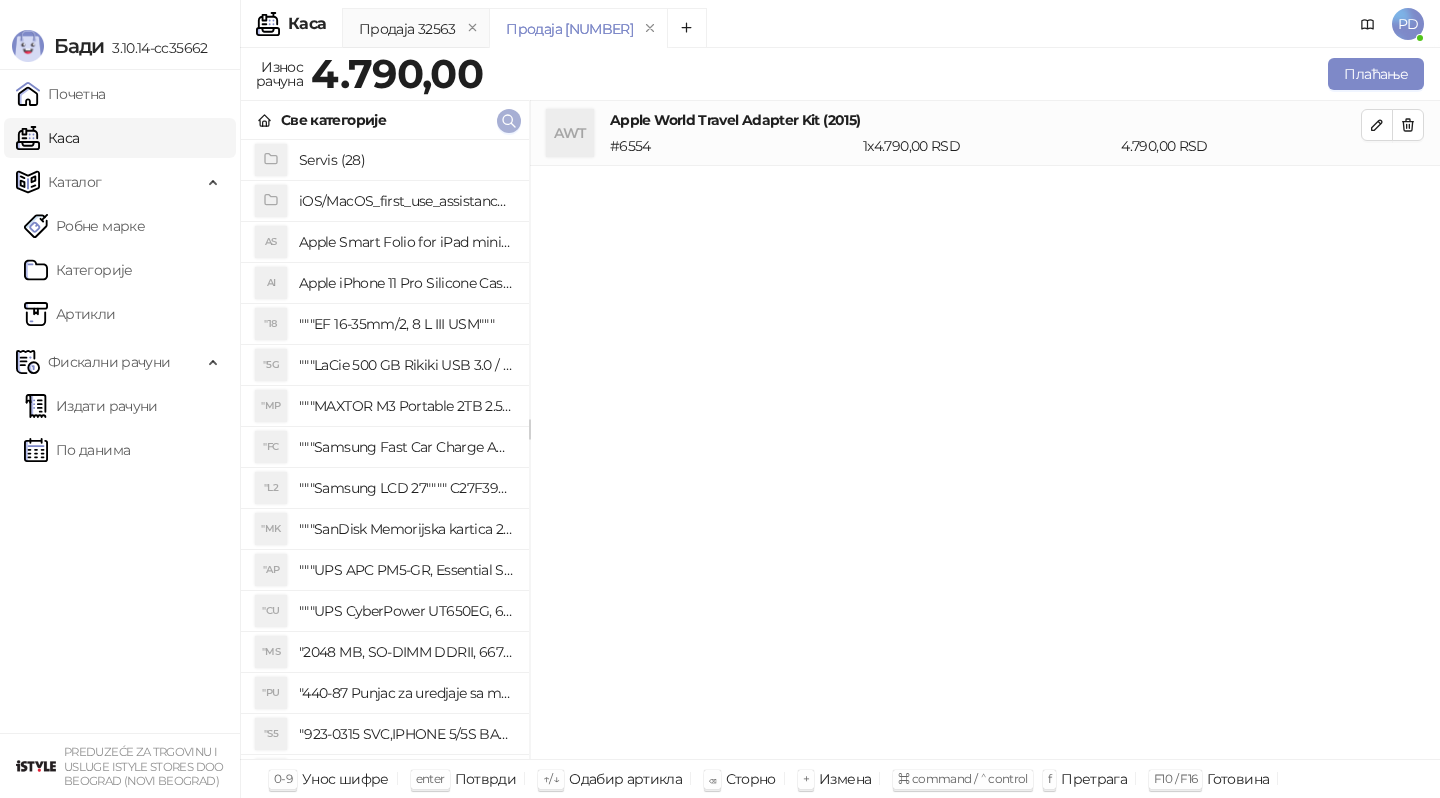 click 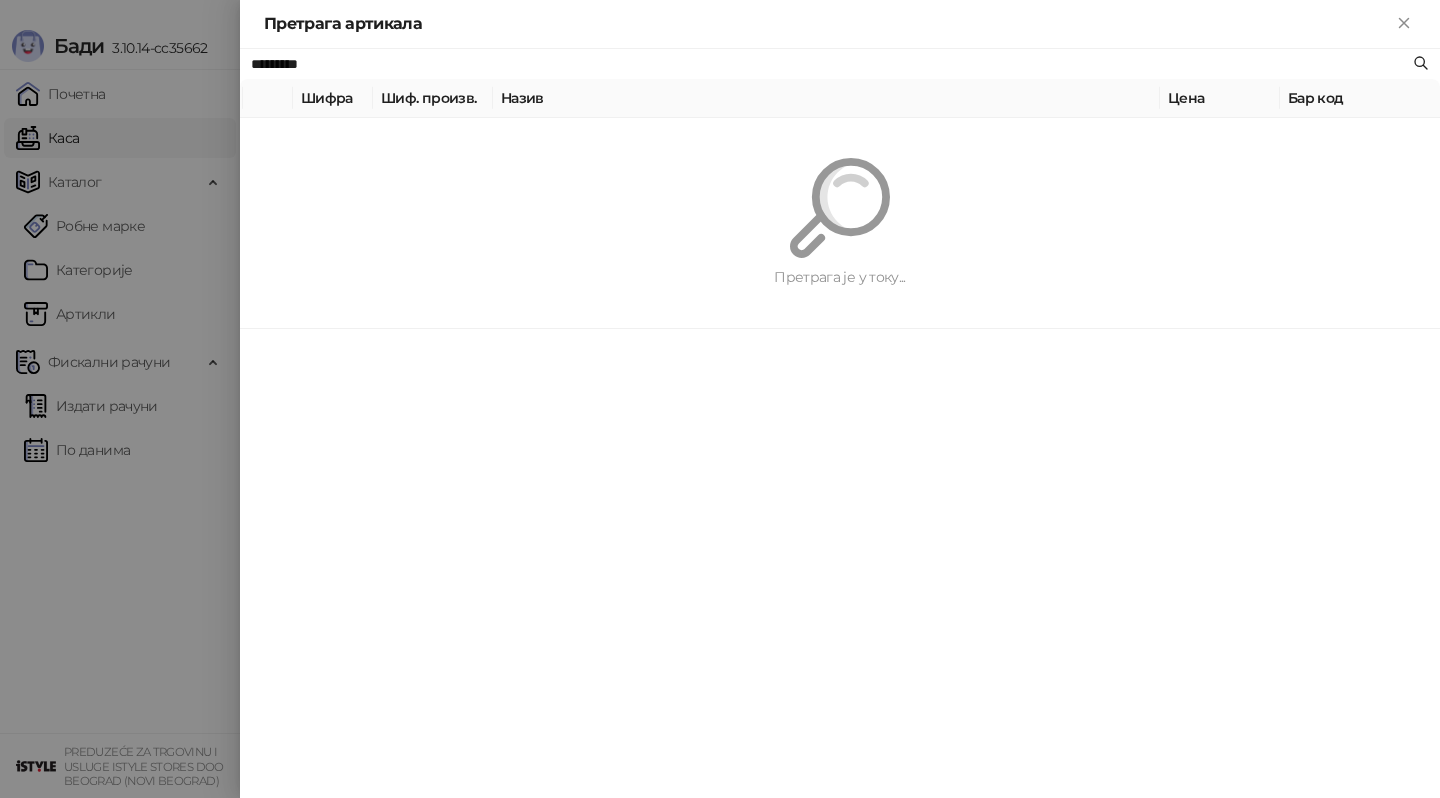paste on "**********" 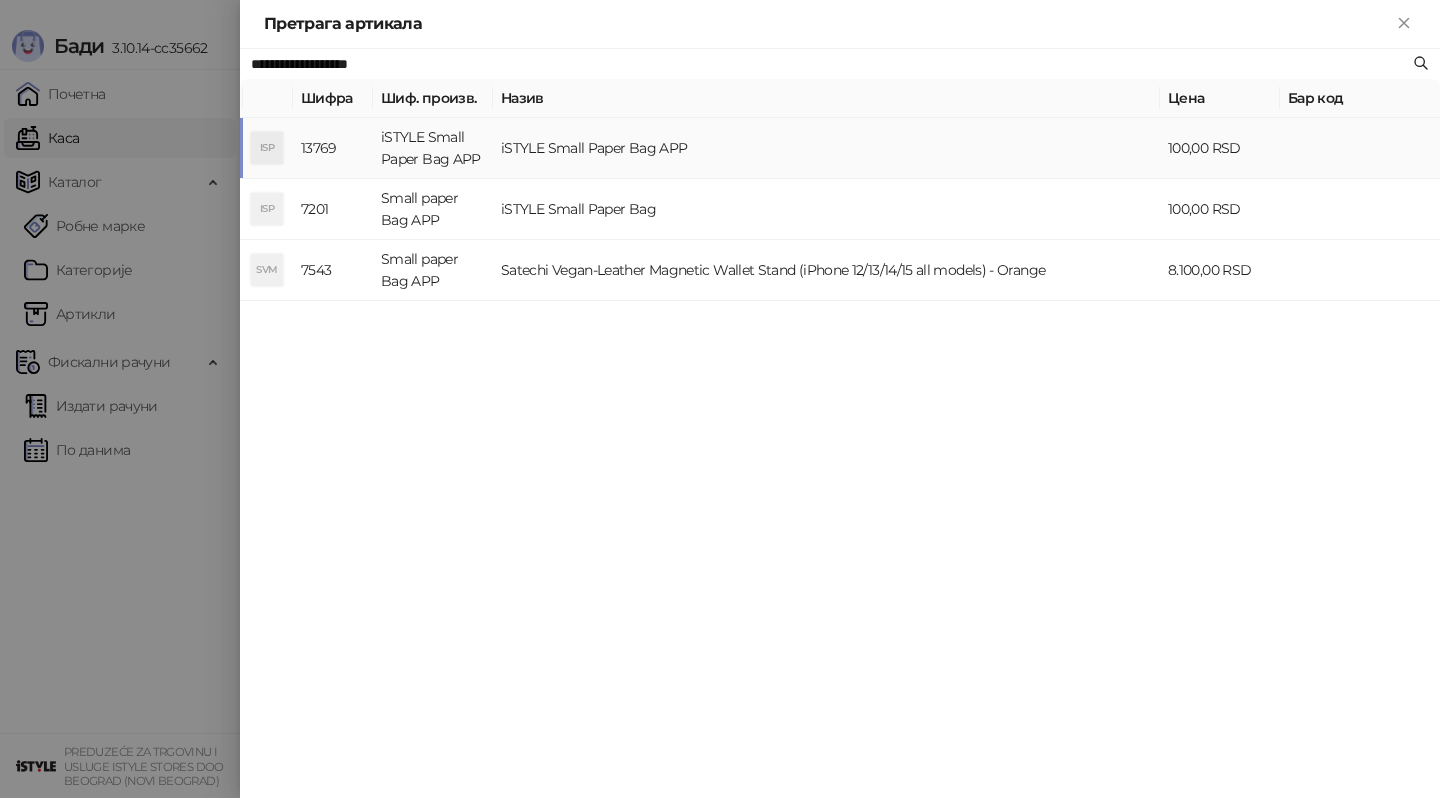 type on "**********" 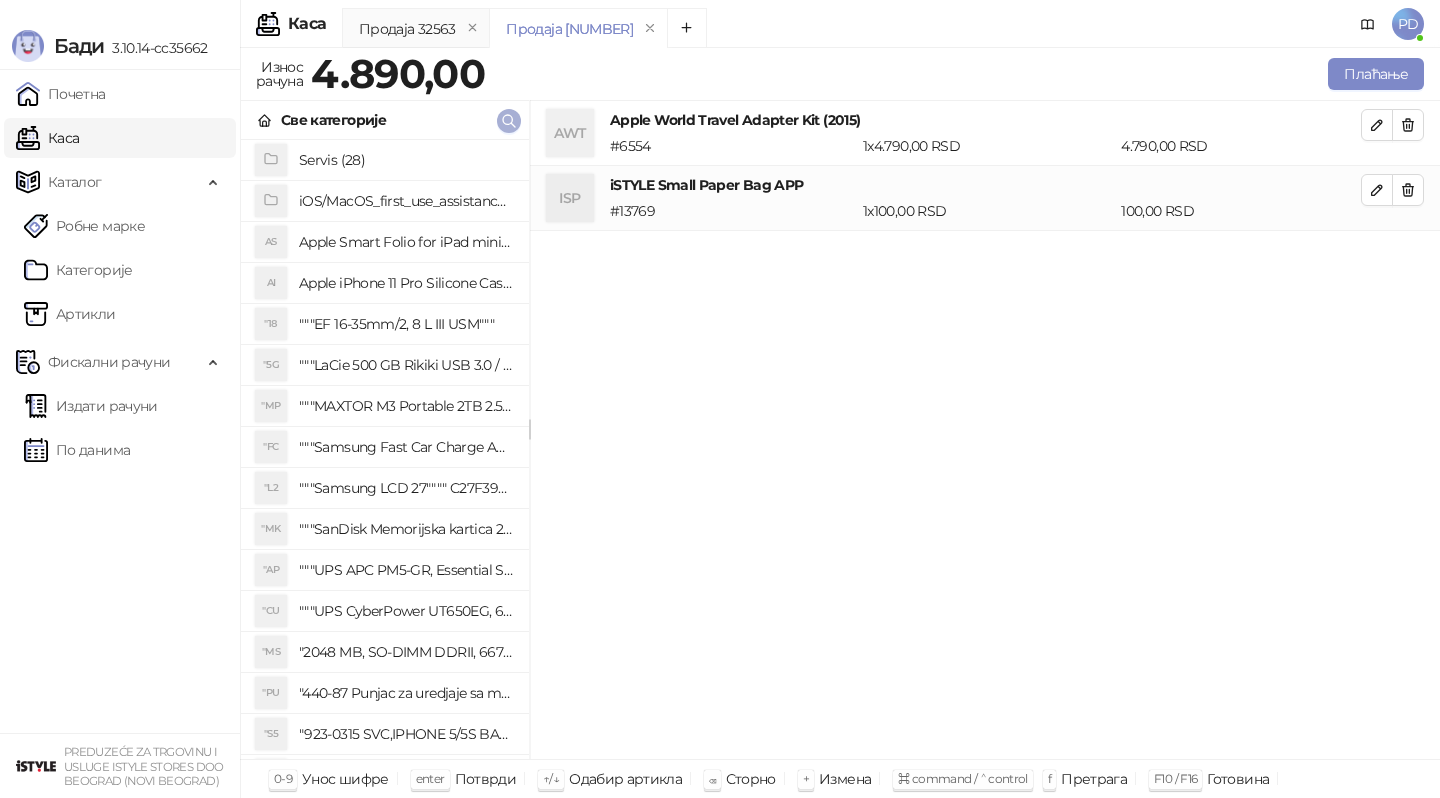 click 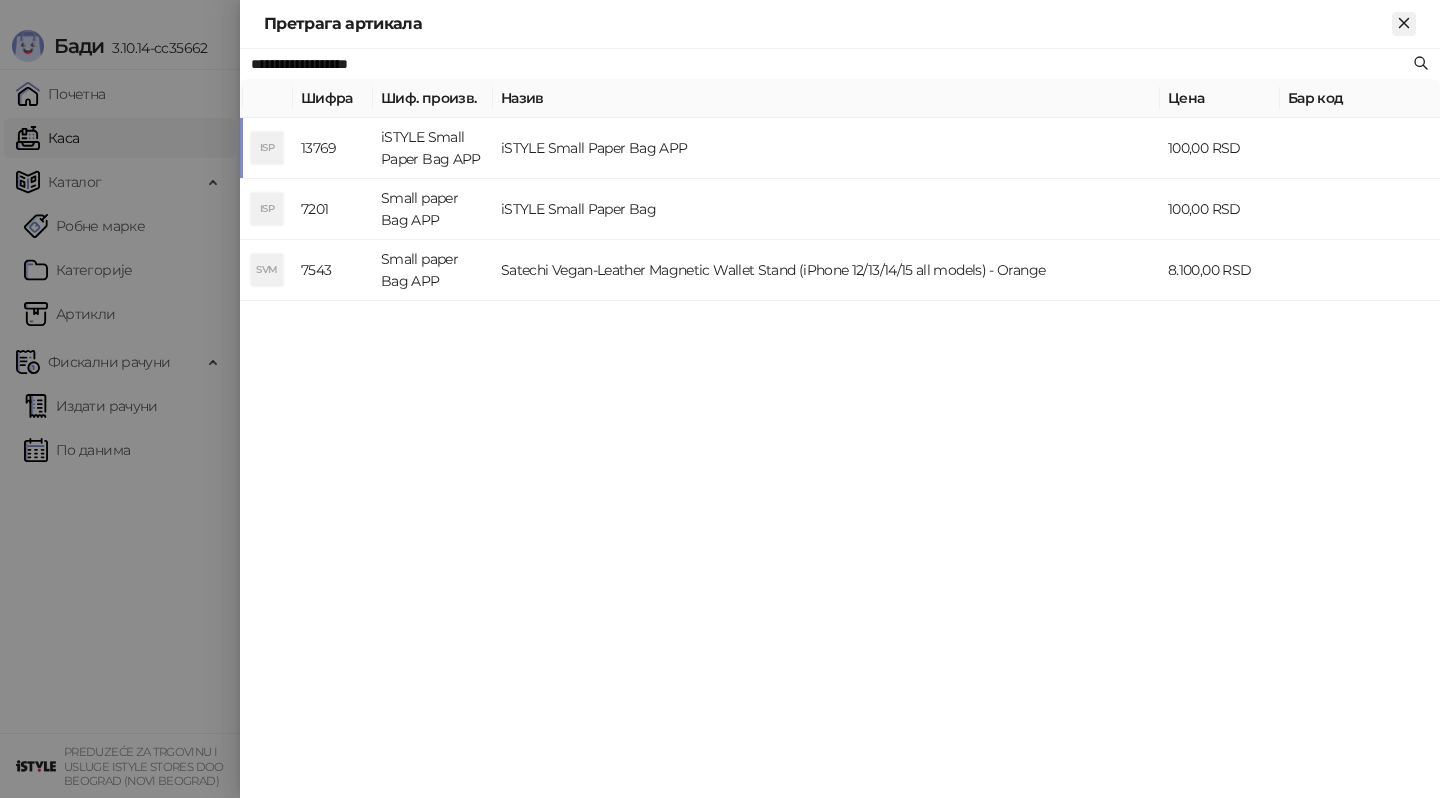 click 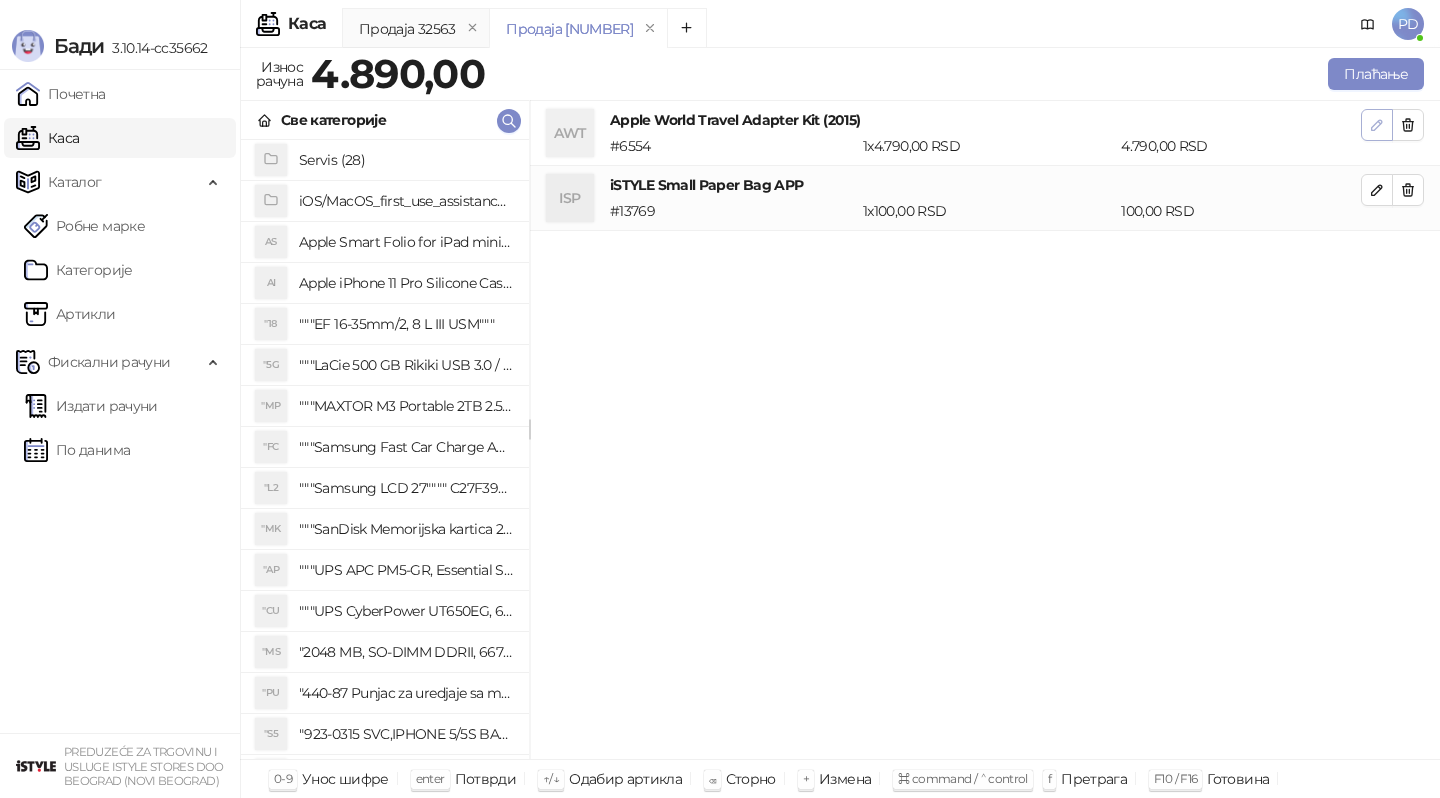click 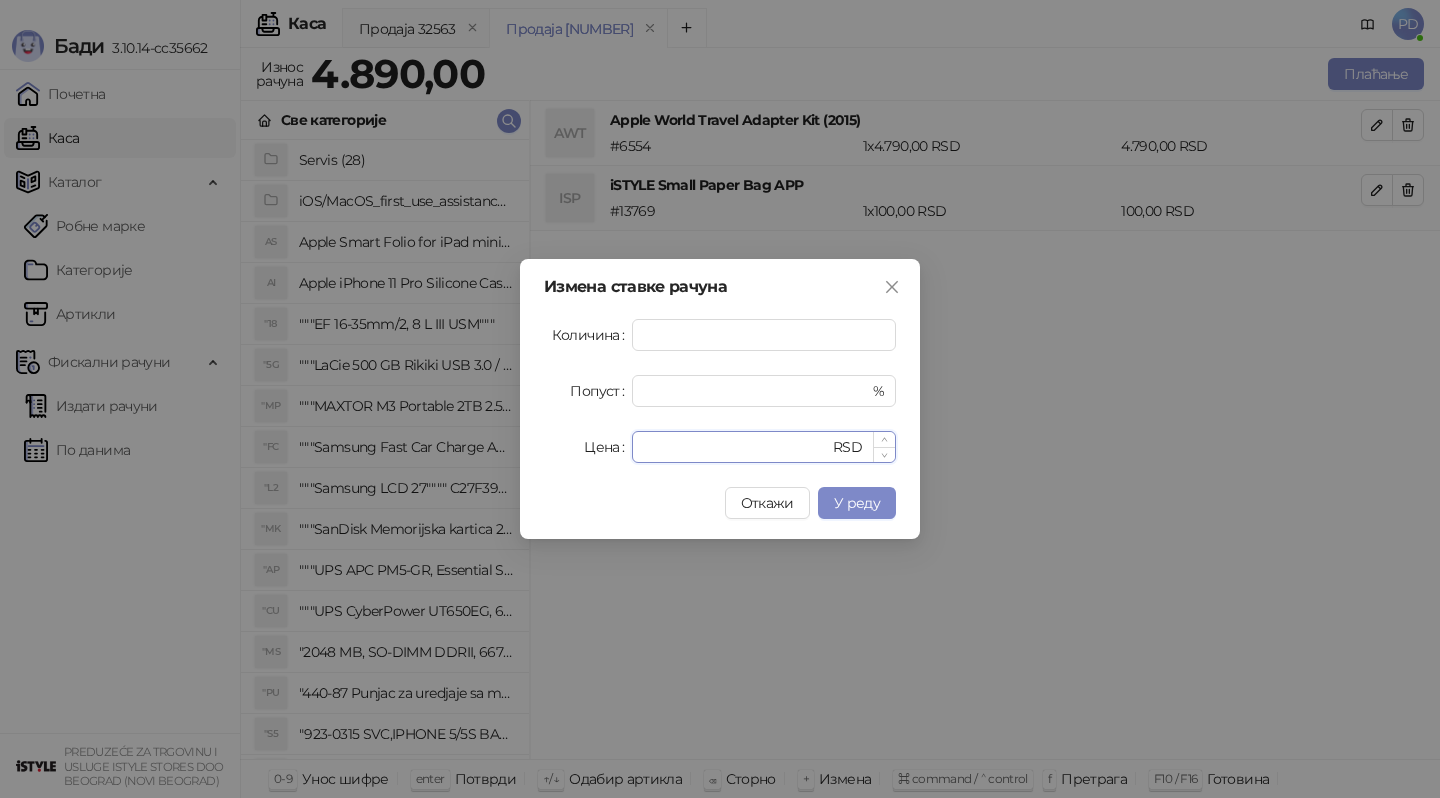 click on "****" at bounding box center (736, 447) 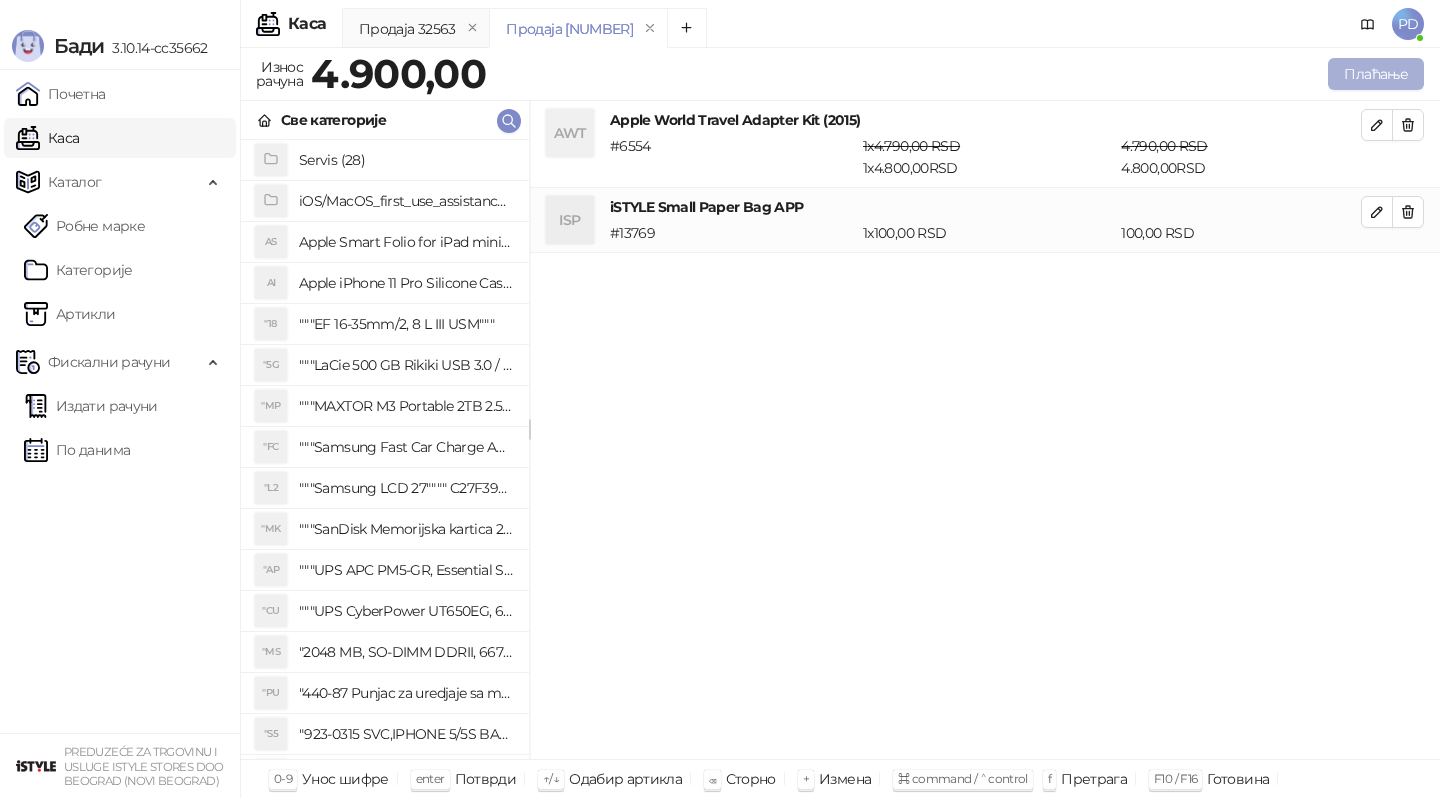 click on "Плаћање" at bounding box center [1376, 74] 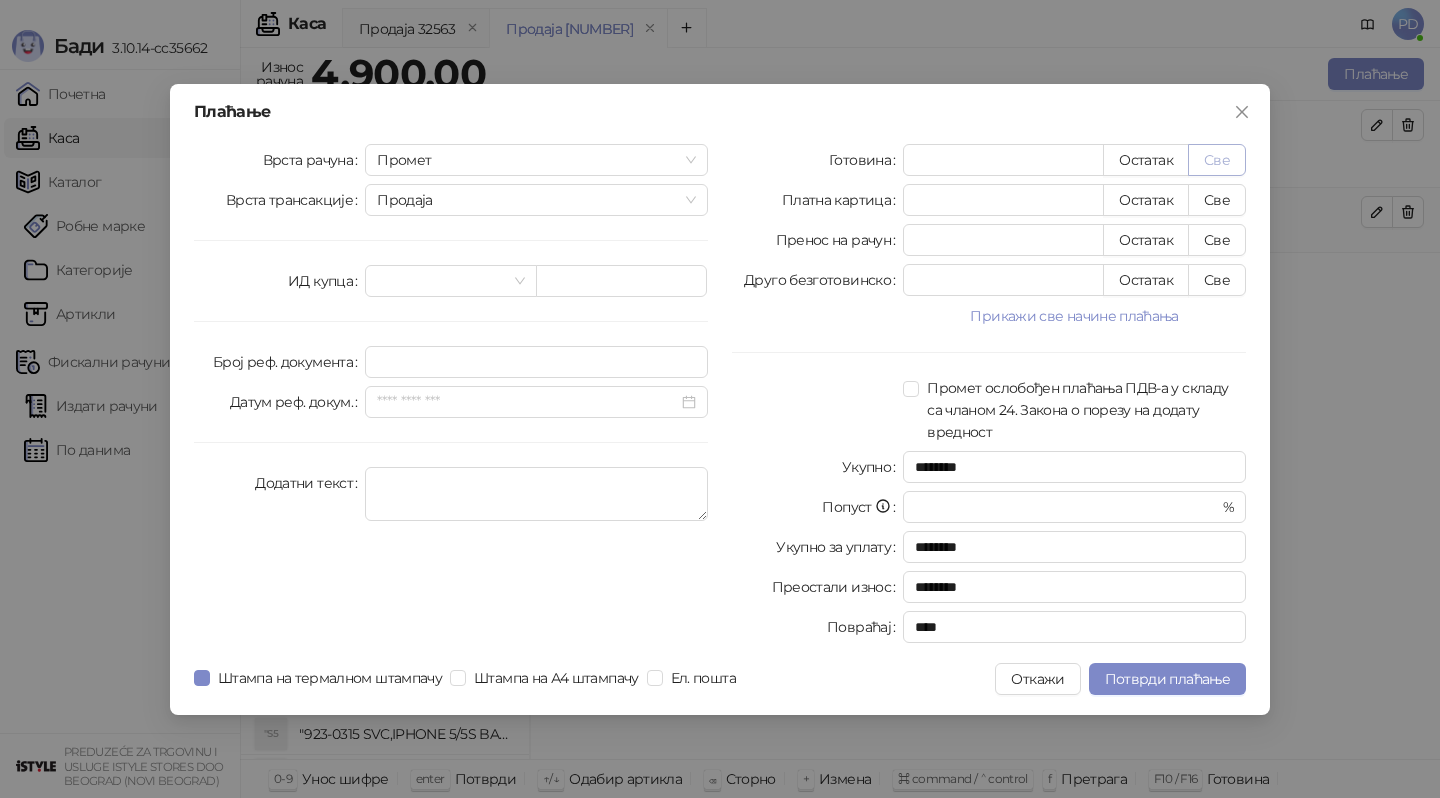 click on "Све" at bounding box center [1217, 160] 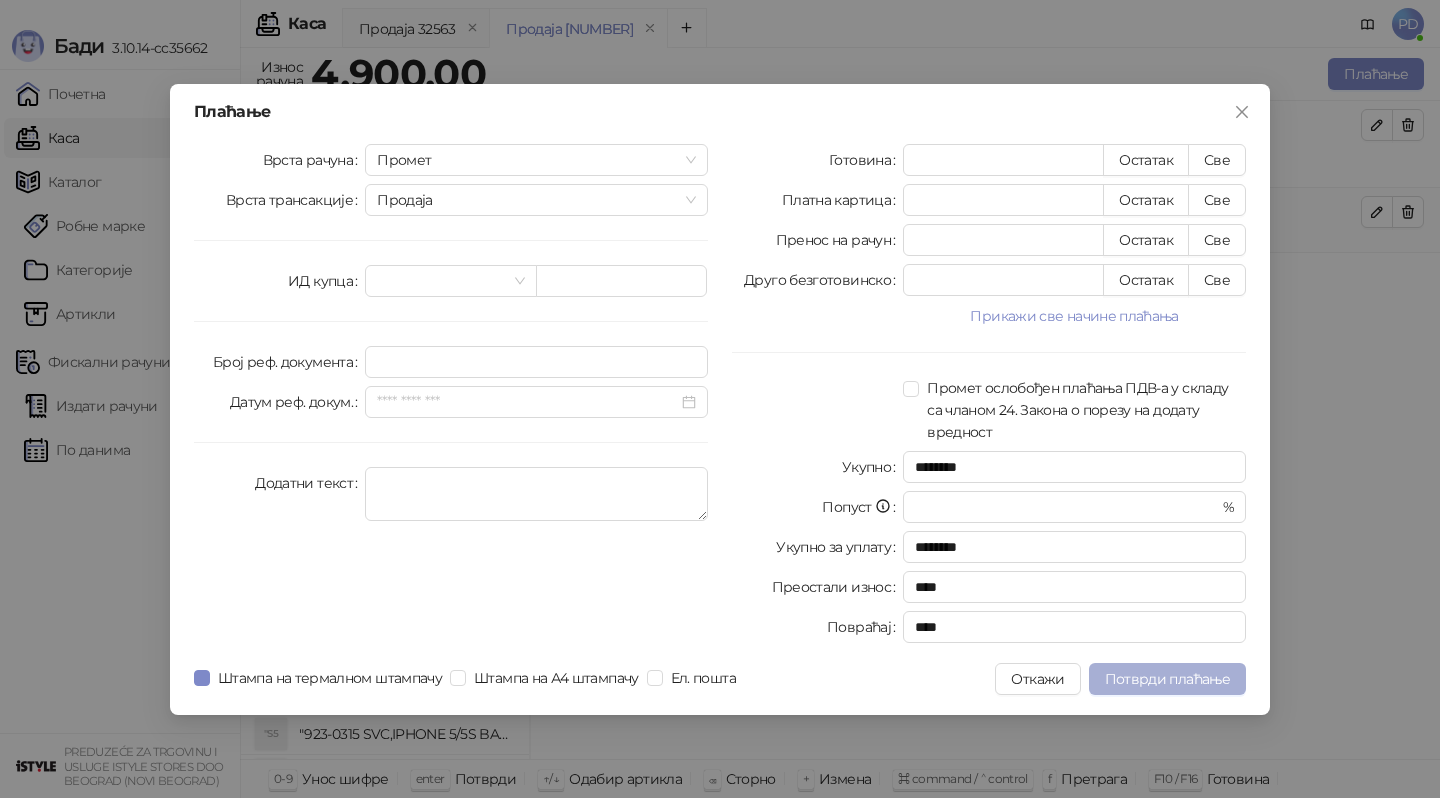 click on "Потврди плаћање" at bounding box center [1167, 679] 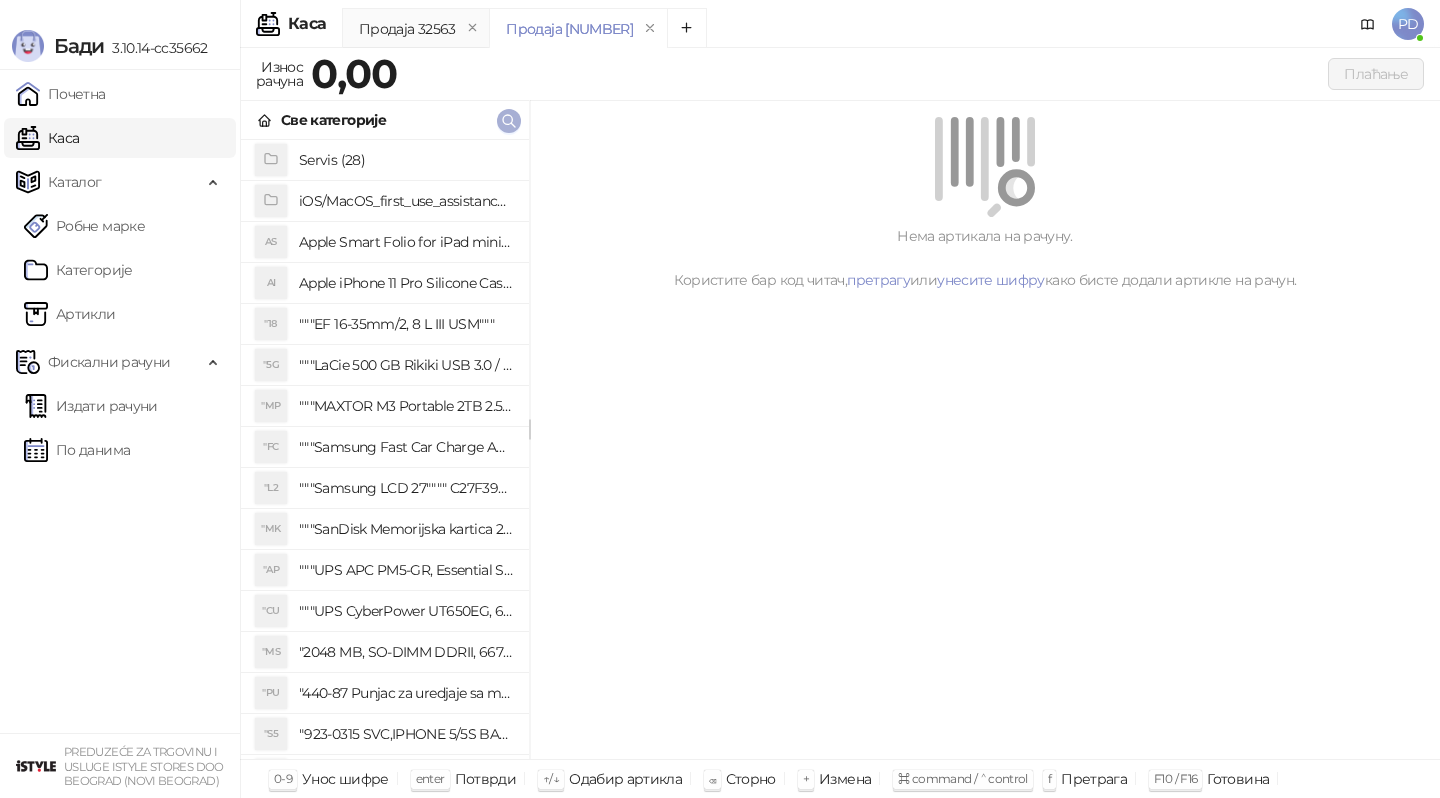 click 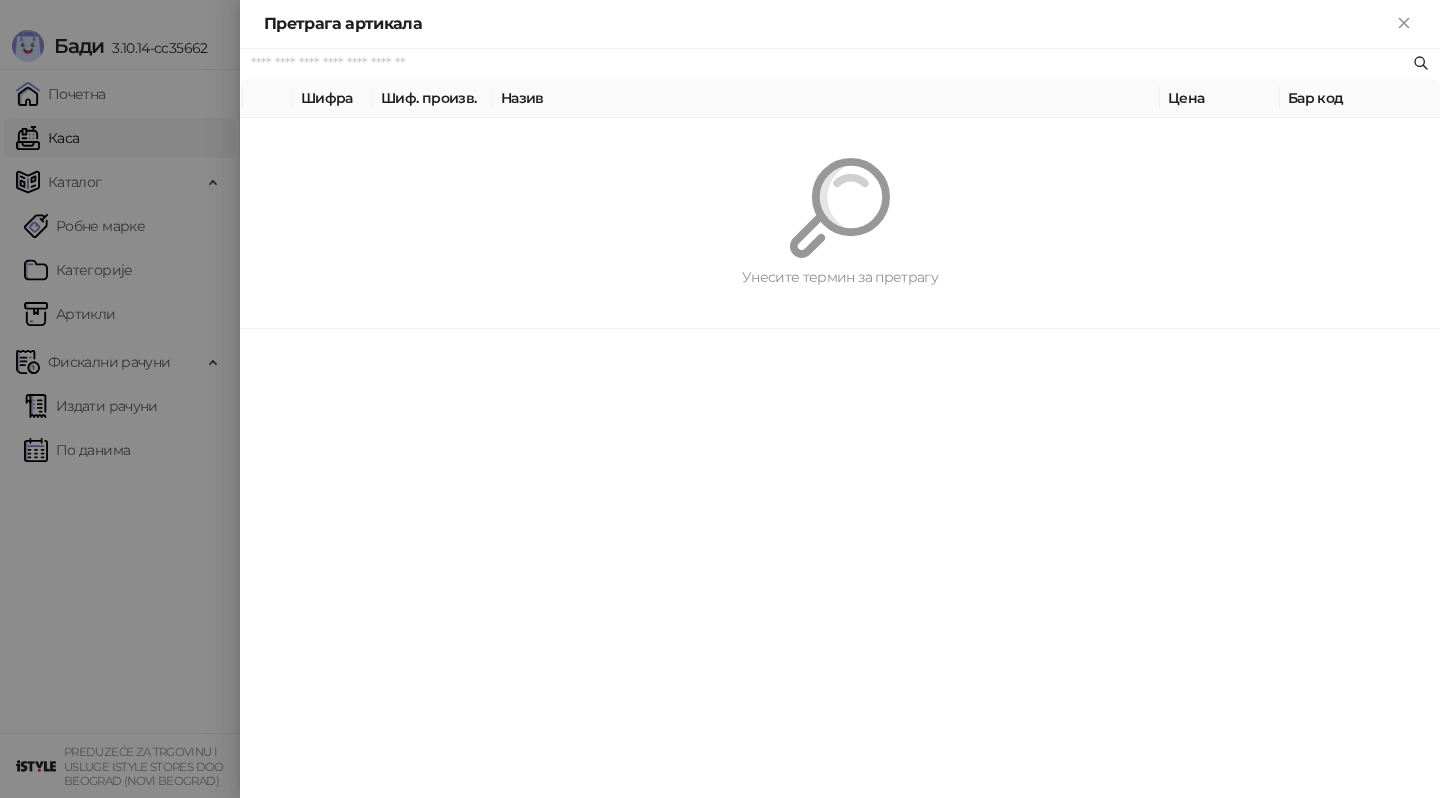 paste on "**********" 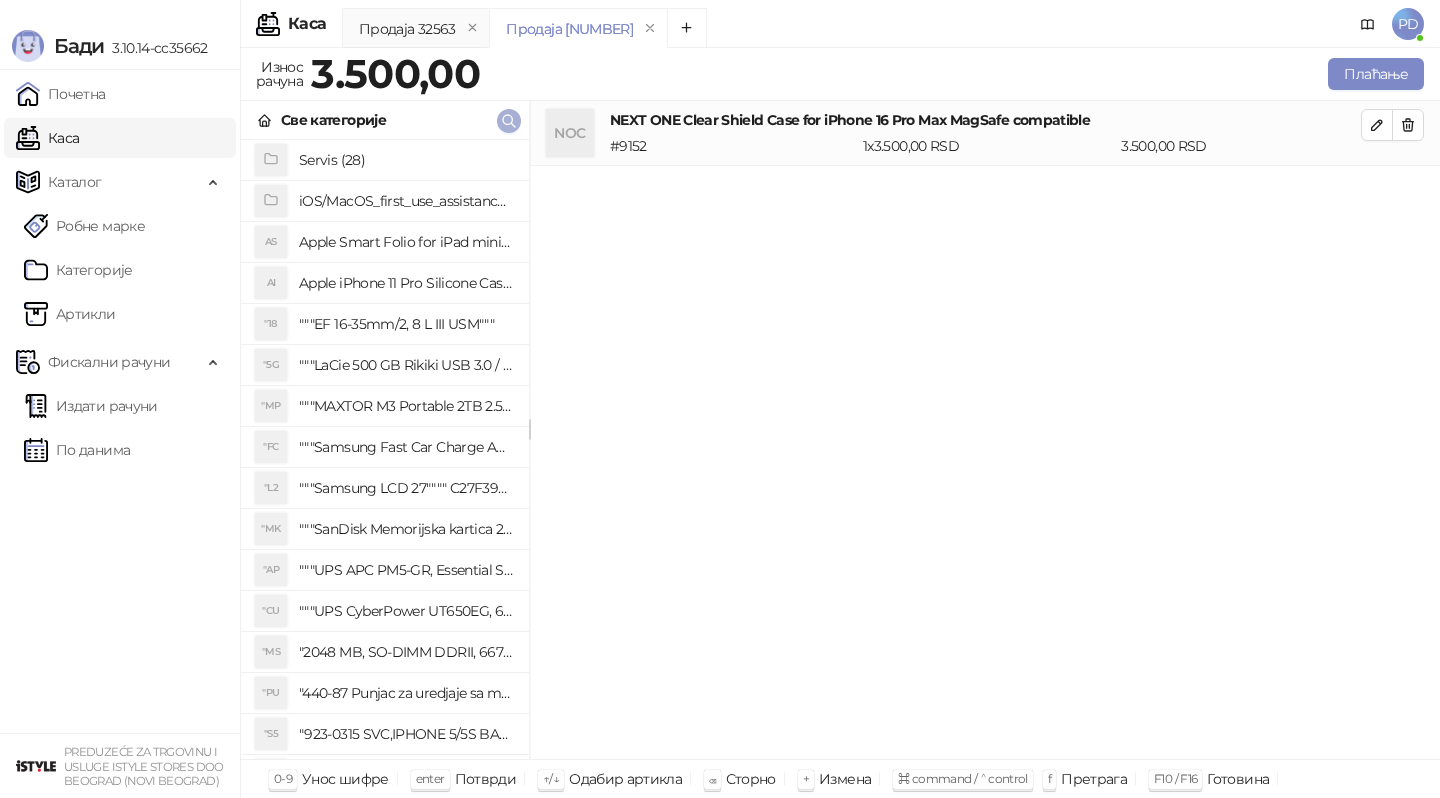 click 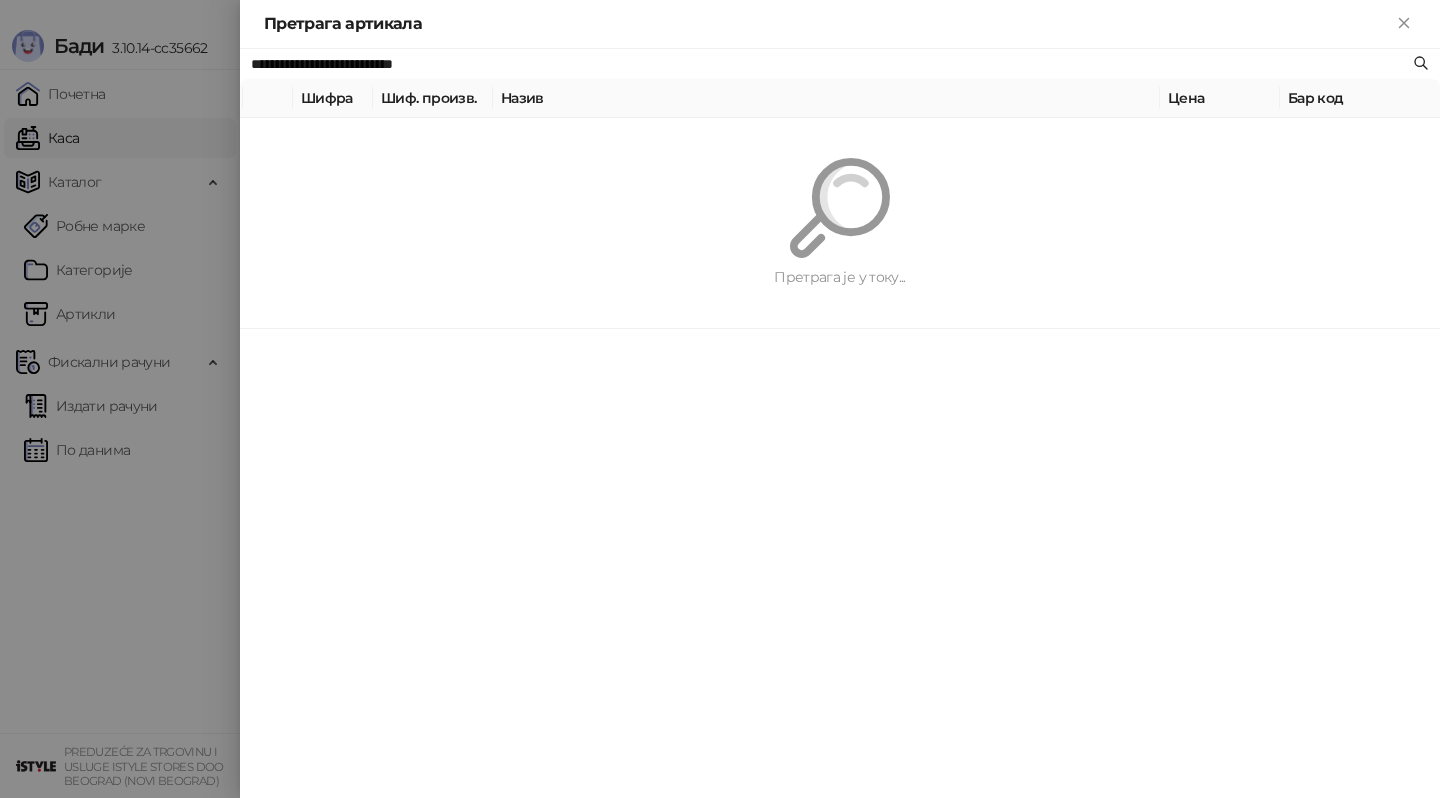 paste 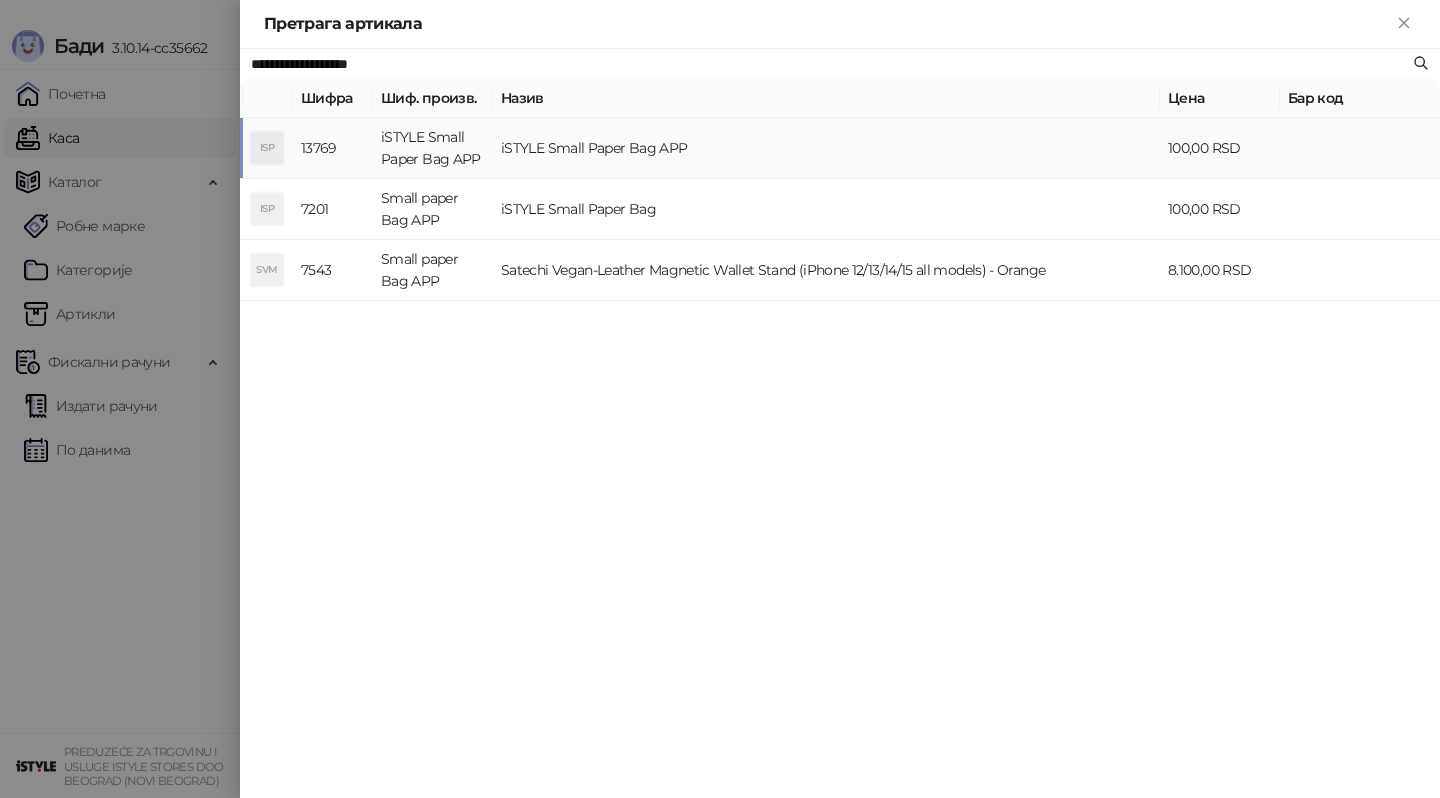 type on "**********" 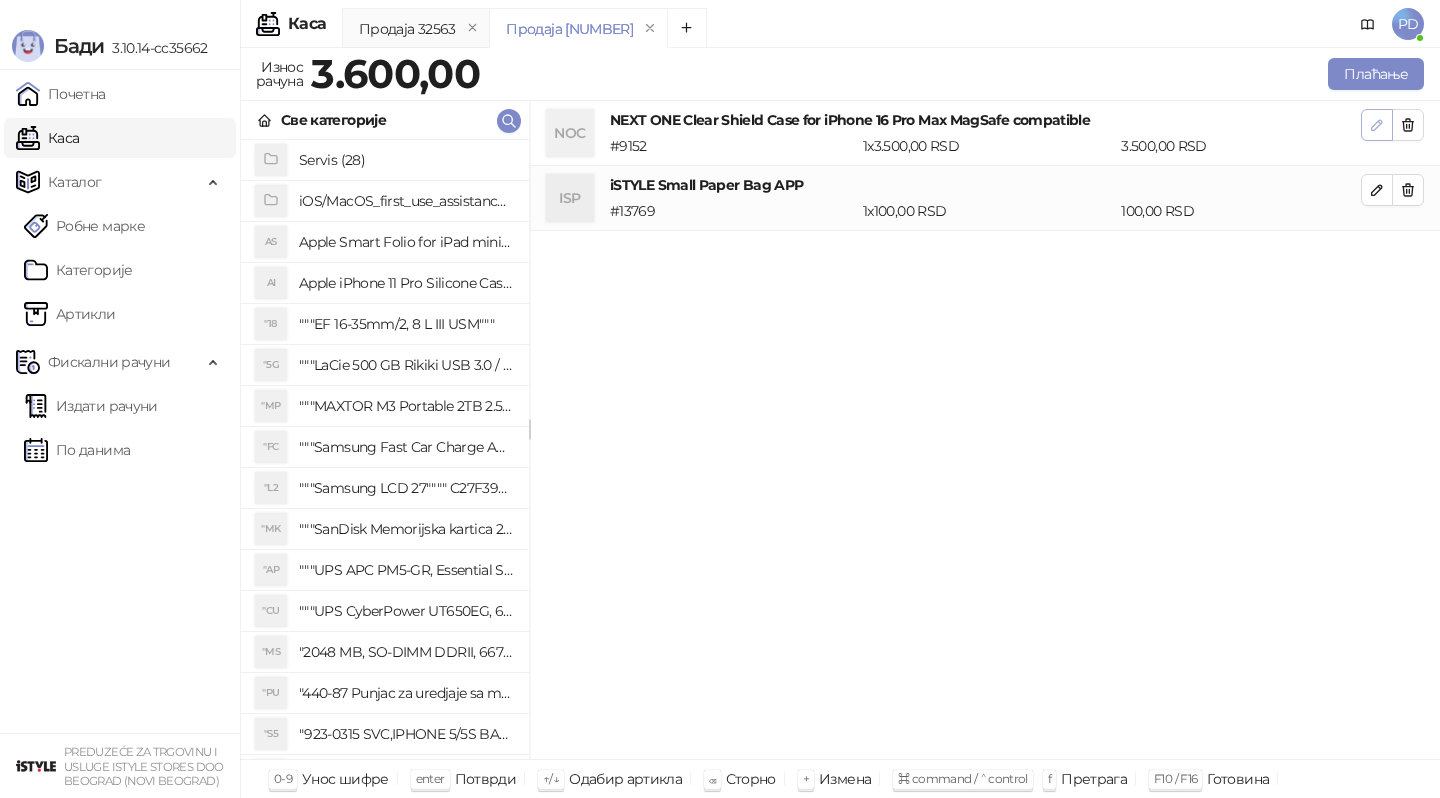 click 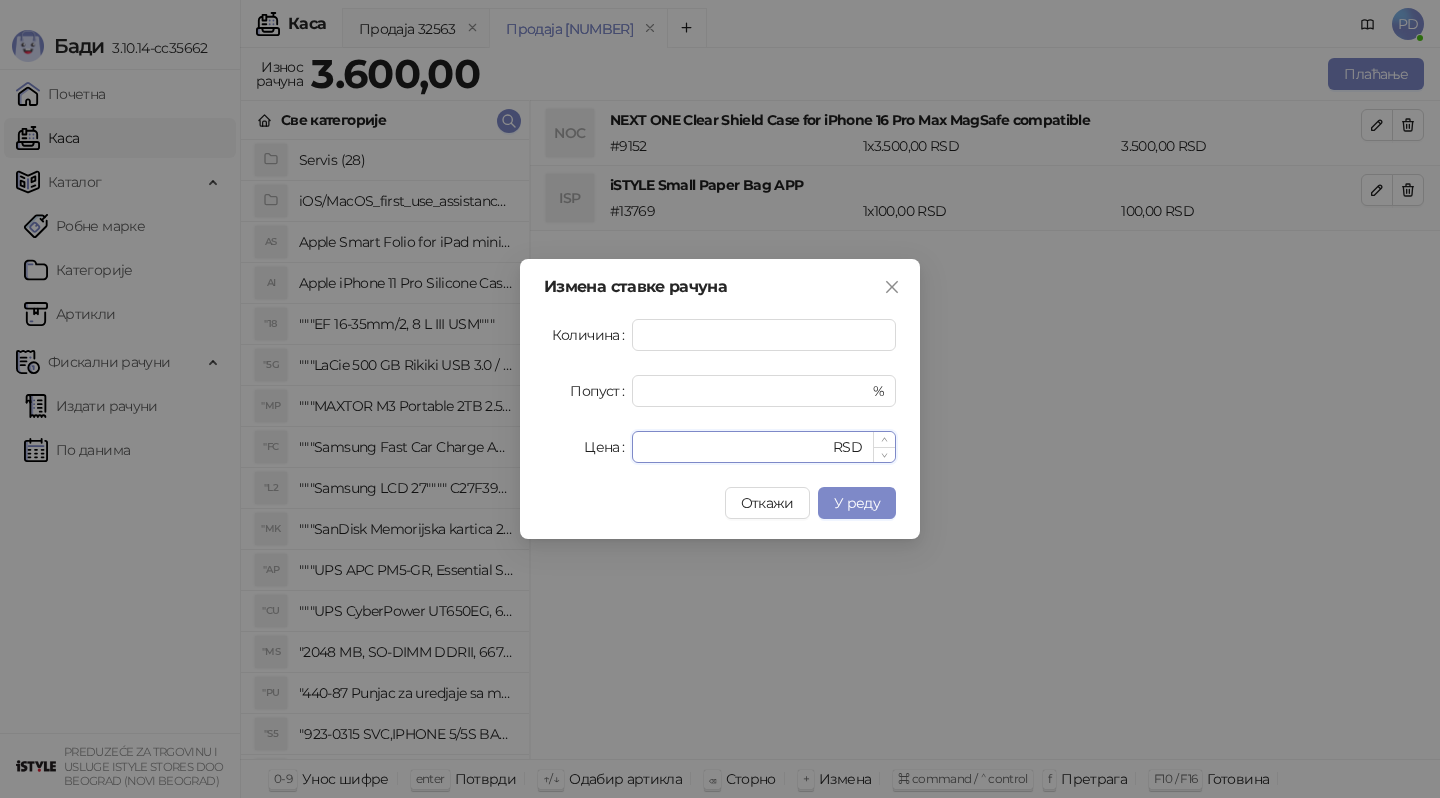 click on "****" at bounding box center [736, 447] 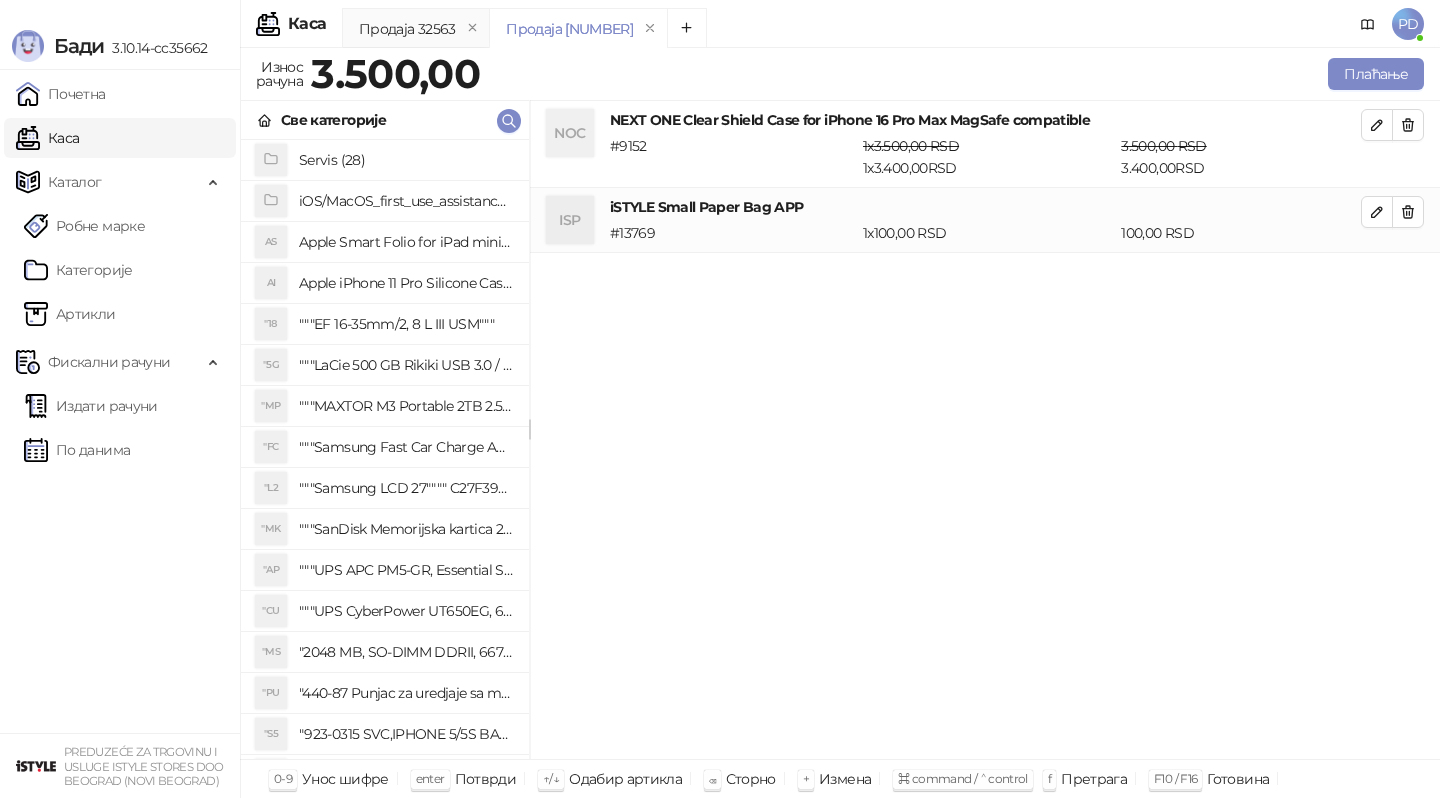 click on "Плаћање" at bounding box center (956, 74) 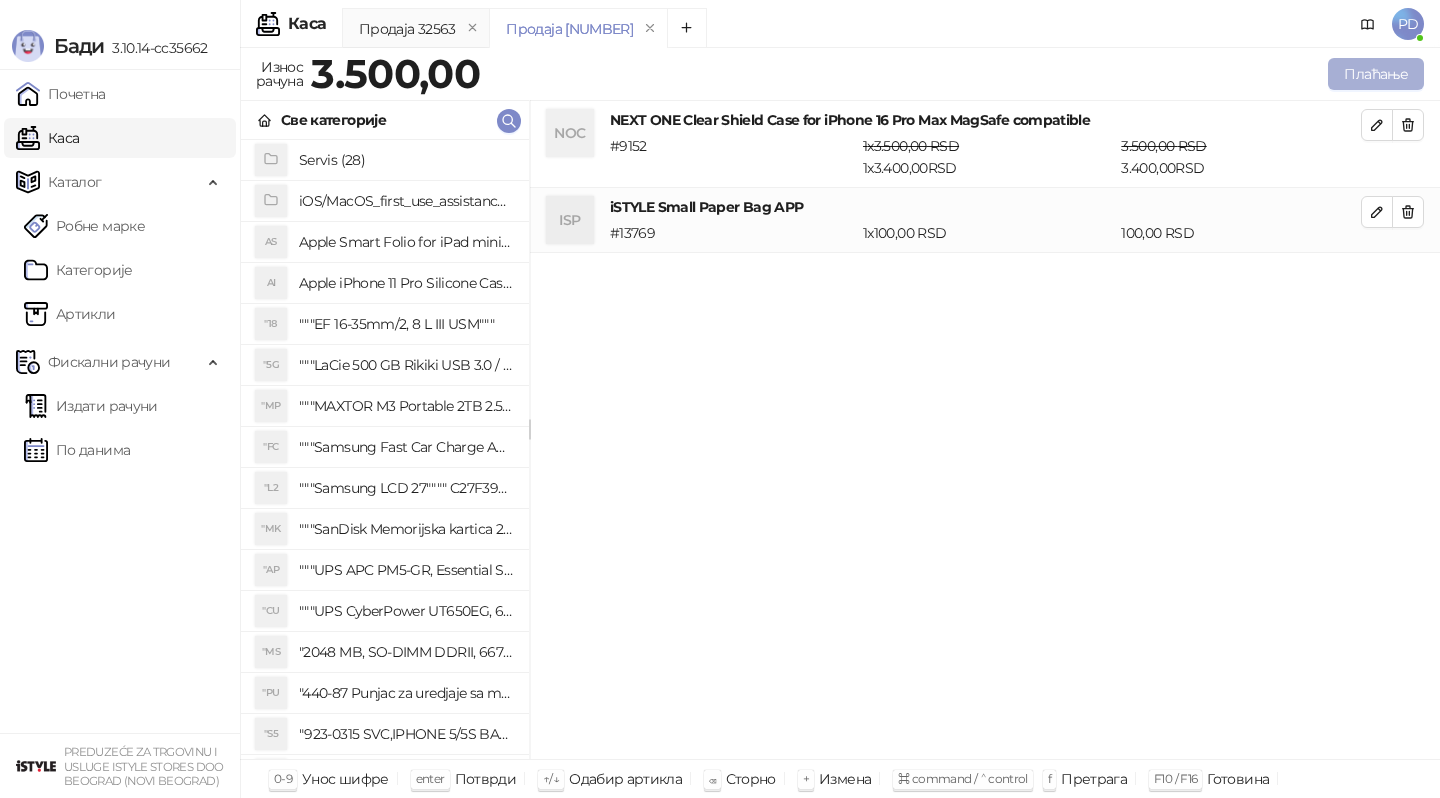 click on "Плаћање" at bounding box center [1376, 74] 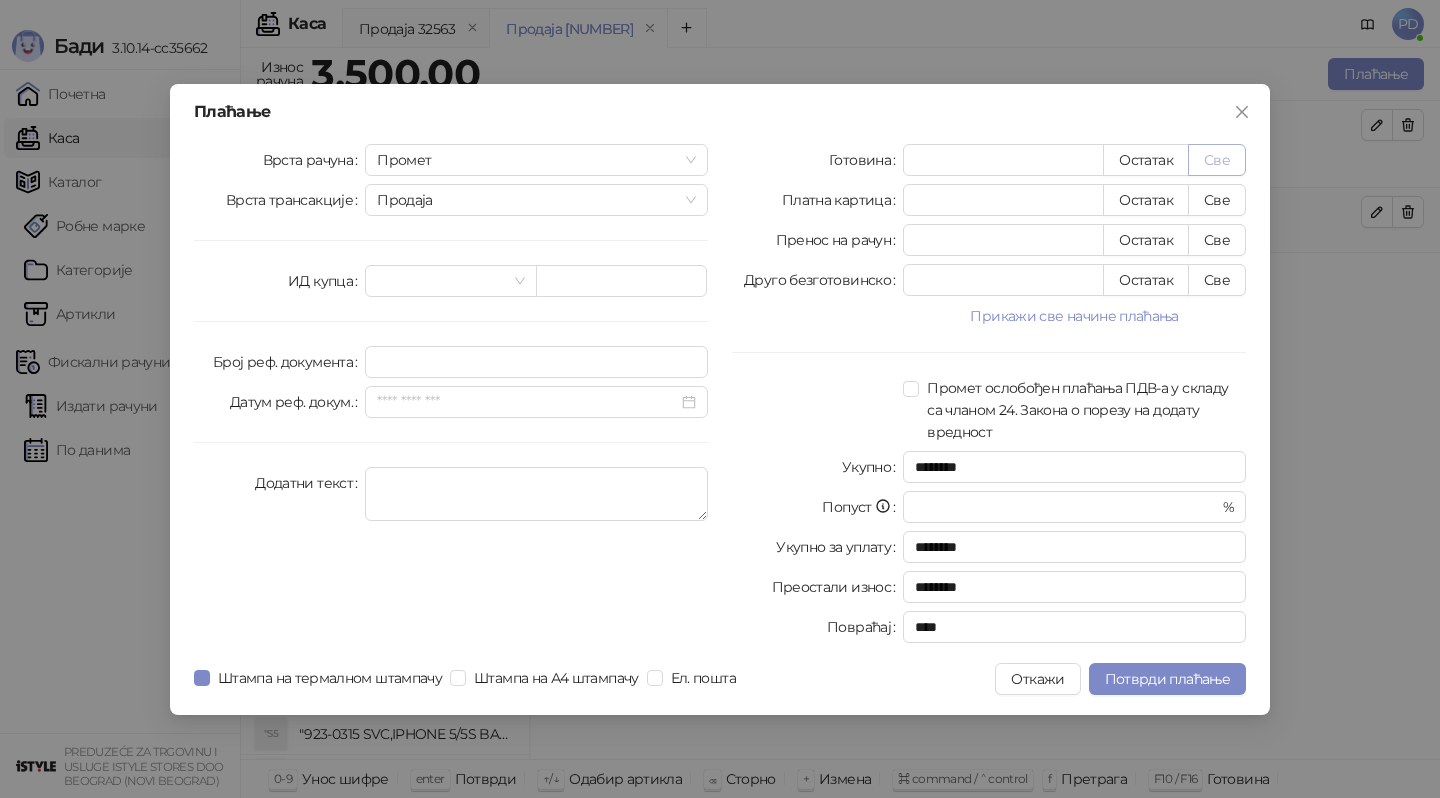 click on "Све" at bounding box center (1217, 160) 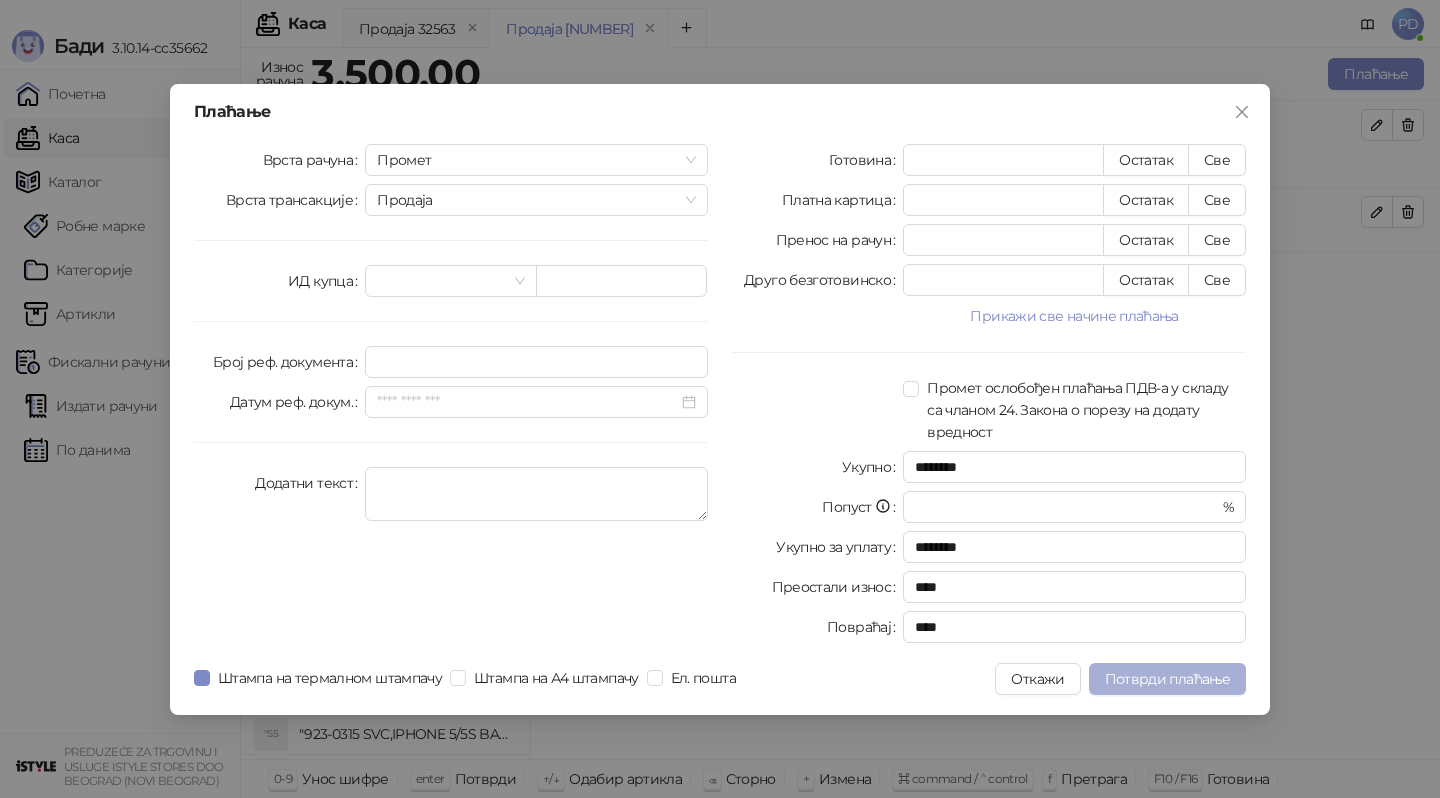 click on "Потврди плаћање" at bounding box center [1167, 679] 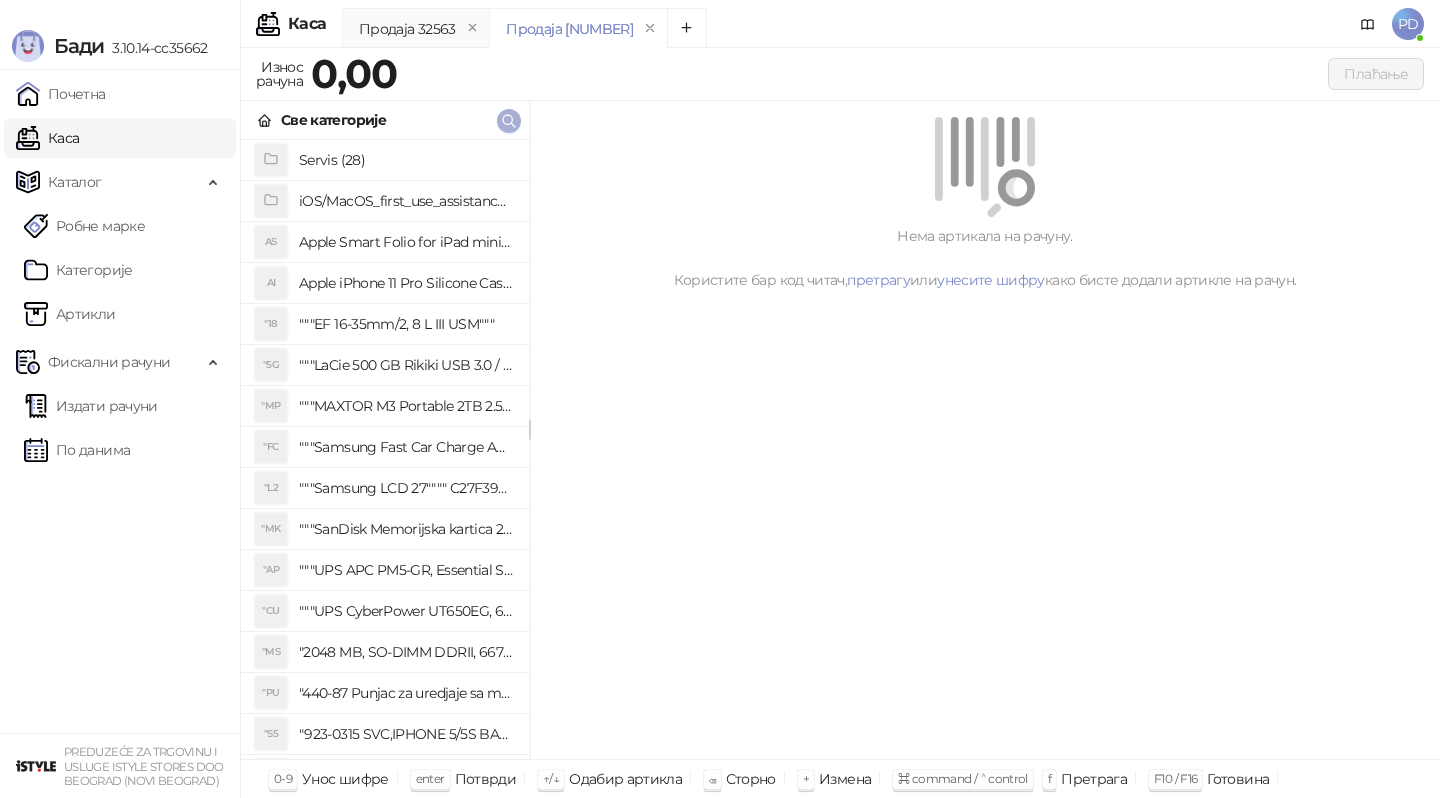 click 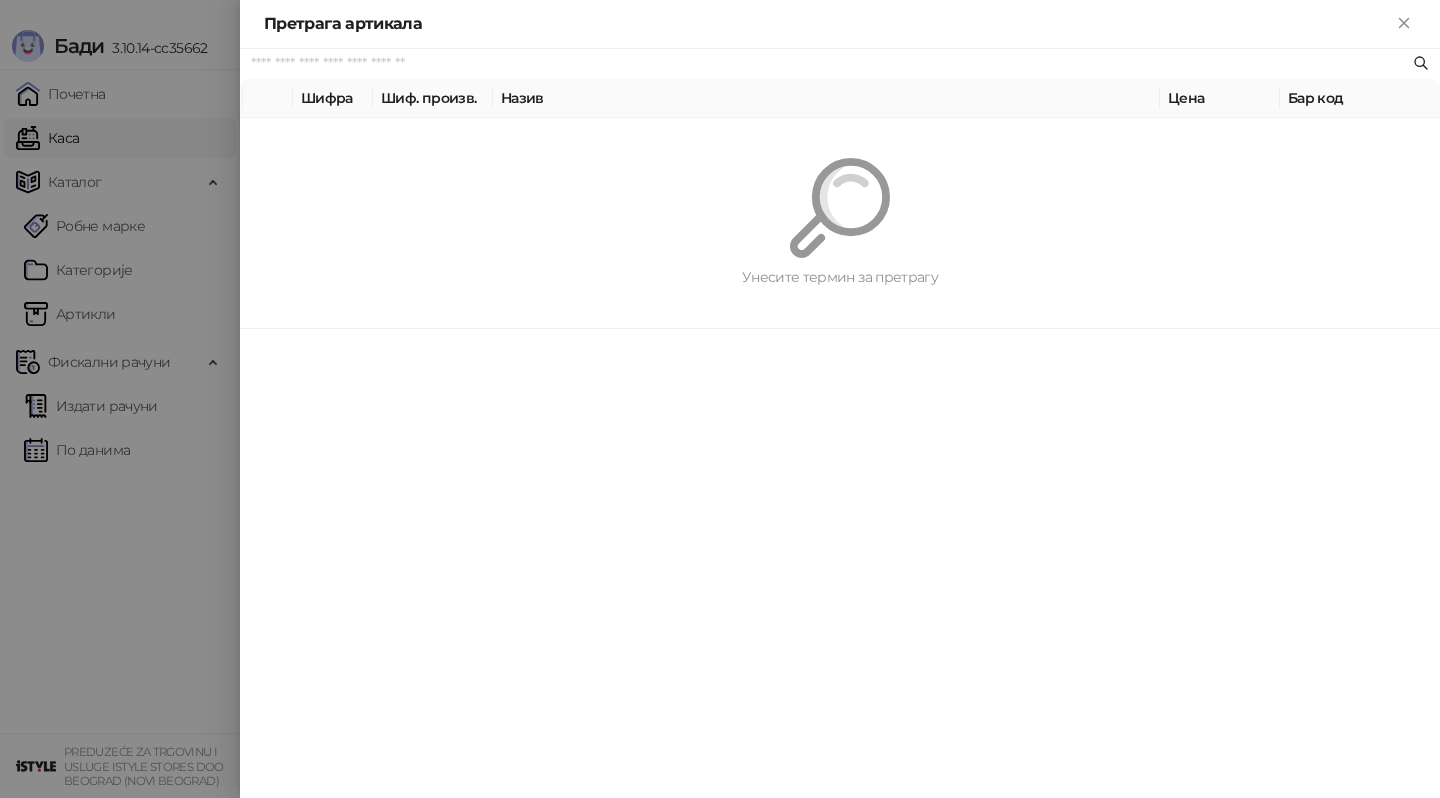 paste on "*********" 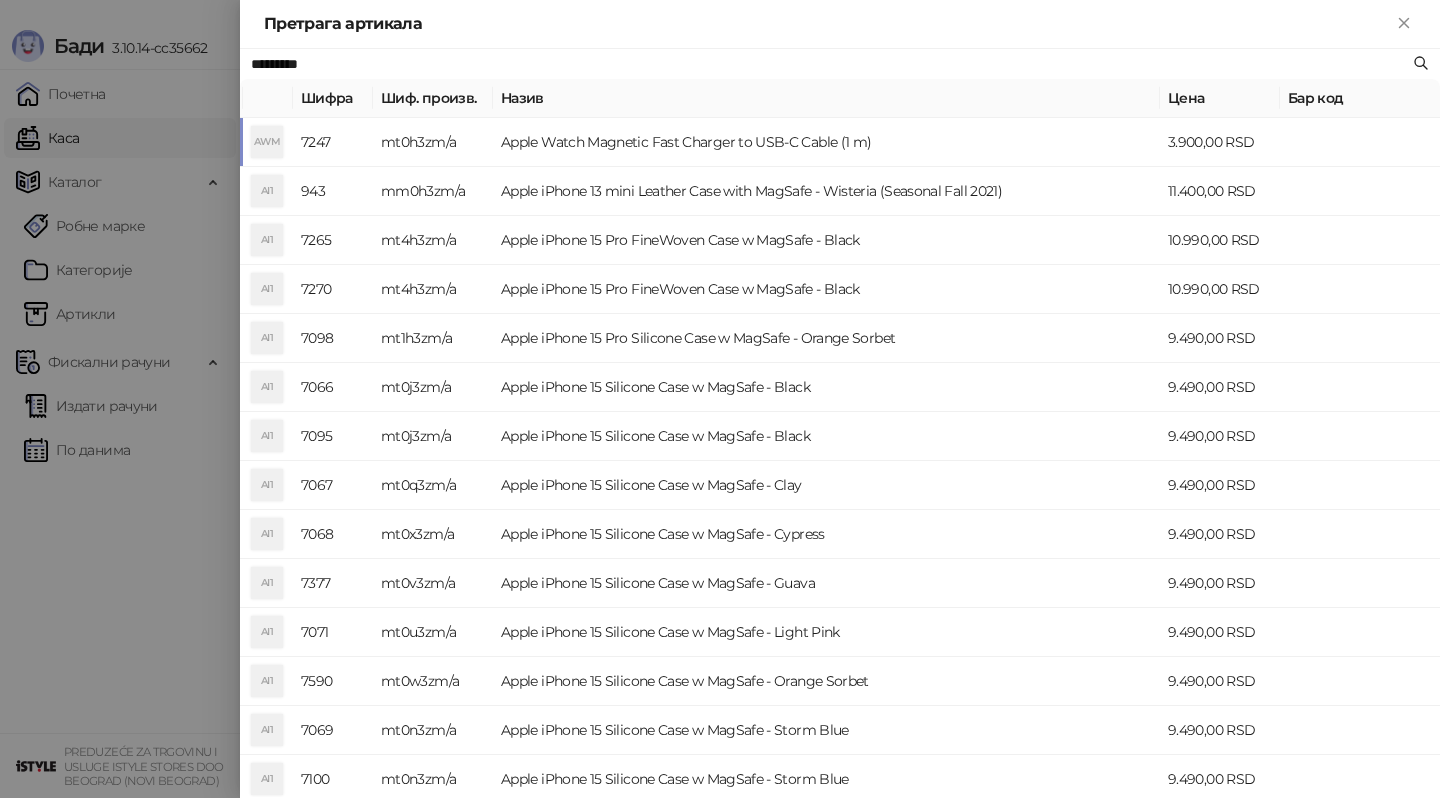type on "*********" 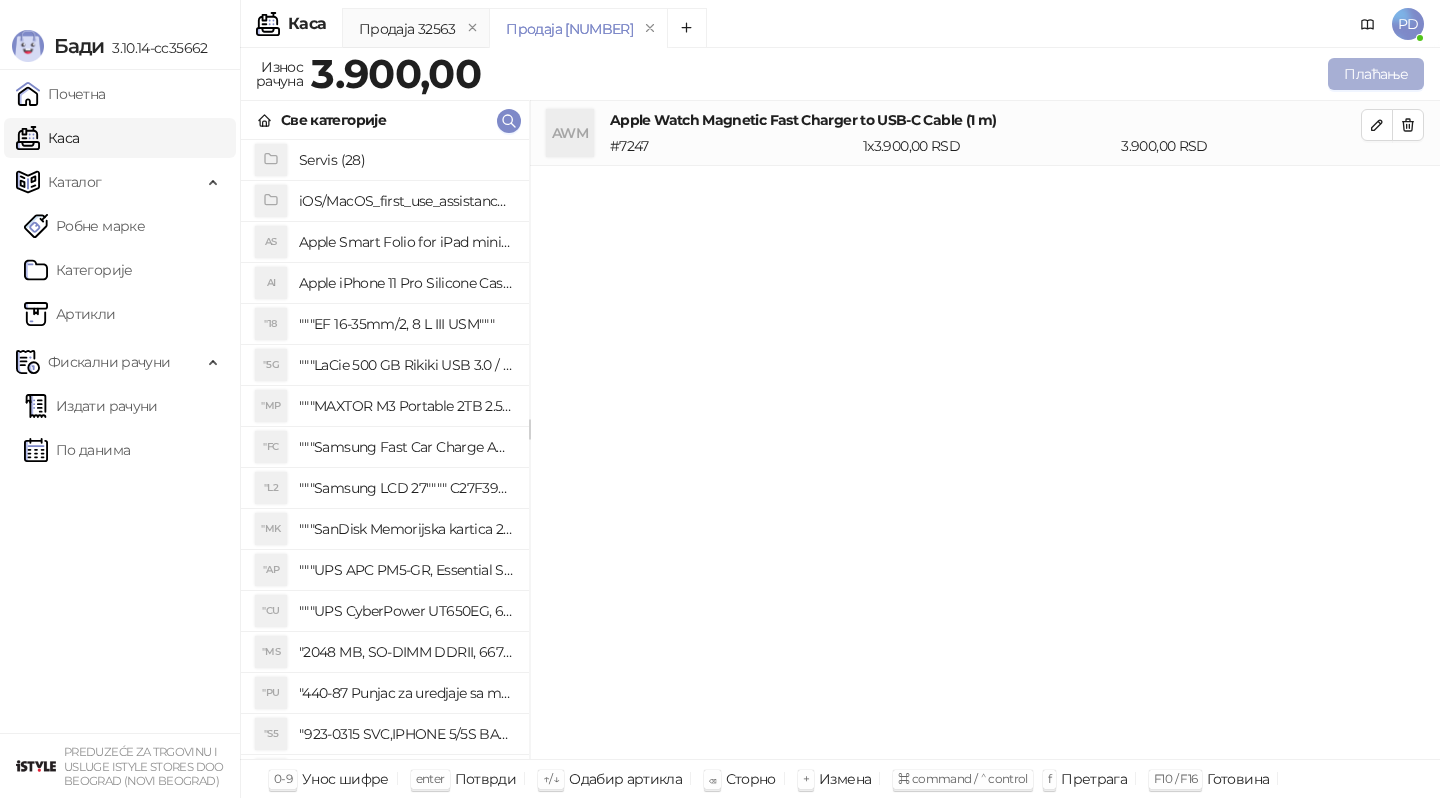 click on "Плаћање" at bounding box center [1376, 74] 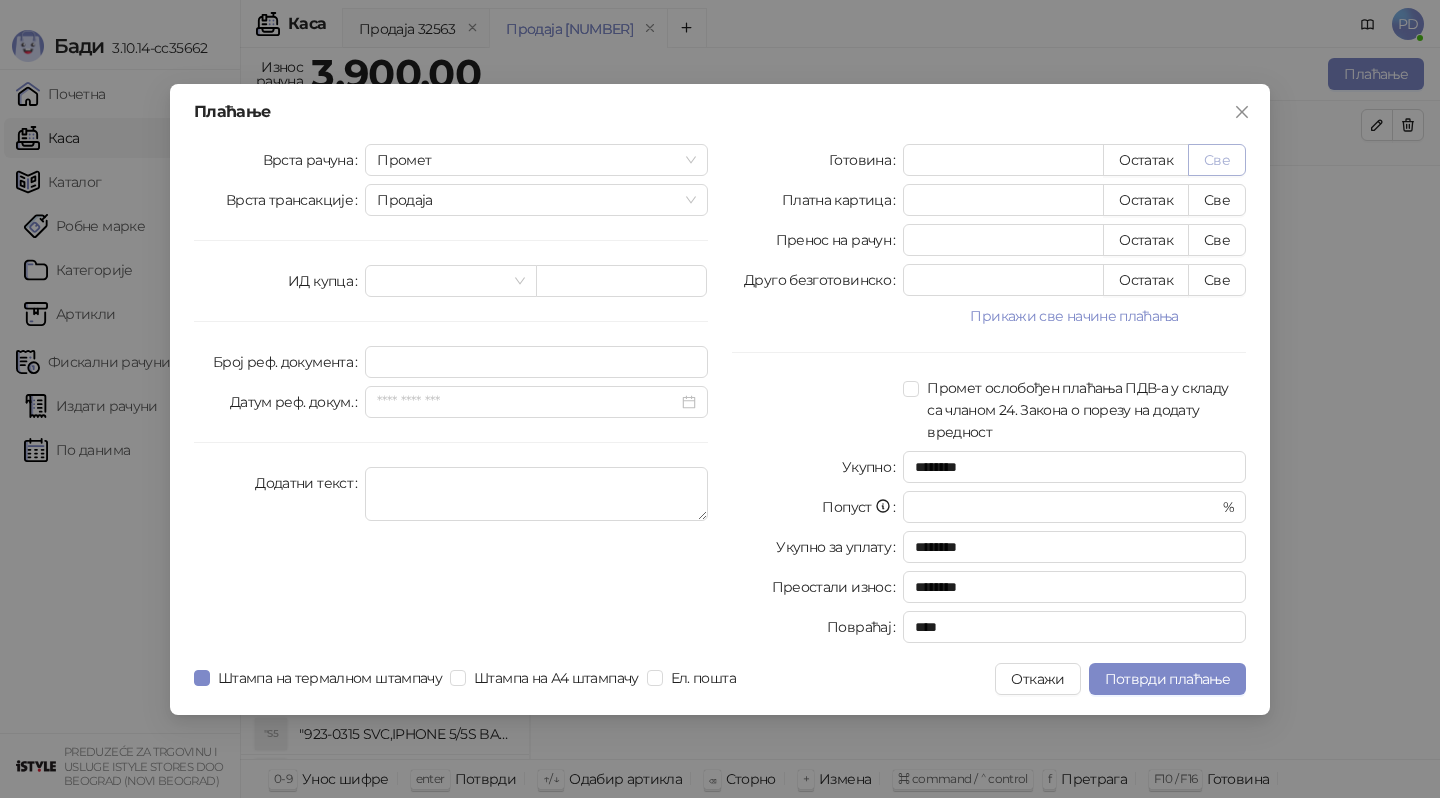 click on "Све" at bounding box center [1217, 160] 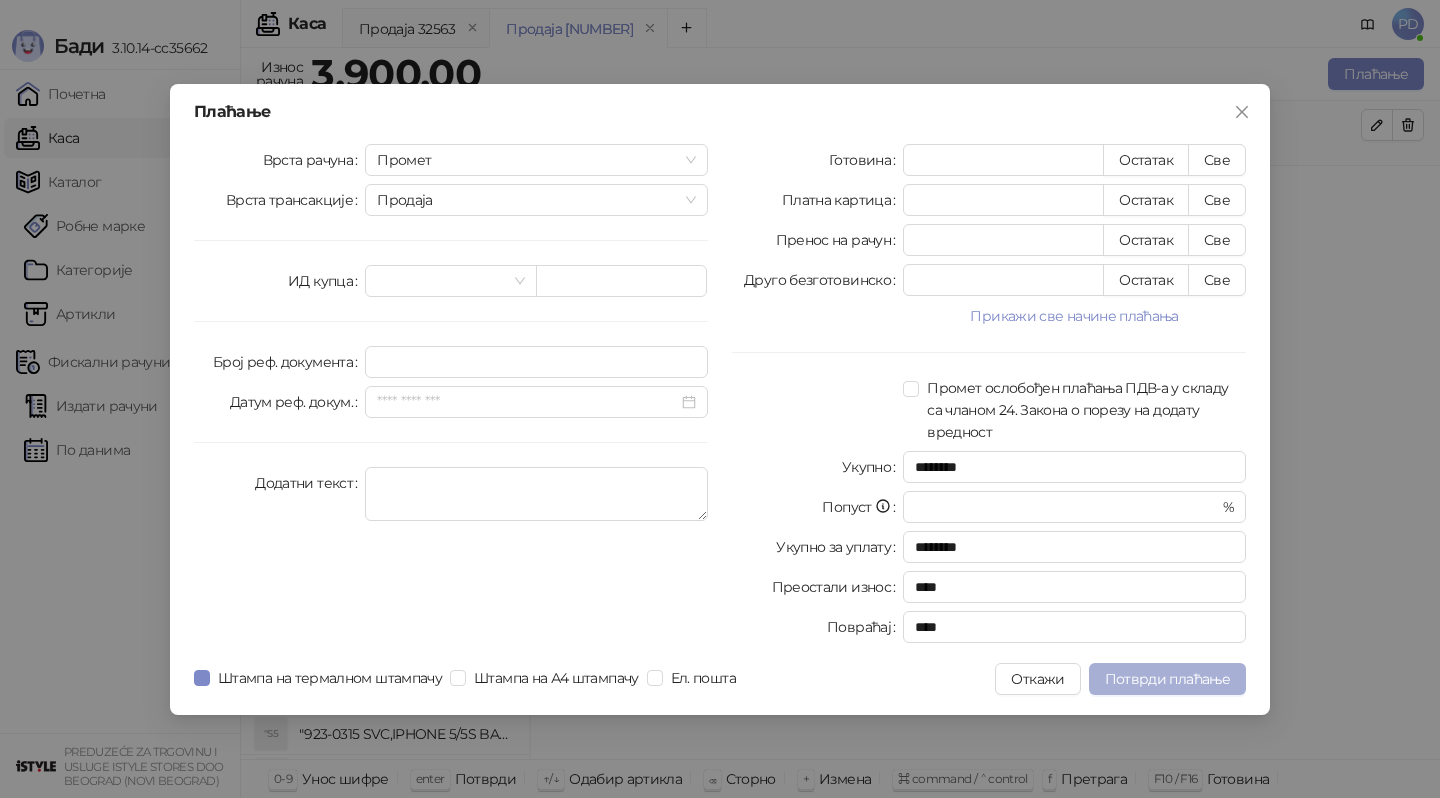 click on "Потврди плаћање" at bounding box center [1167, 679] 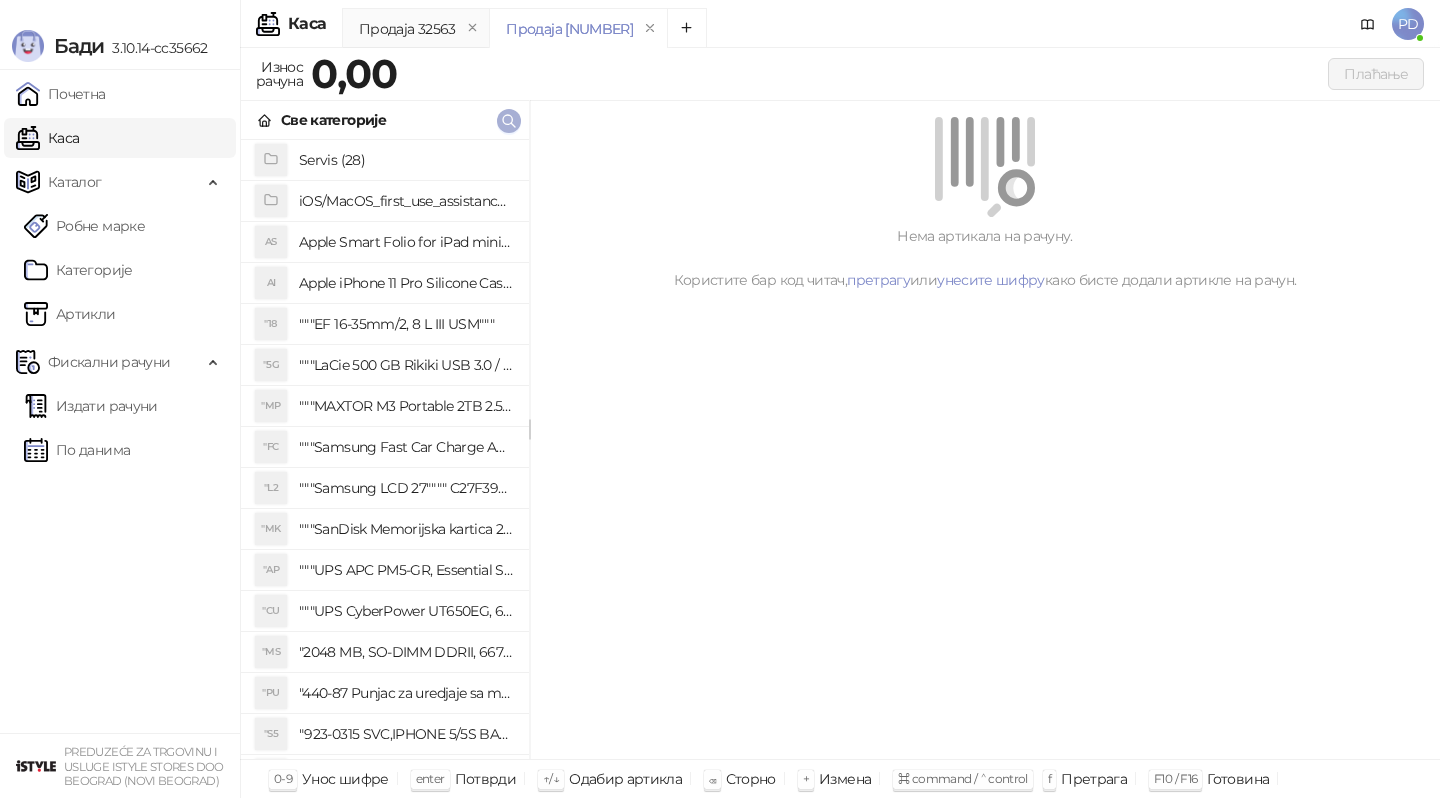 click 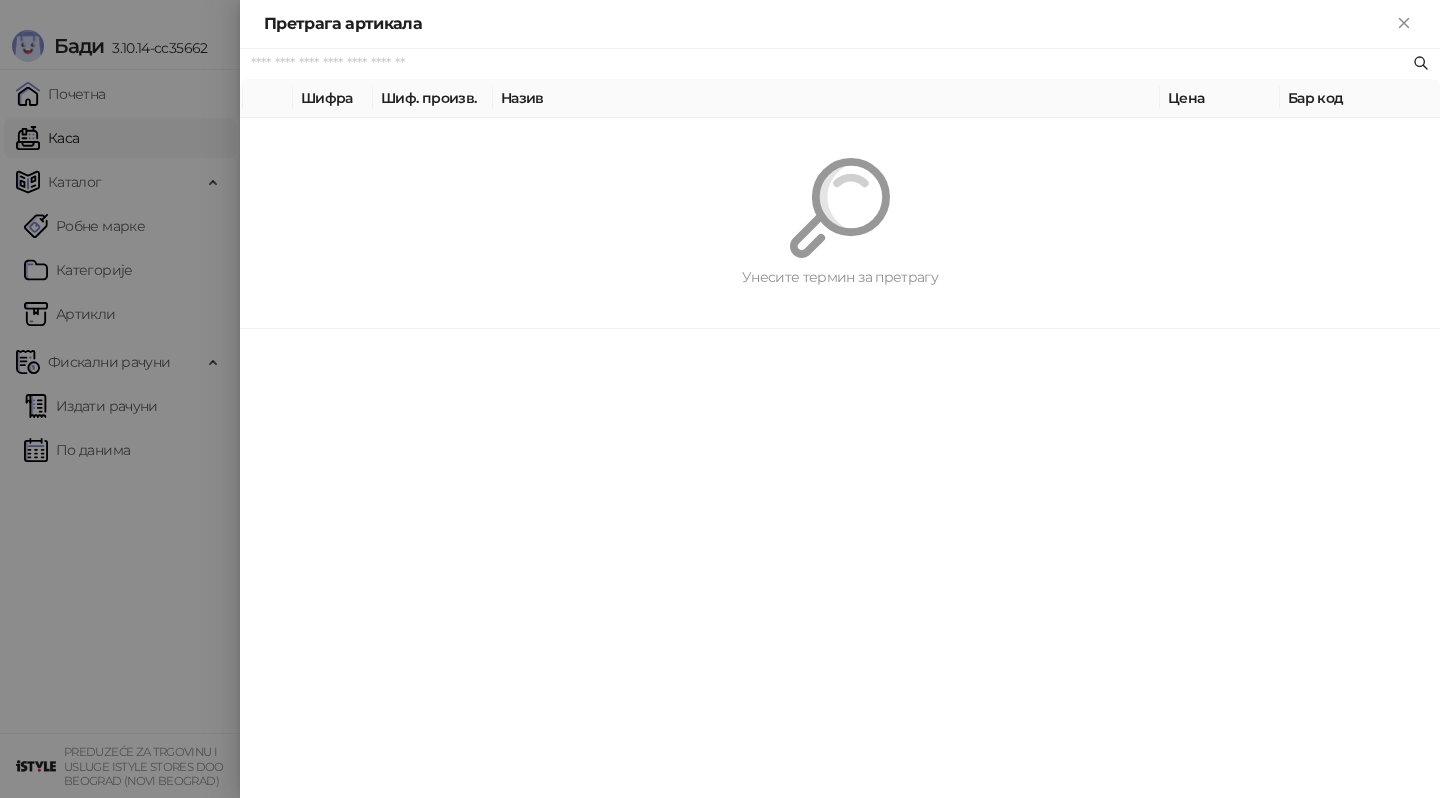 paste on "*********" 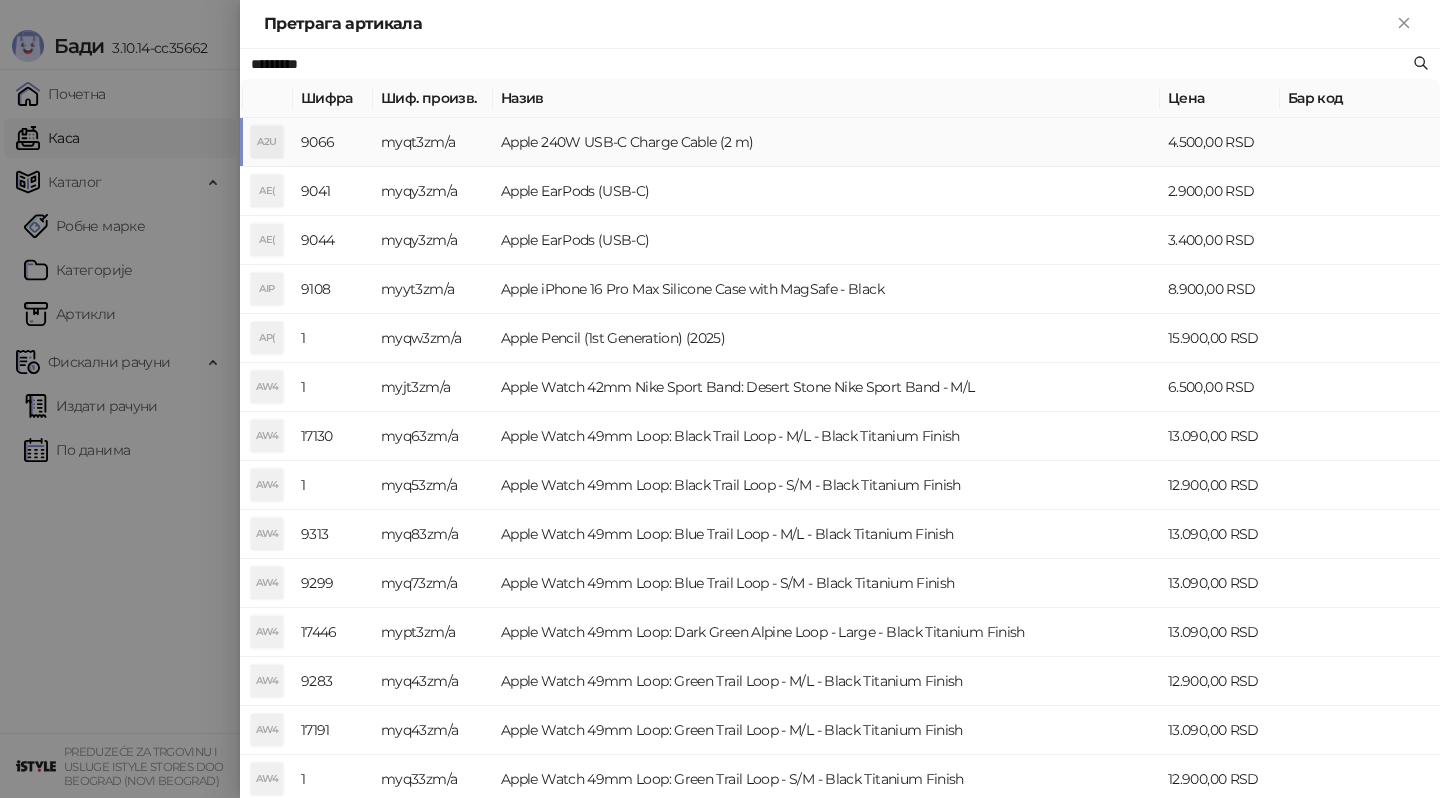 type on "*********" 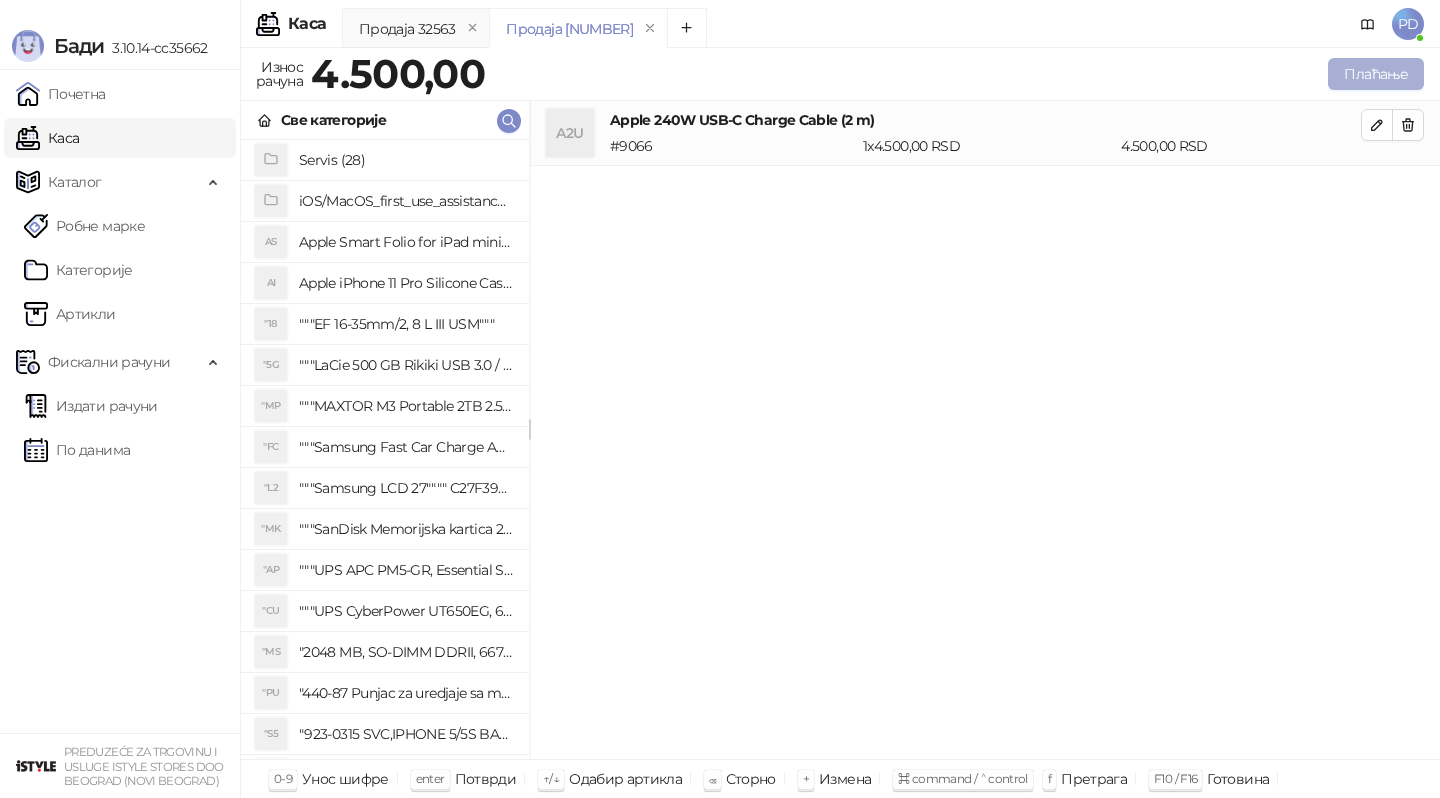 click on "Плаћање" at bounding box center [1376, 74] 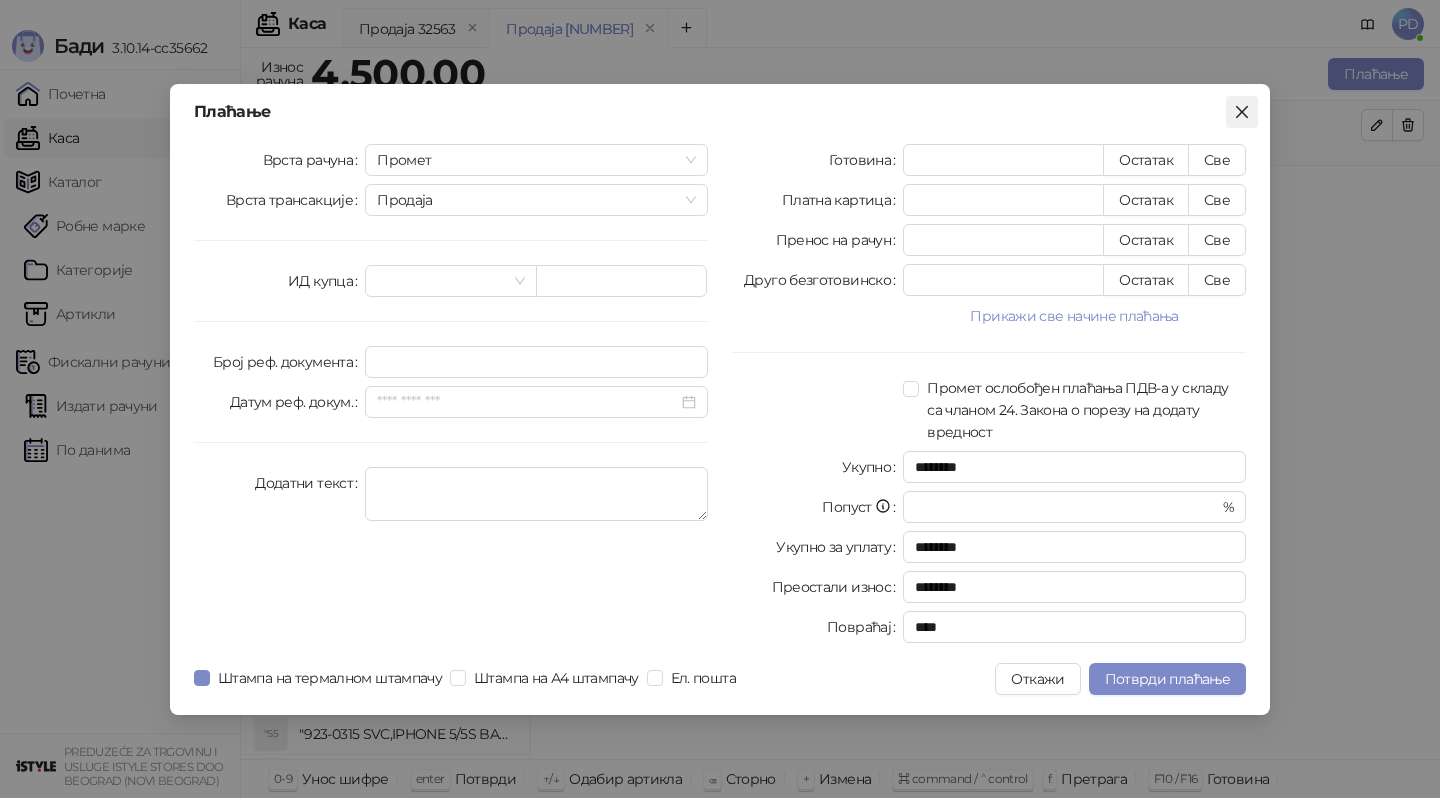 click 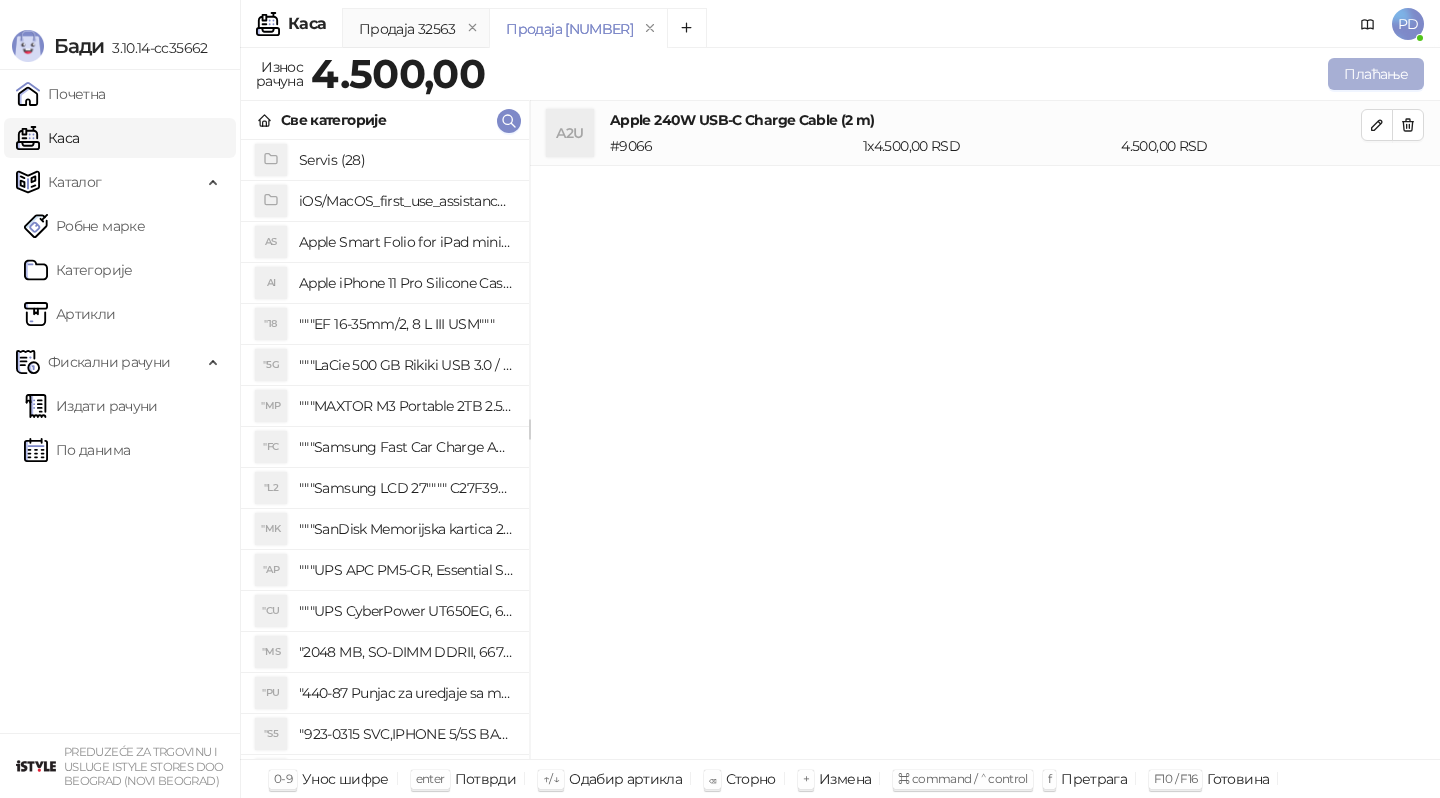 click on "Плаћање" at bounding box center [1376, 74] 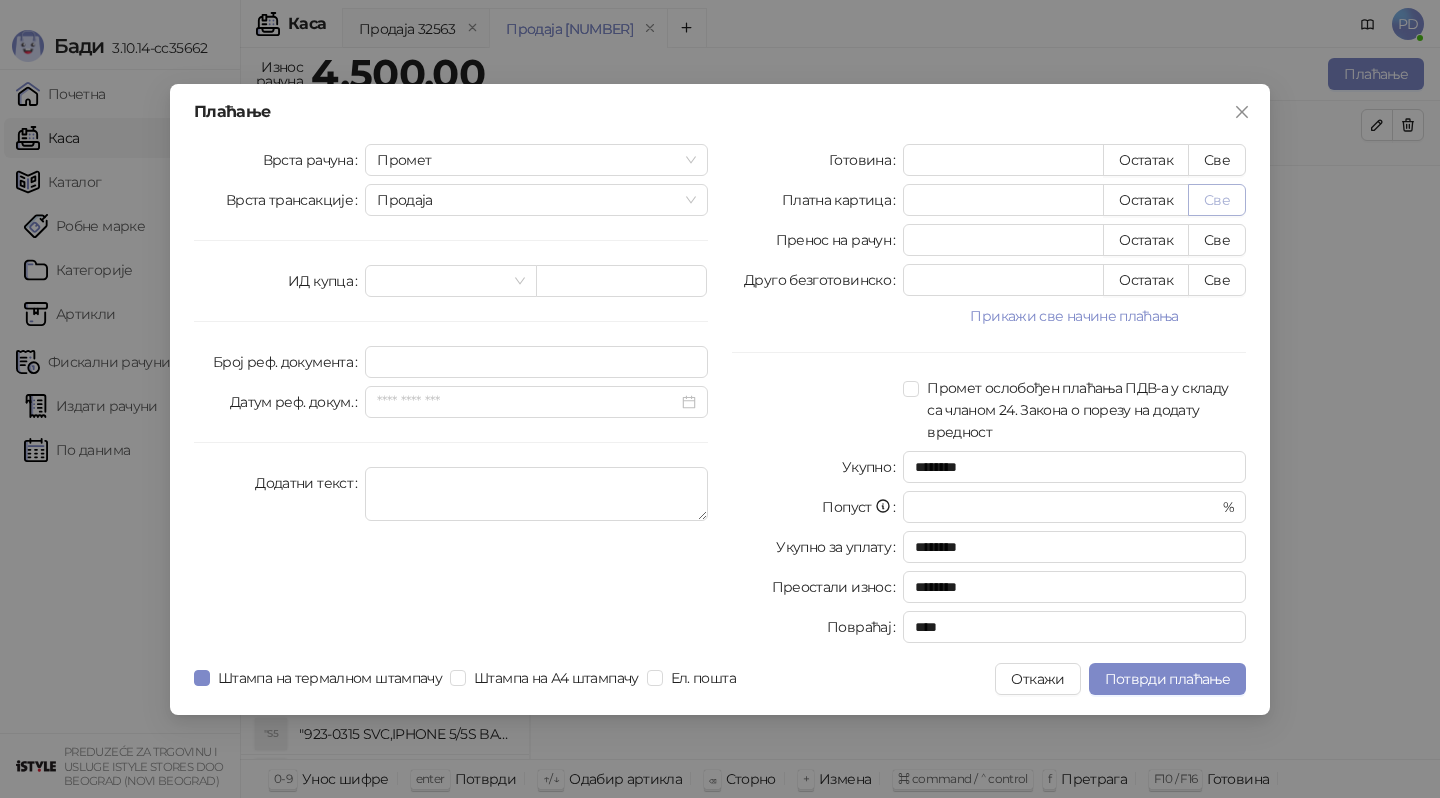 click on "Све" at bounding box center [1217, 200] 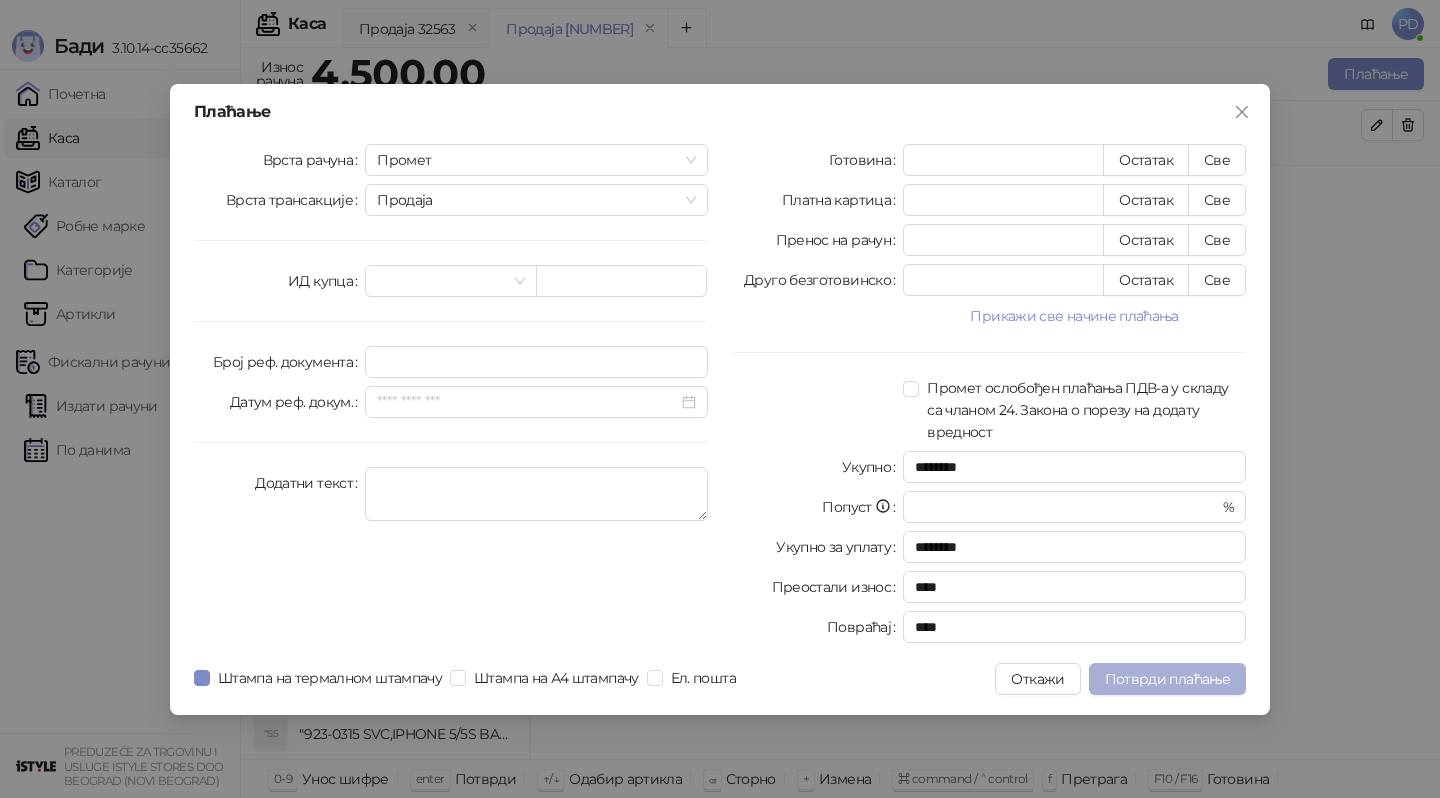 click on "Потврди плаћање" at bounding box center [1167, 679] 